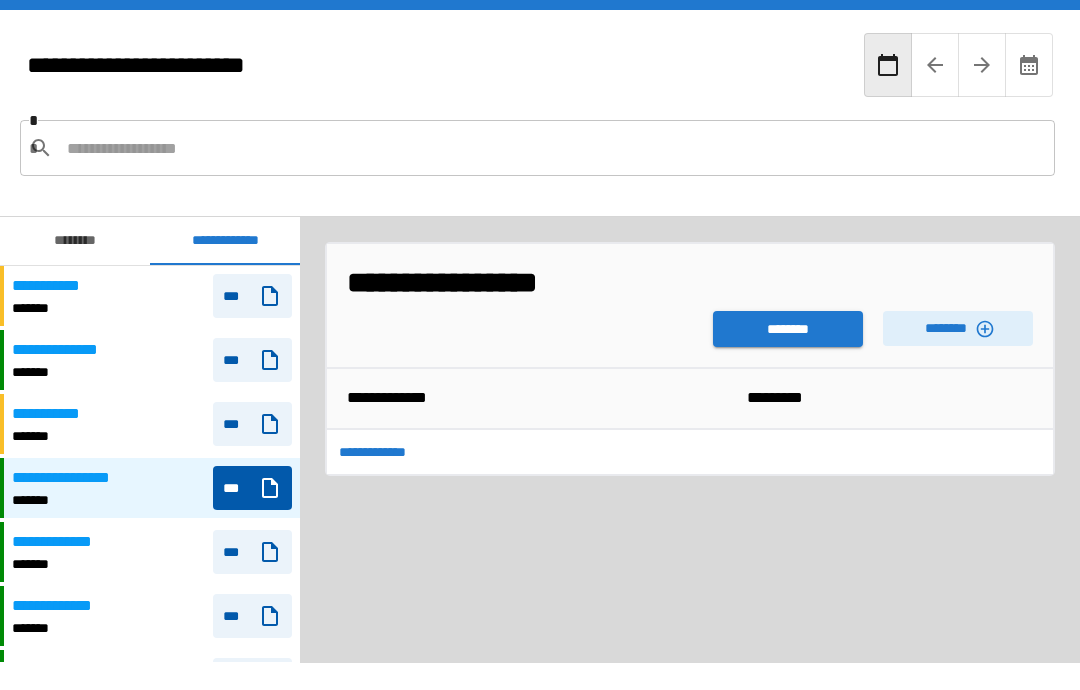 scroll, scrollTop: 80, scrollLeft: 0, axis: vertical 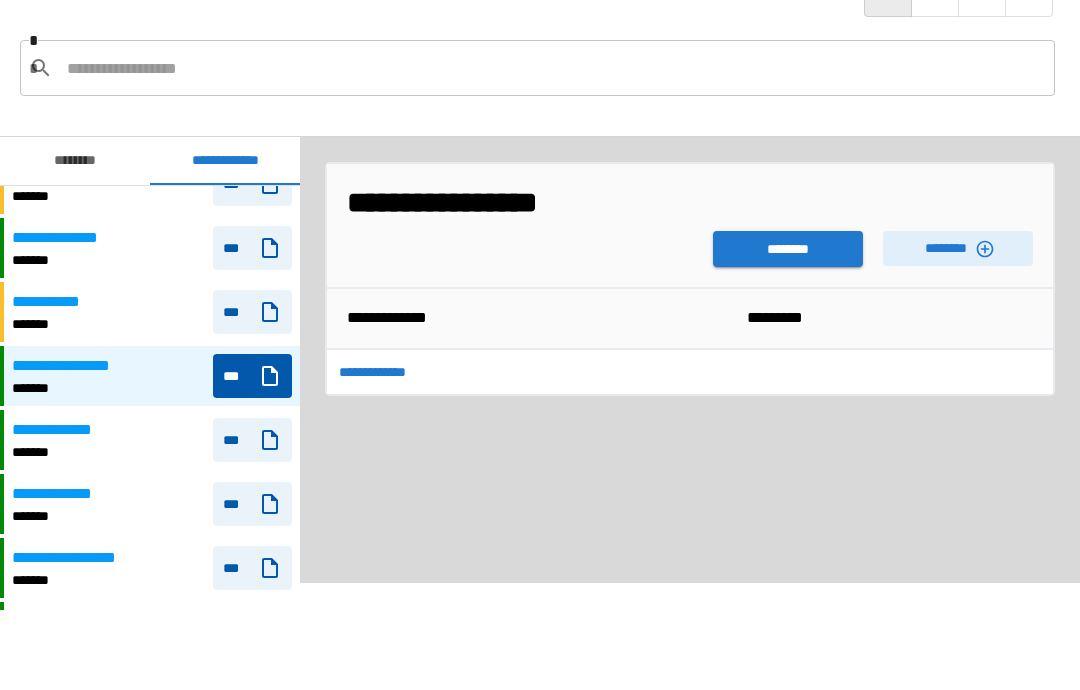 click on "********" at bounding box center [788, 249] 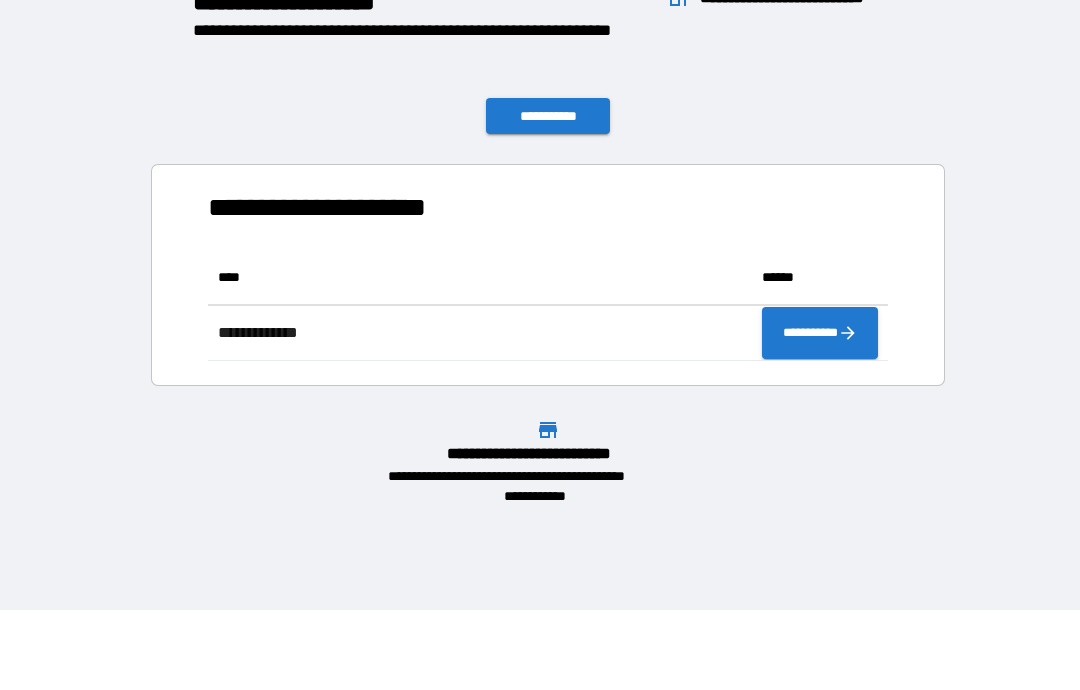 scroll, scrollTop: 1, scrollLeft: 1, axis: both 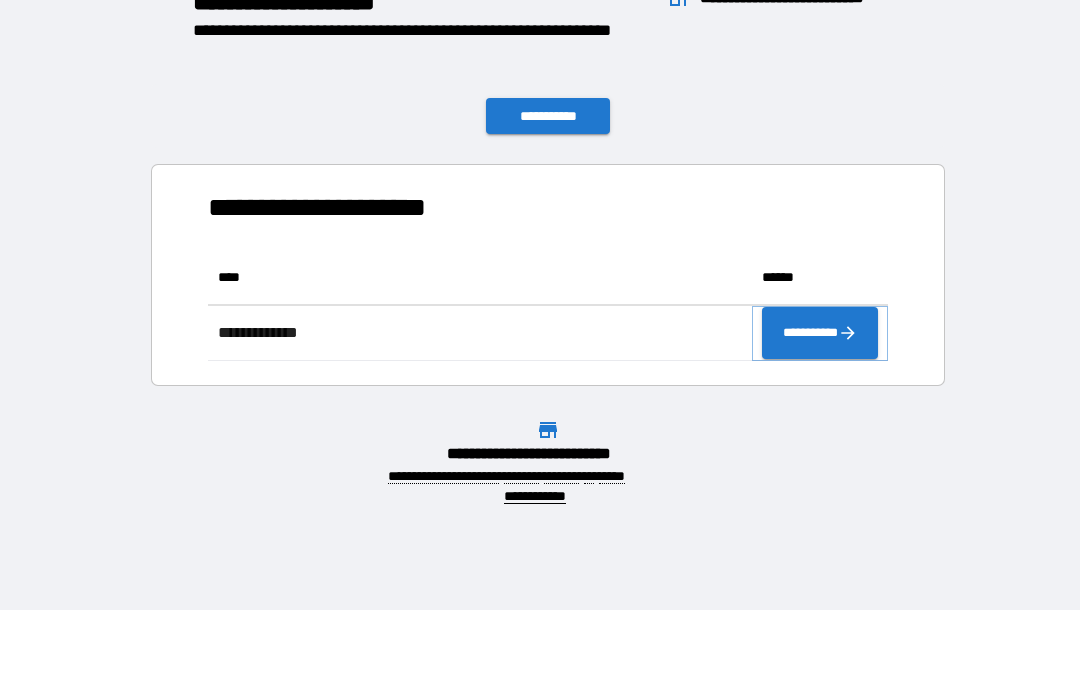 click on "**********" at bounding box center [820, 333] 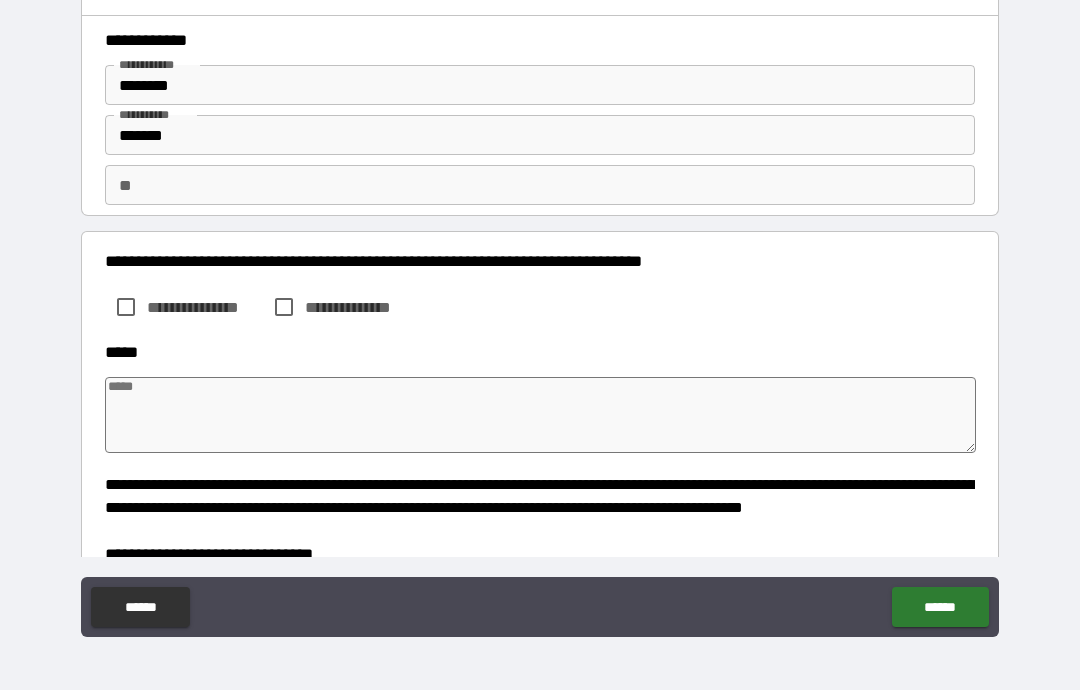 type on "*" 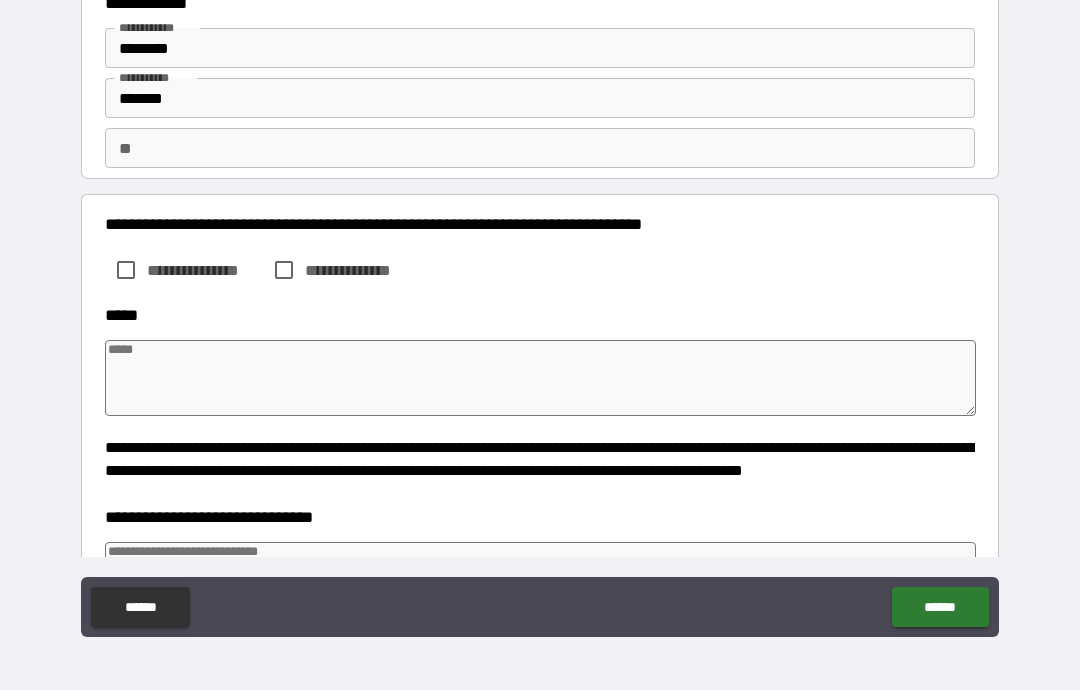 scroll, scrollTop: 38, scrollLeft: 0, axis: vertical 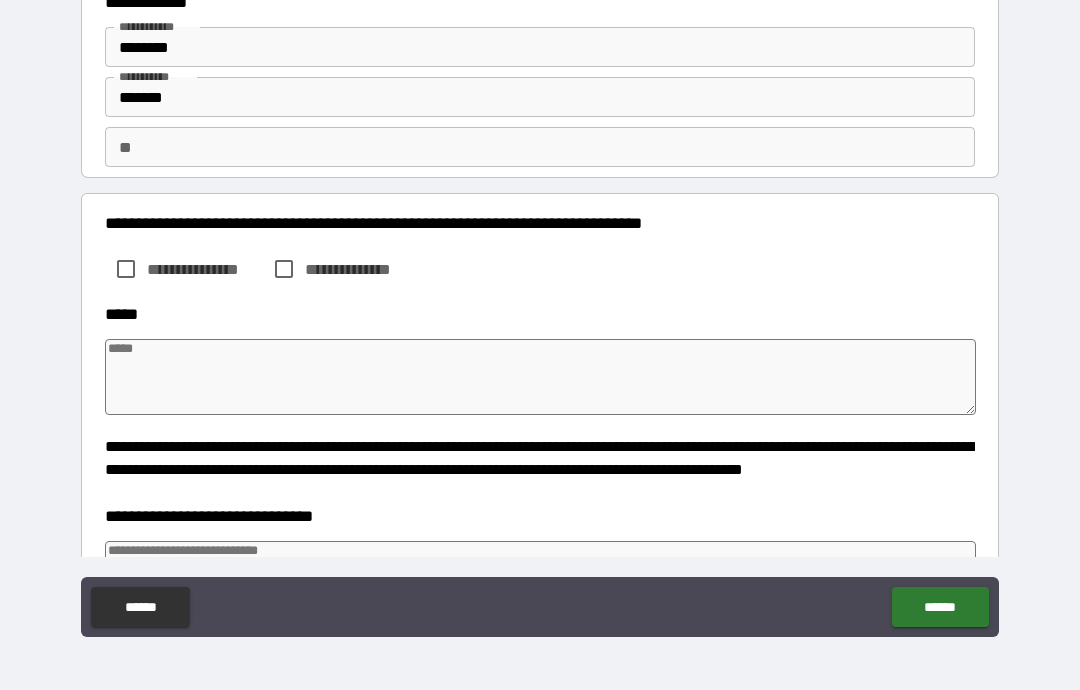 type on "*" 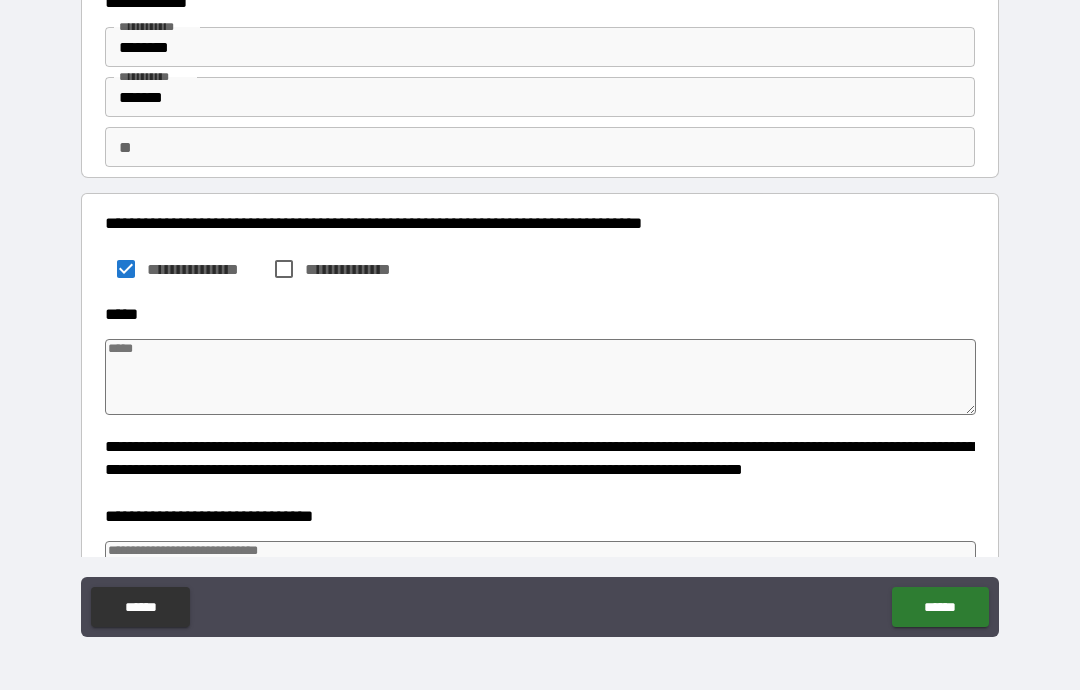 type on "*" 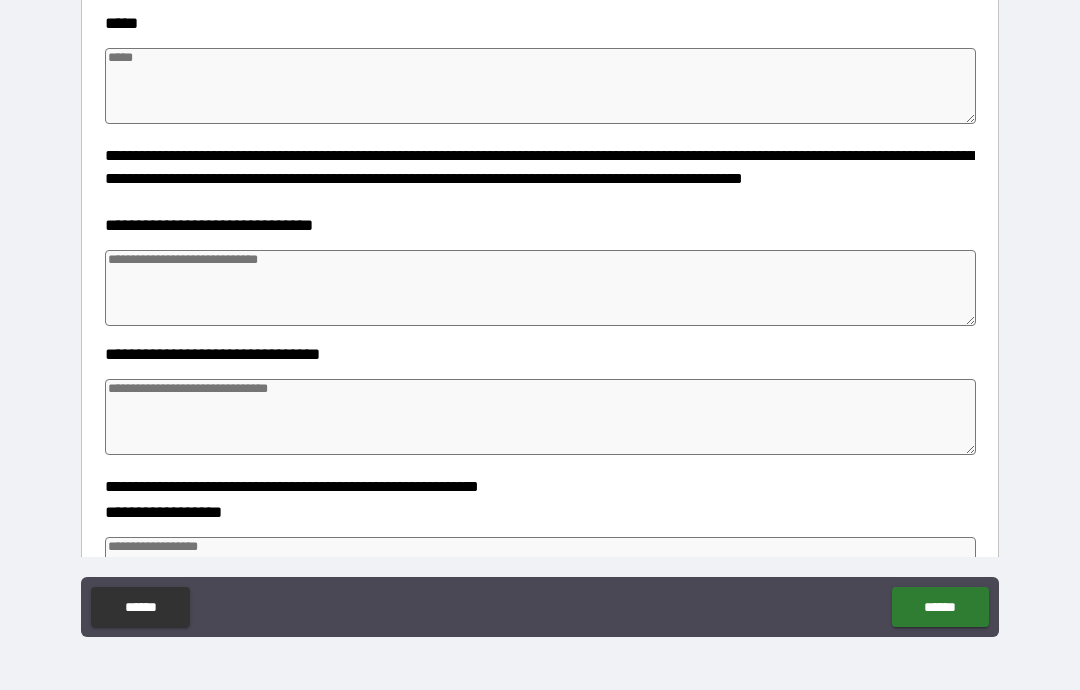 scroll, scrollTop: 330, scrollLeft: 0, axis: vertical 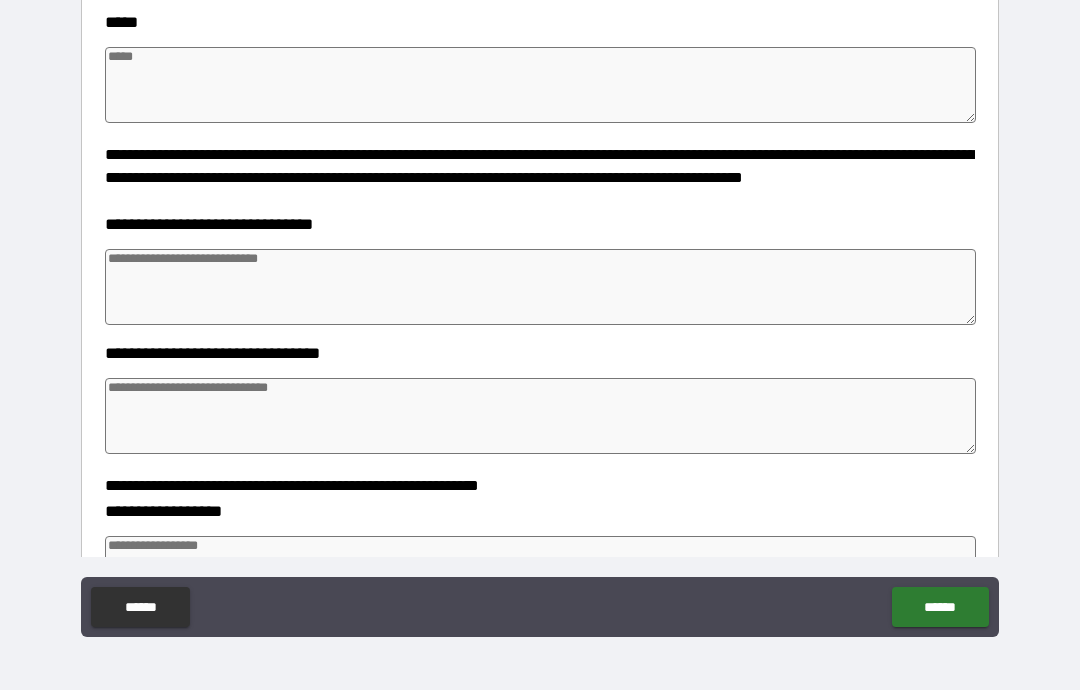 click at bounding box center (540, 287) 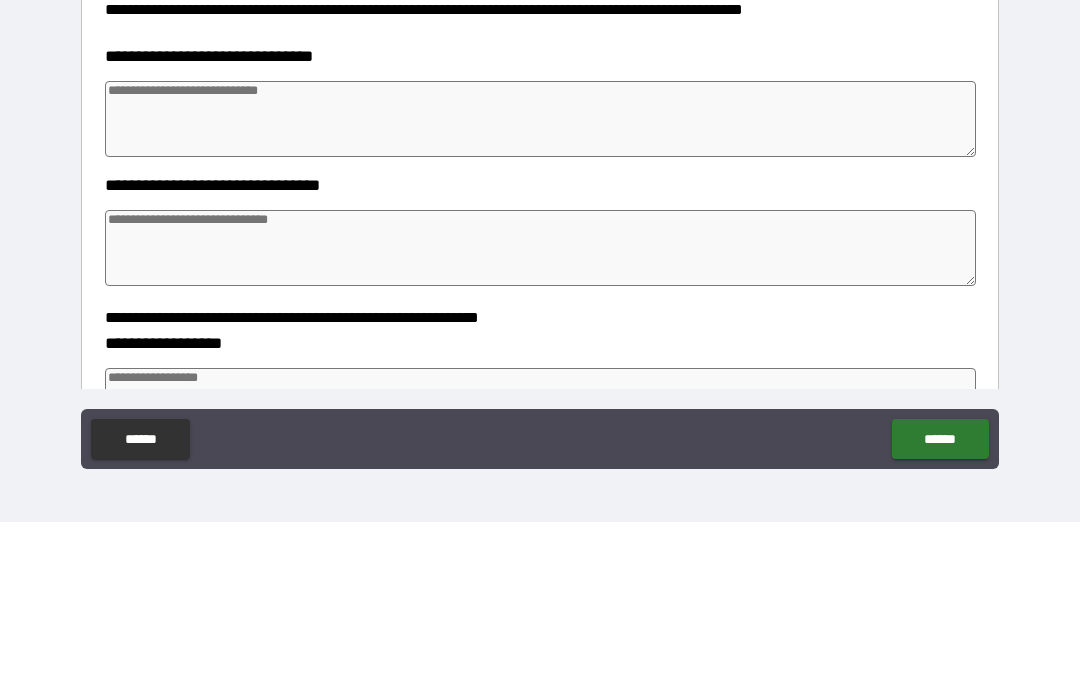 type on "*" 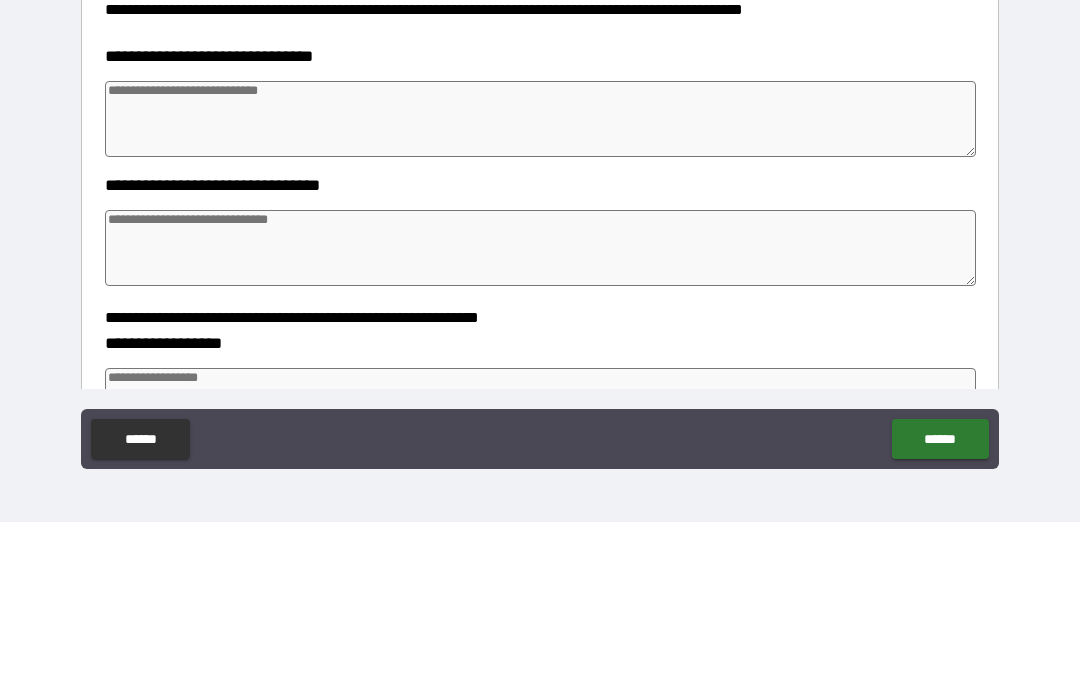 type on "*" 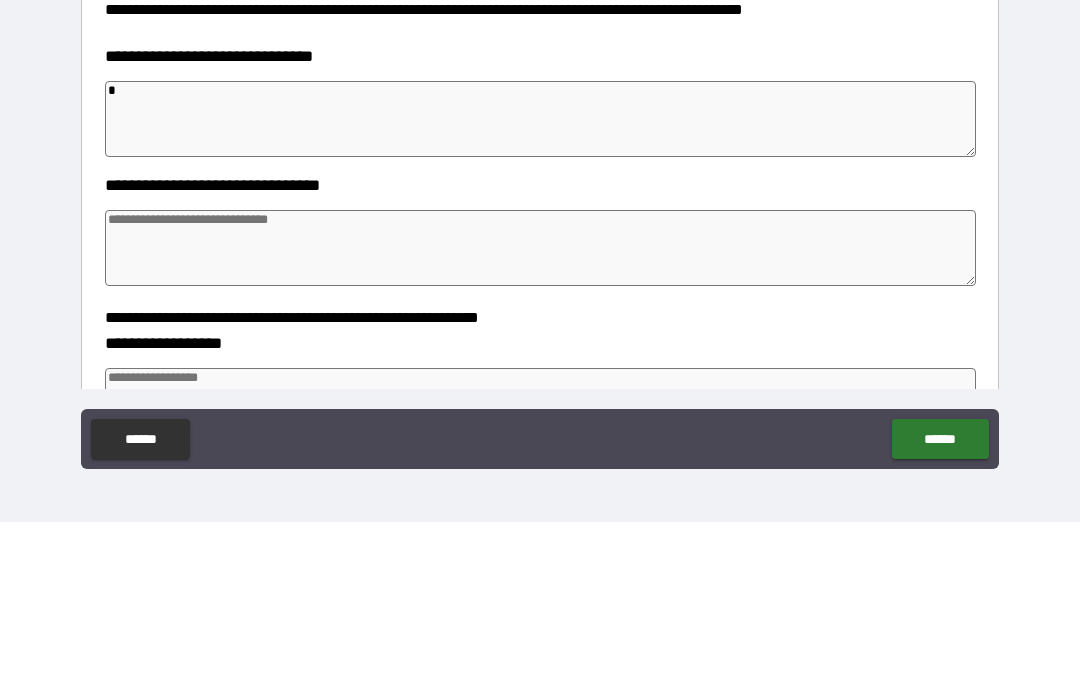 type on "*" 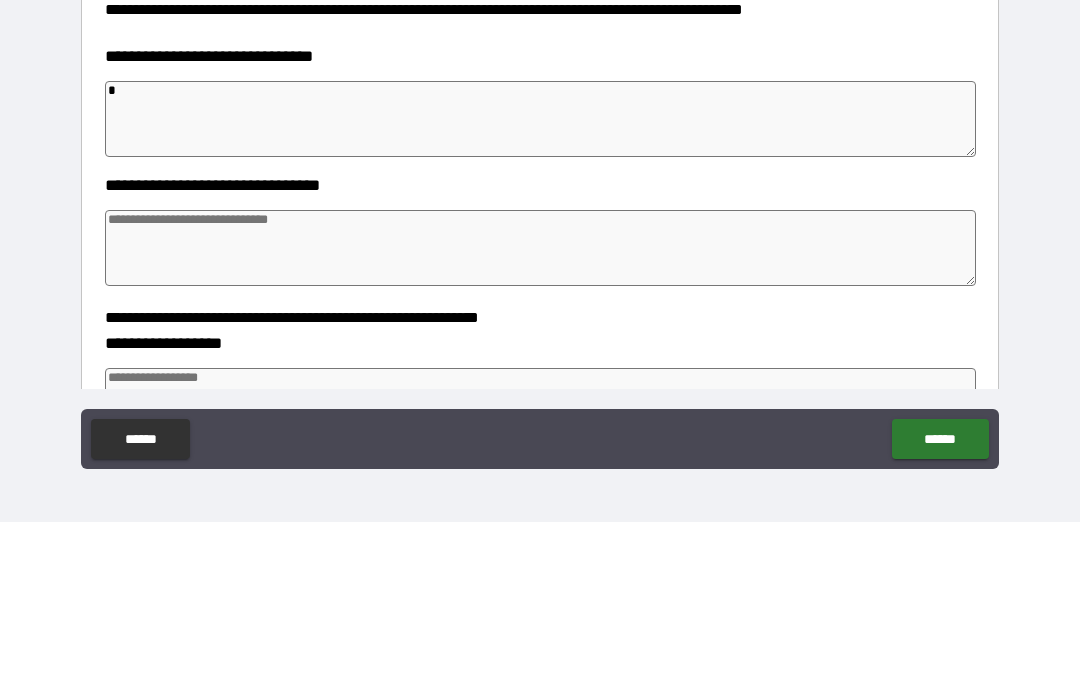 type on "**" 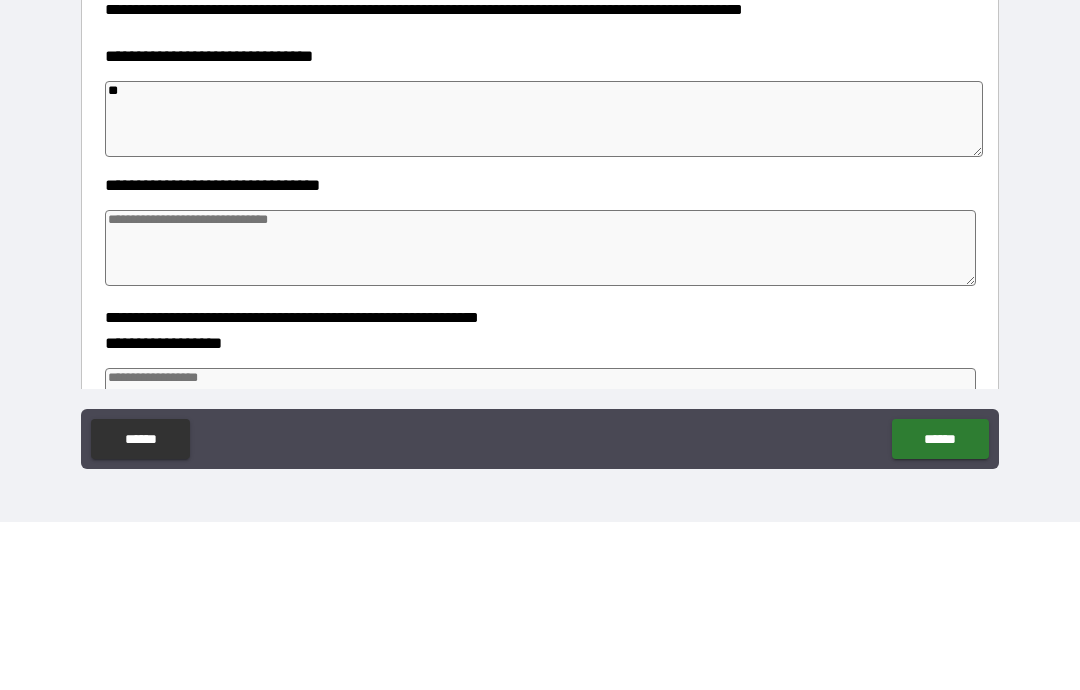 type on "*" 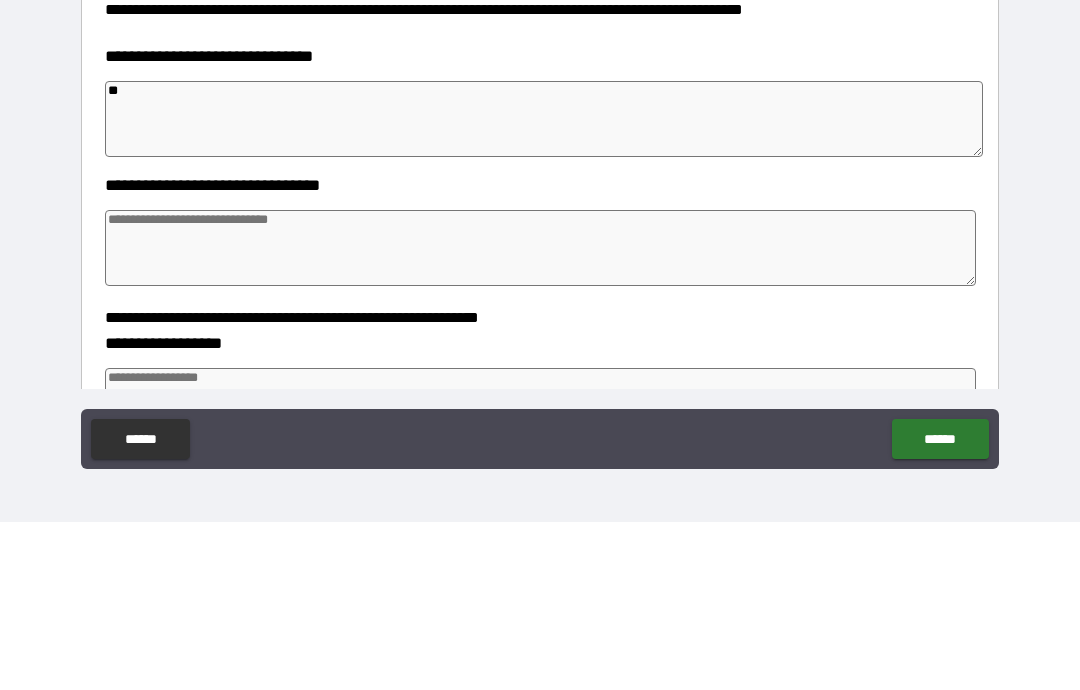 type on "*" 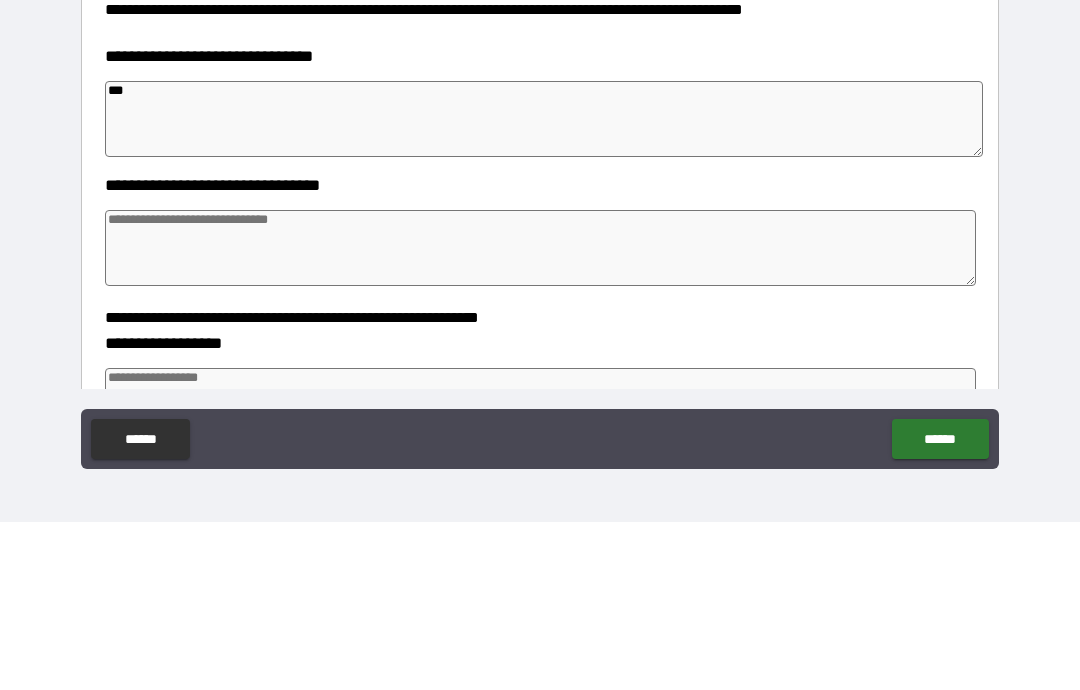 type on "*" 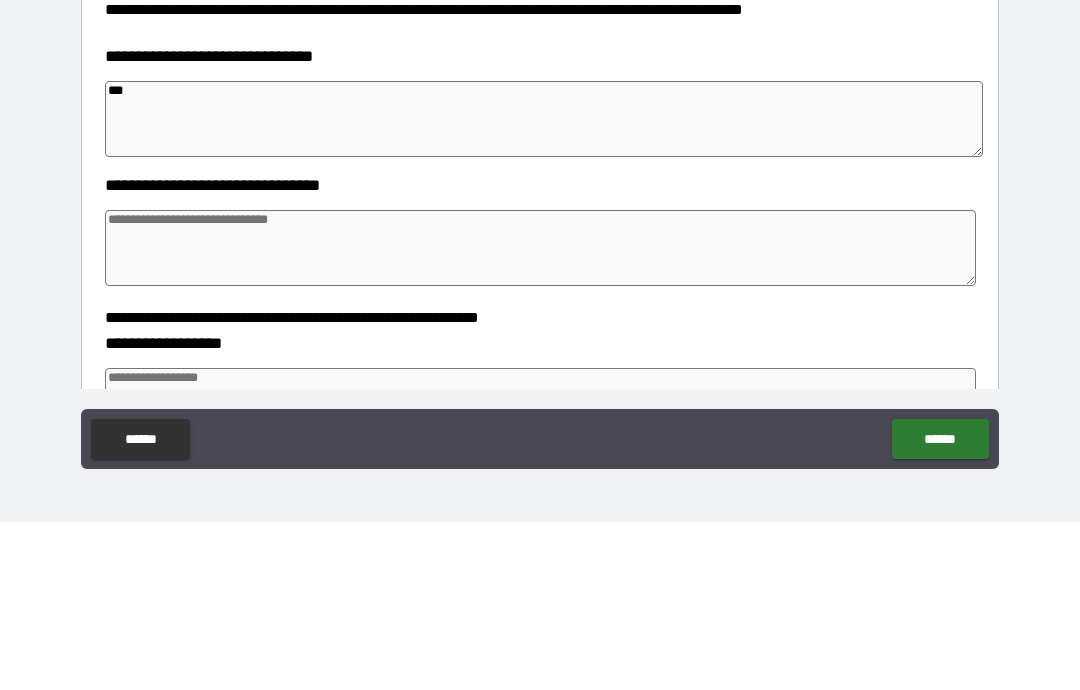 type on "*" 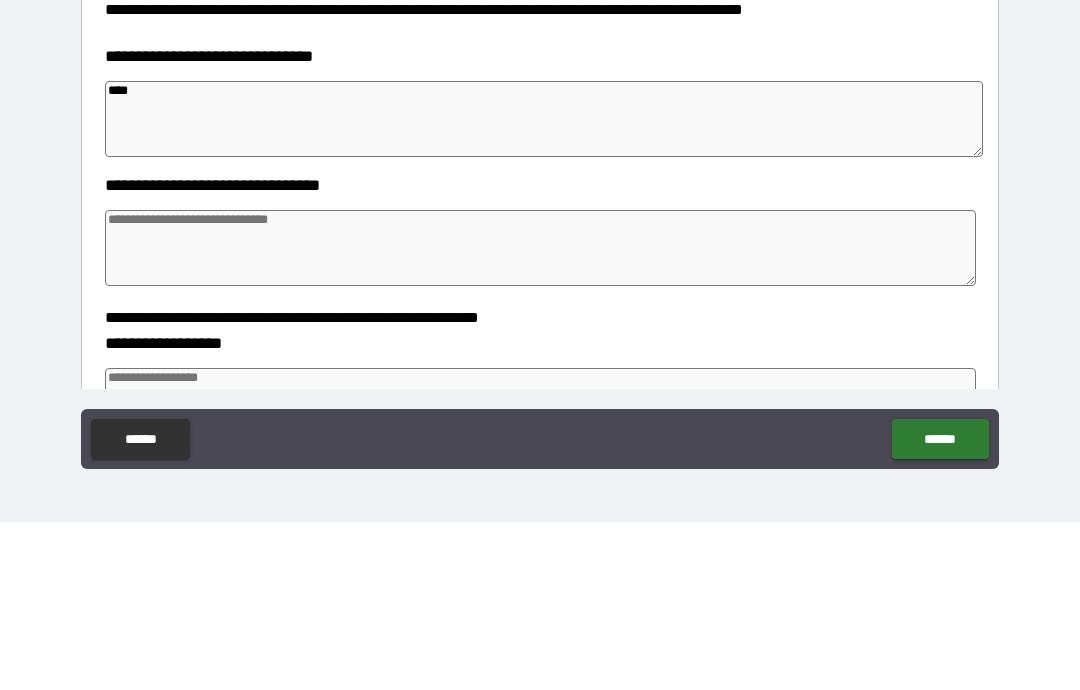 type on "*" 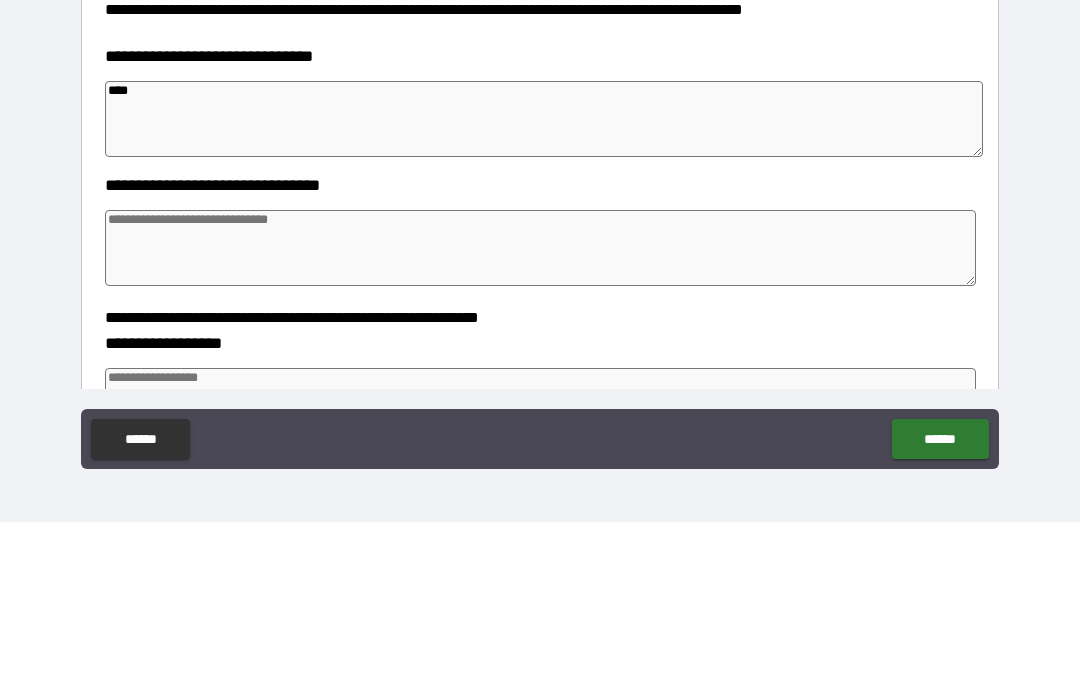 type on "*" 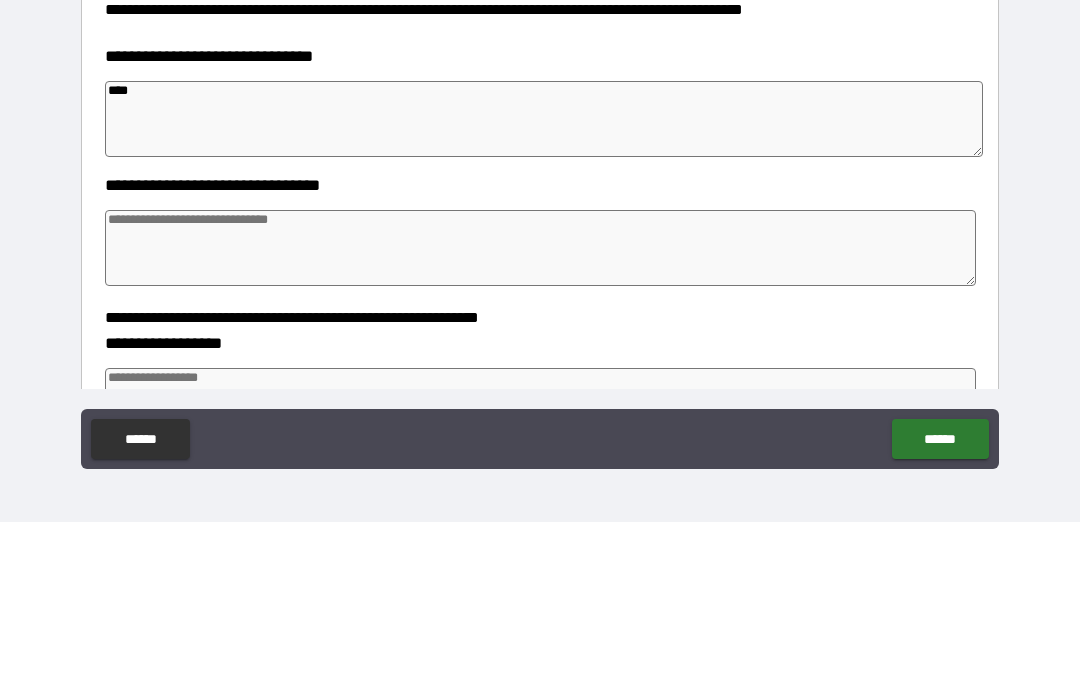 type on "*" 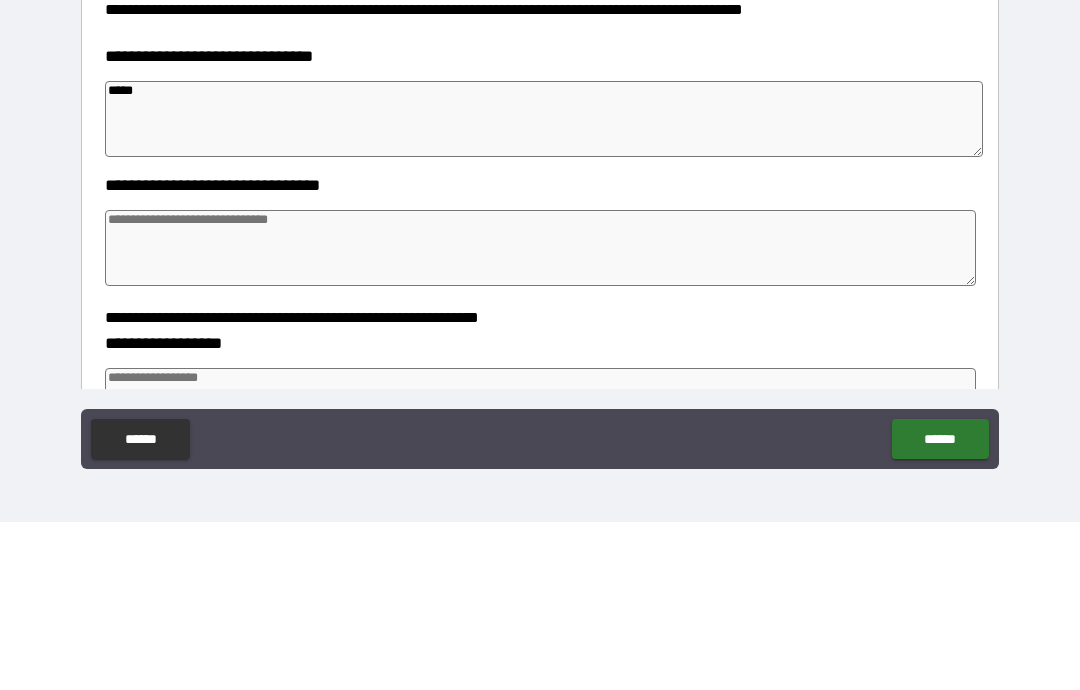 type on "*" 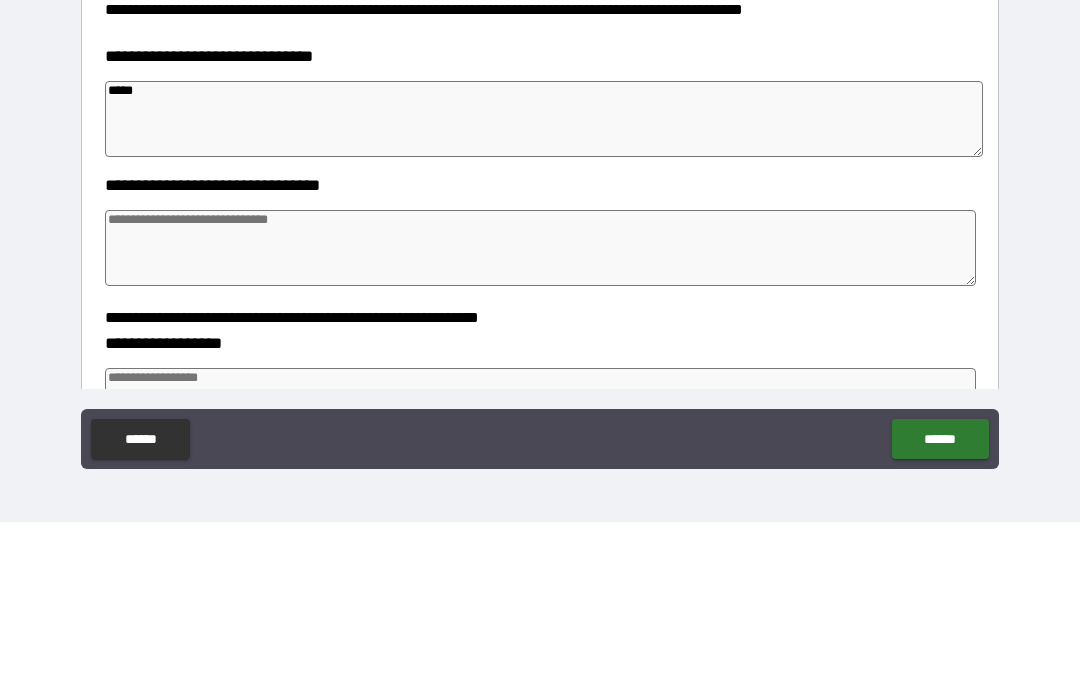 type on "*" 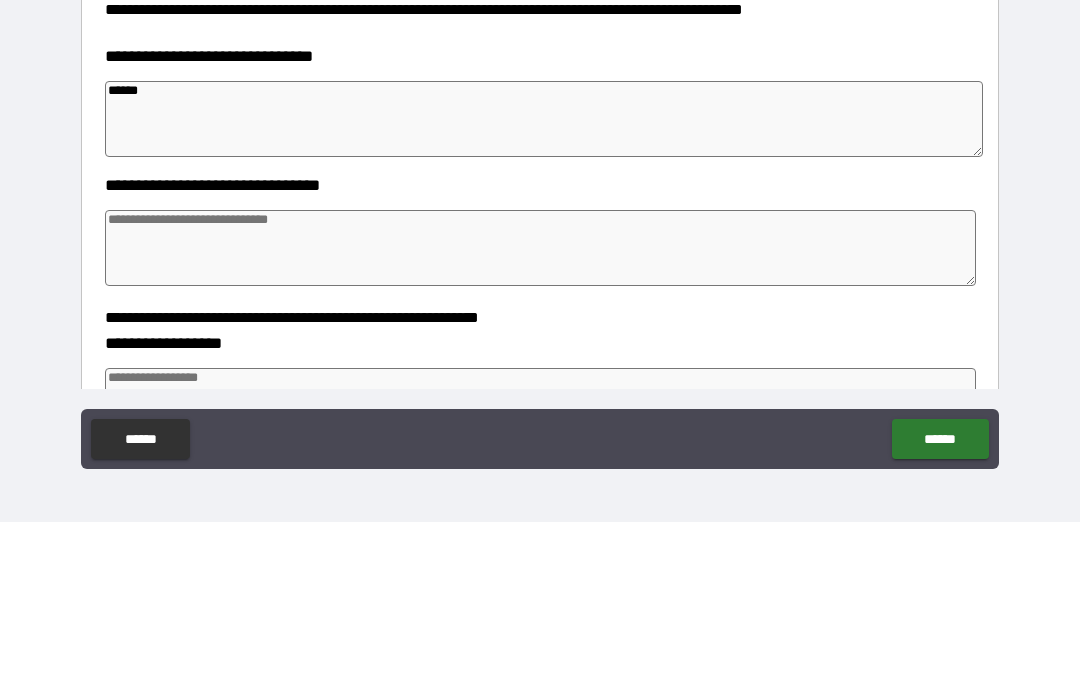 type on "*" 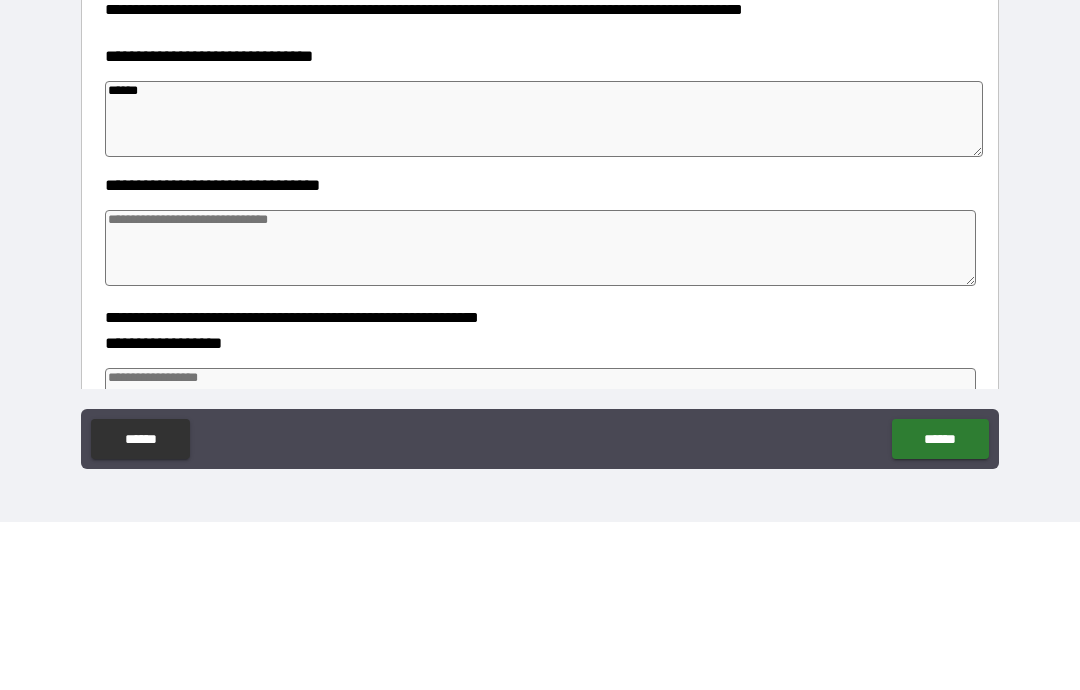 type on "*" 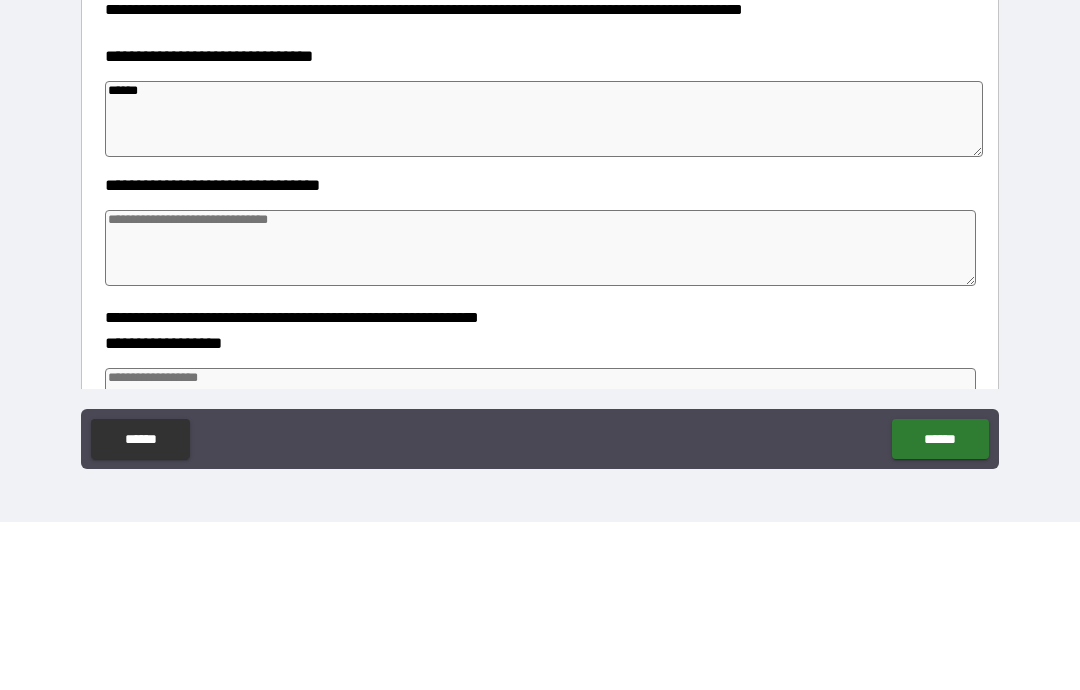 type on "*" 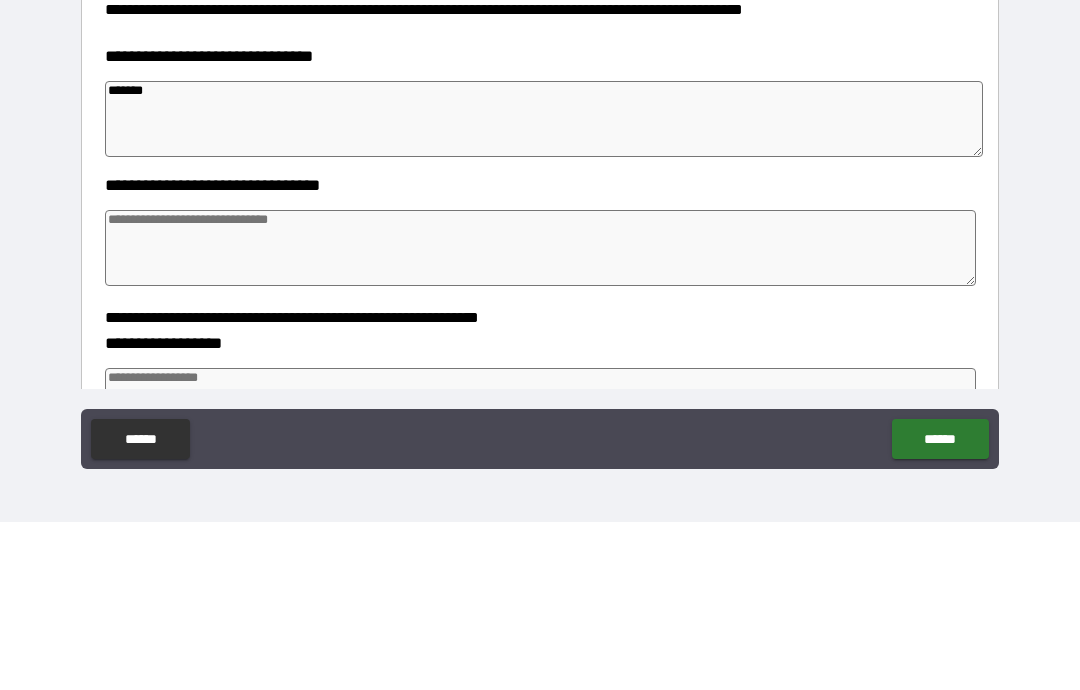type on "*" 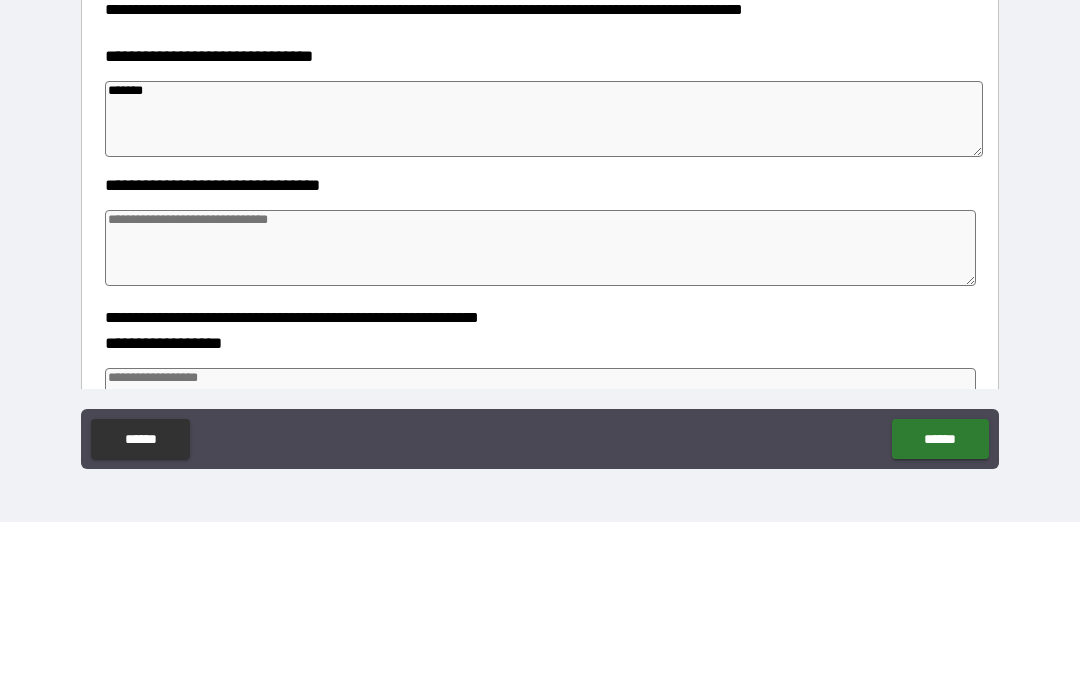 type on "********" 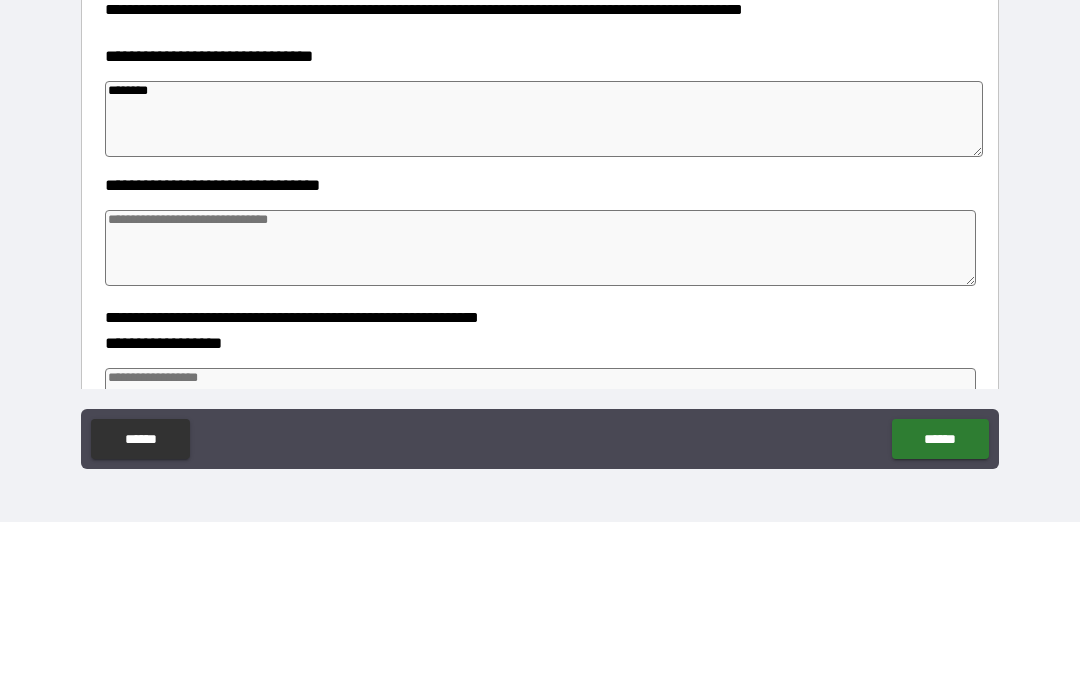 type on "*" 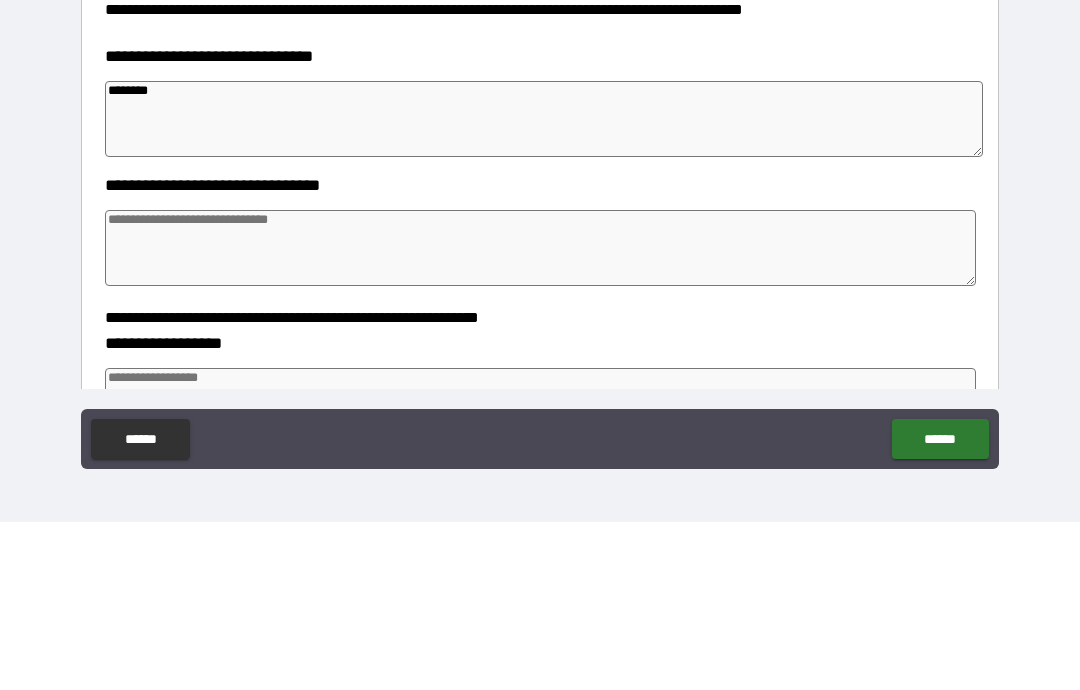 type on "*" 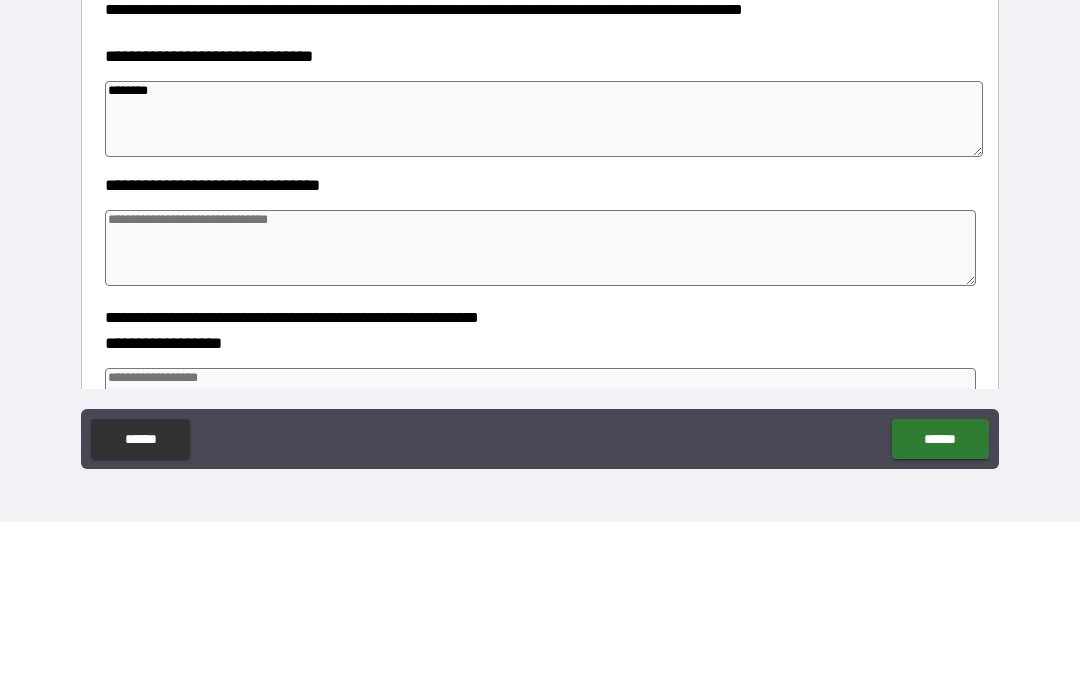 type on "*" 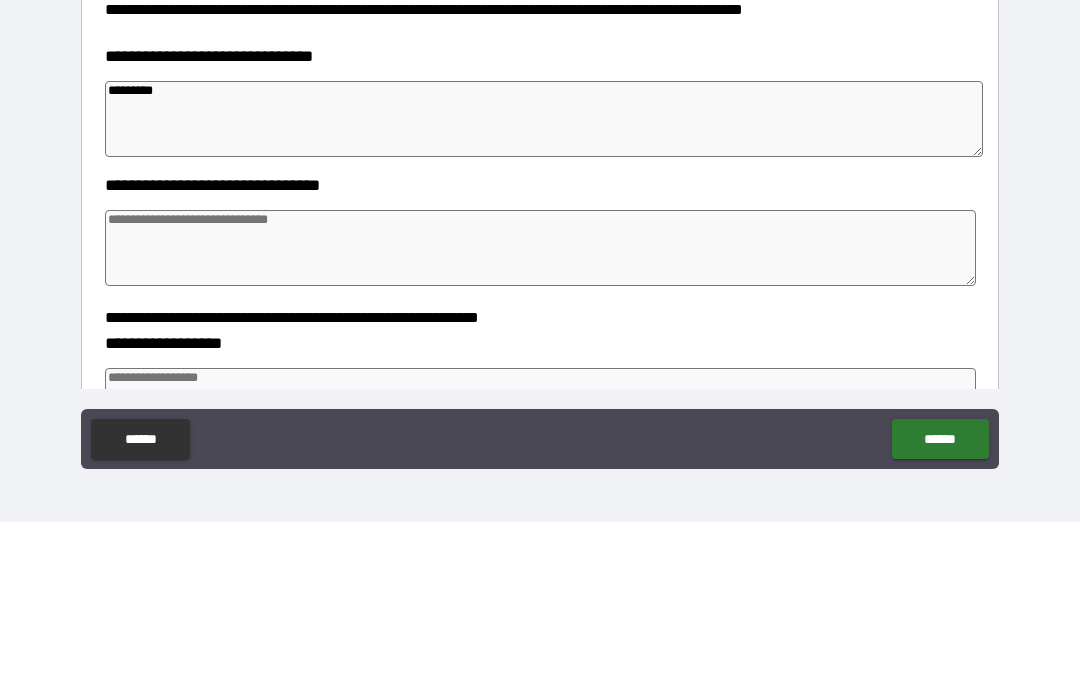 type on "*" 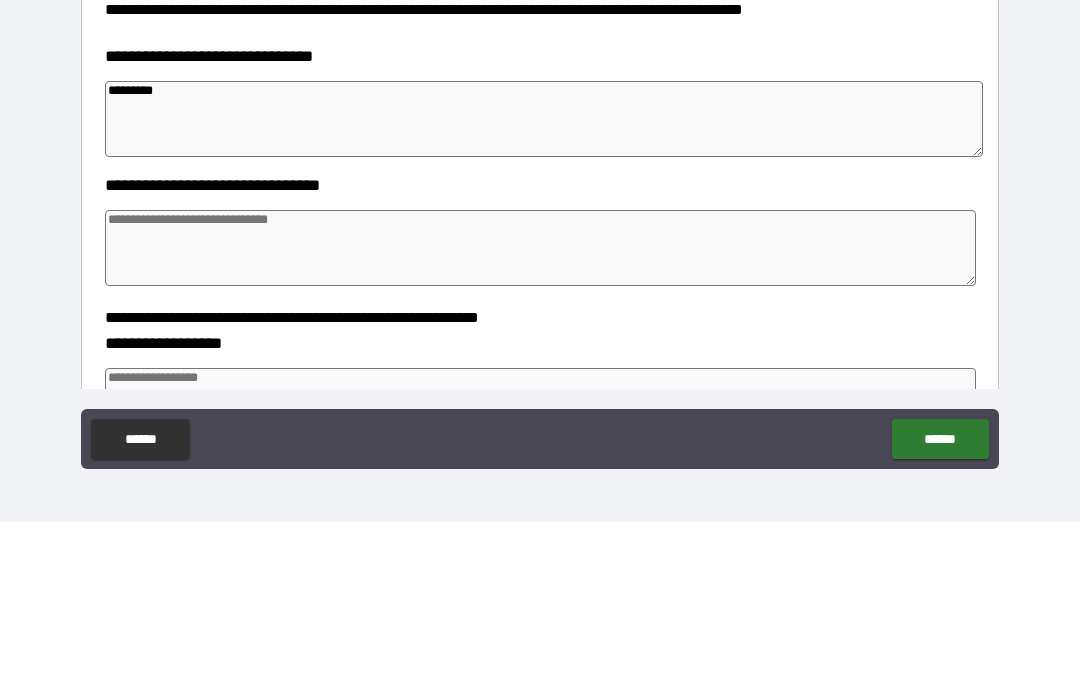 type on "*" 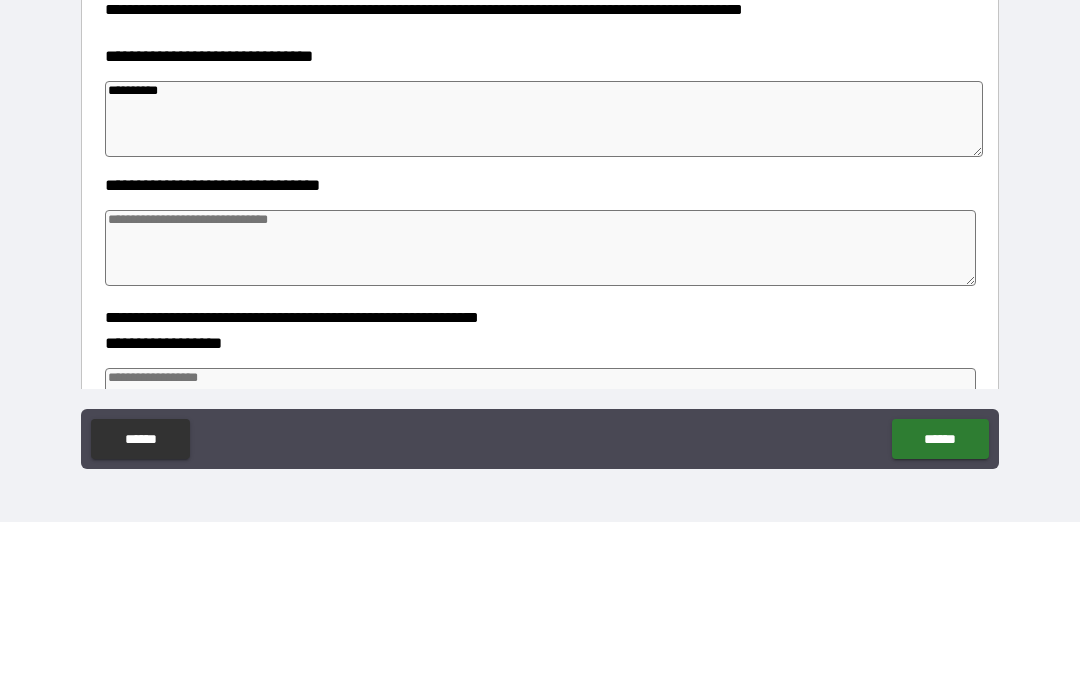 type on "*" 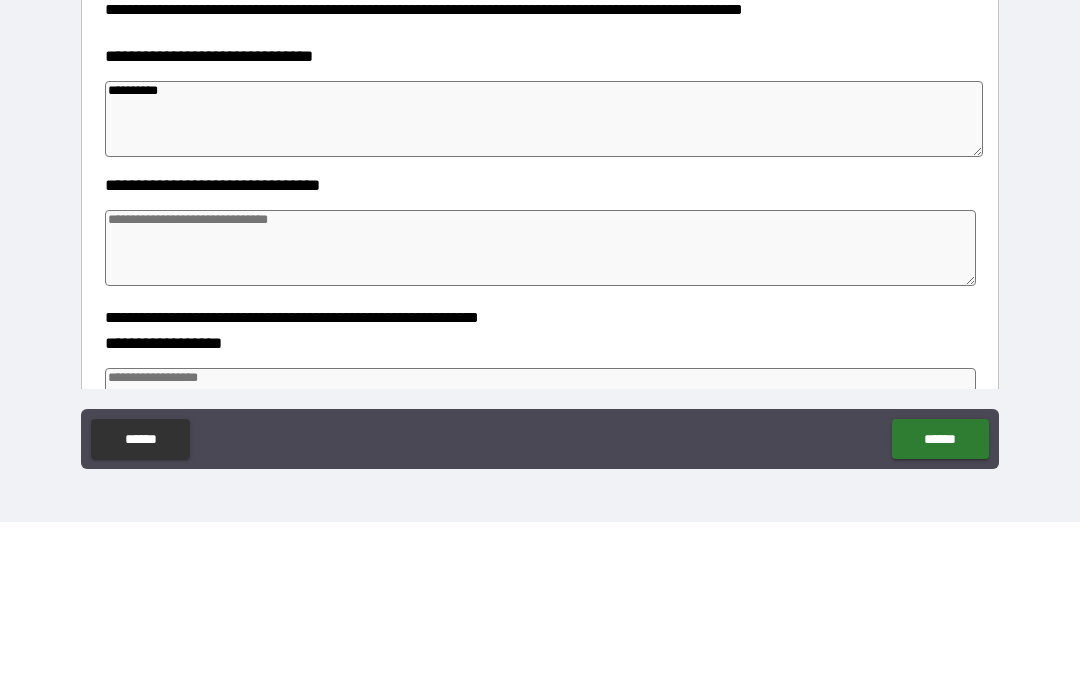 type on "*" 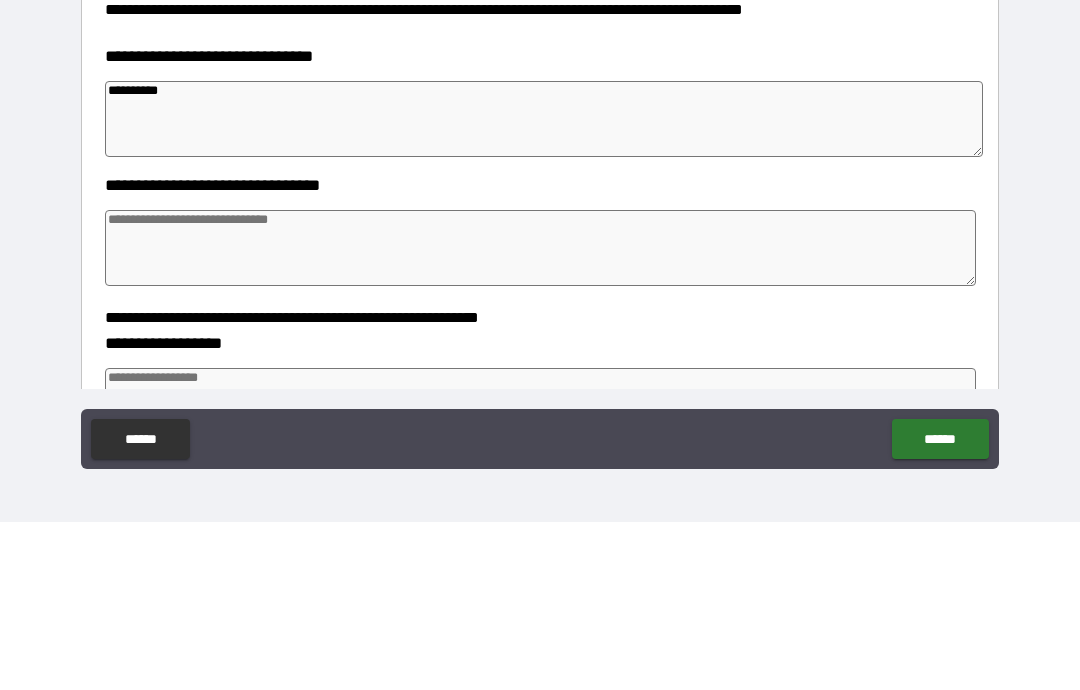 type on "*" 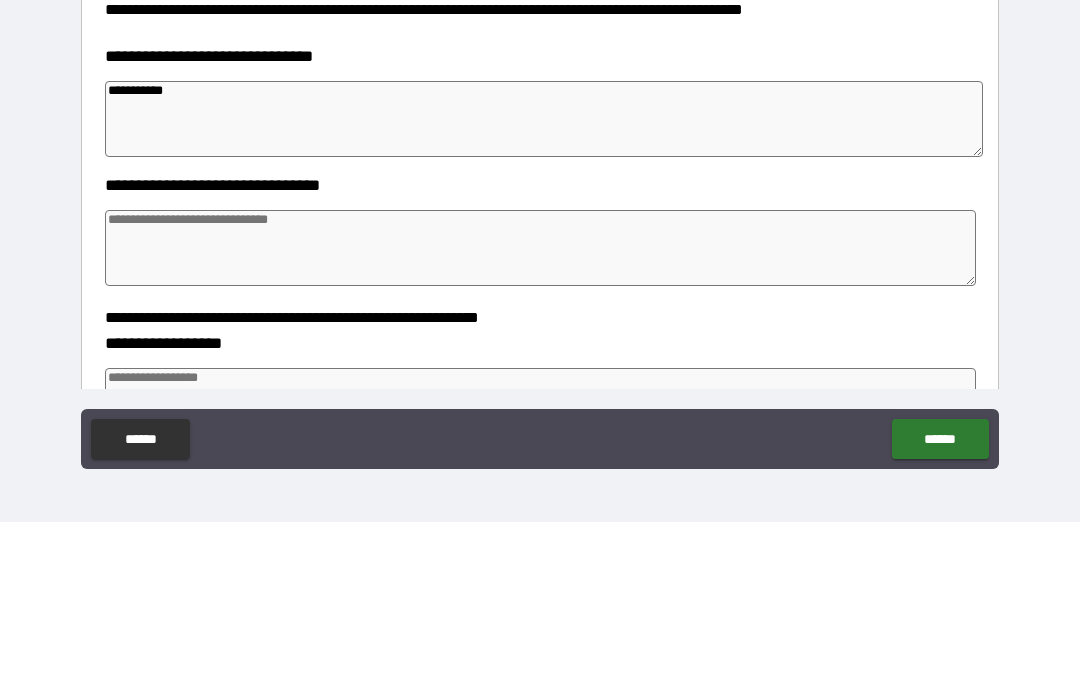 type on "*" 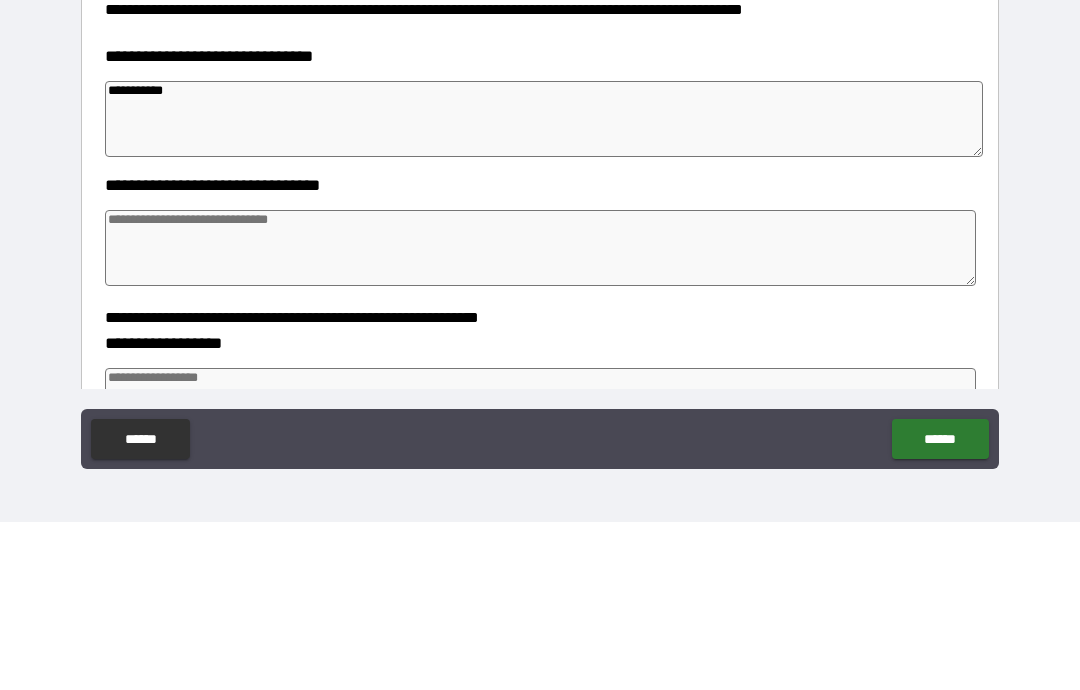 type on "*" 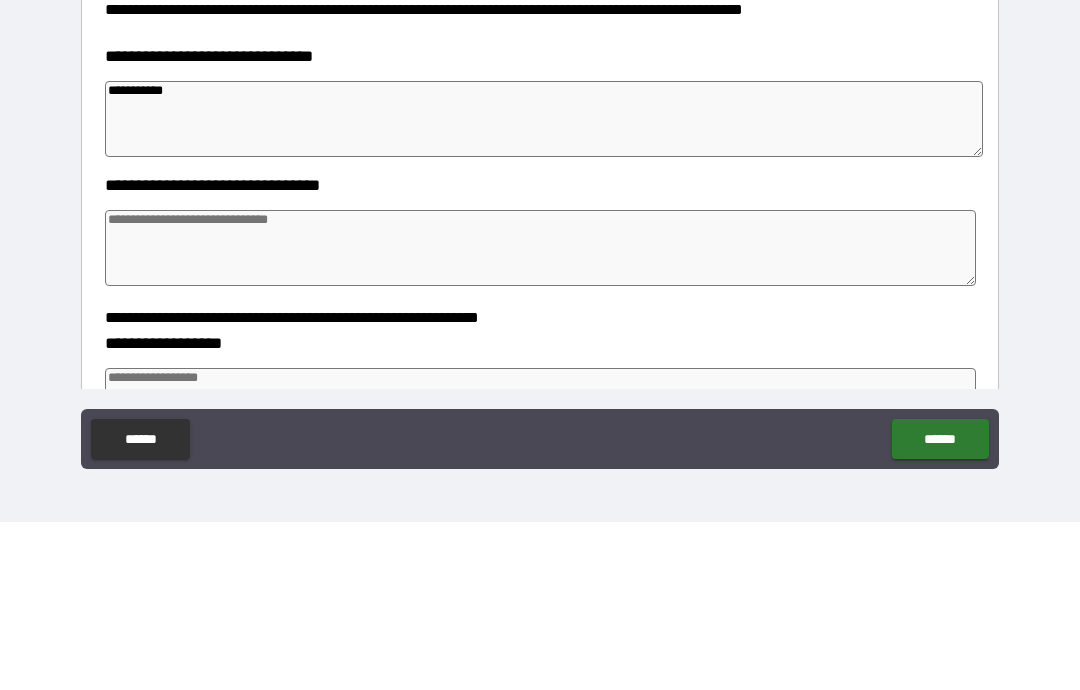type on "*" 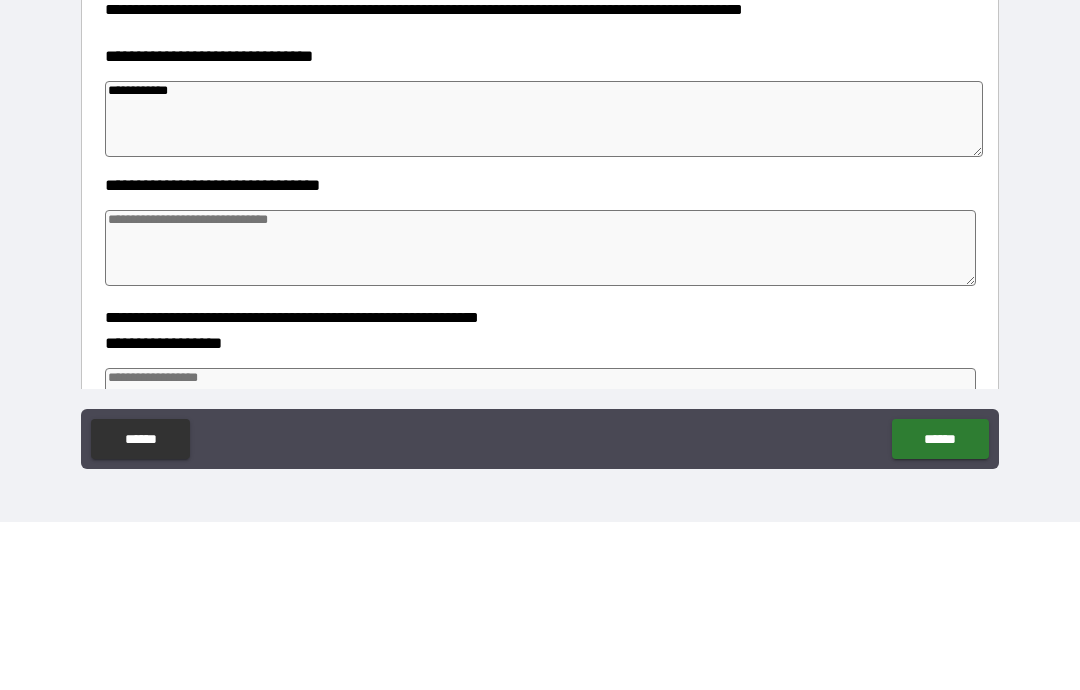 type on "*" 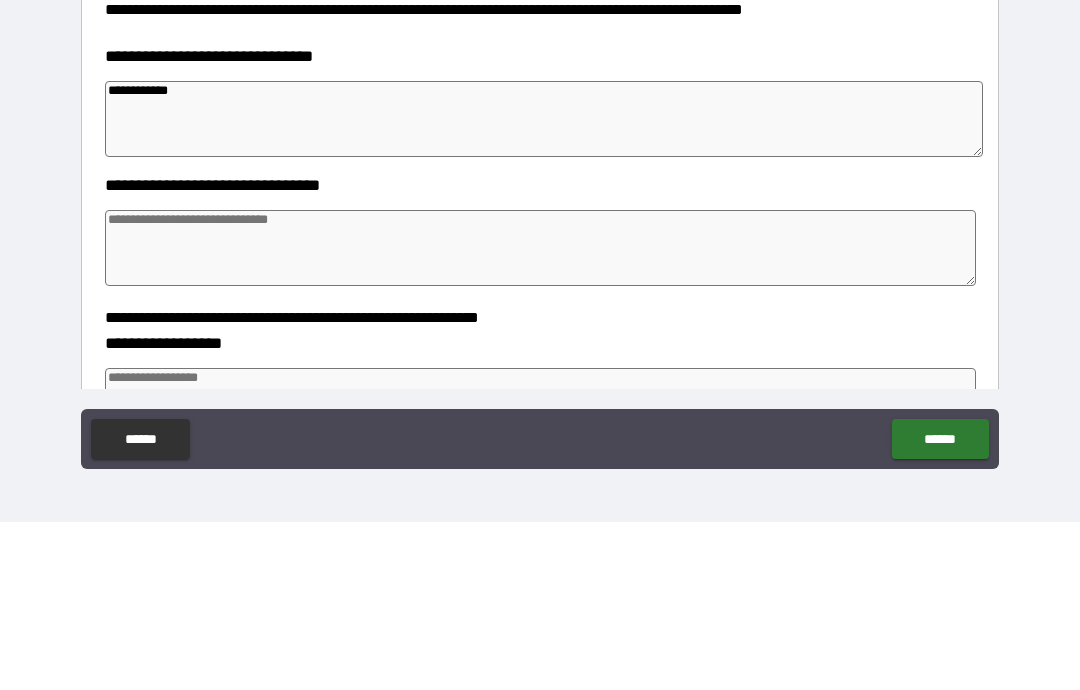 type on "*" 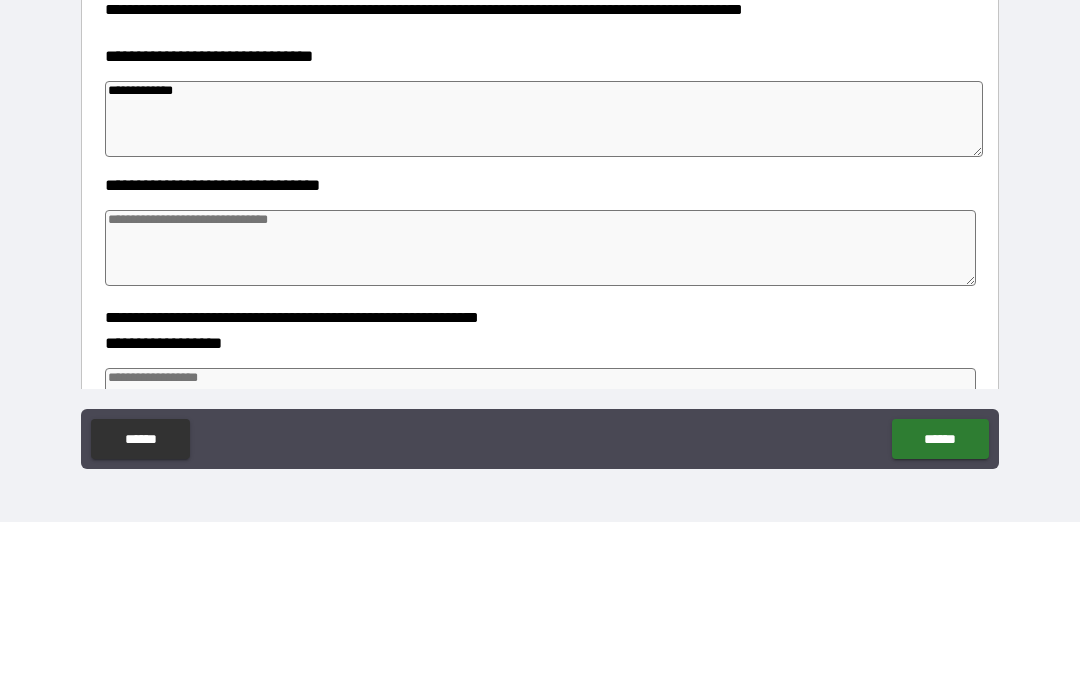 type on "*" 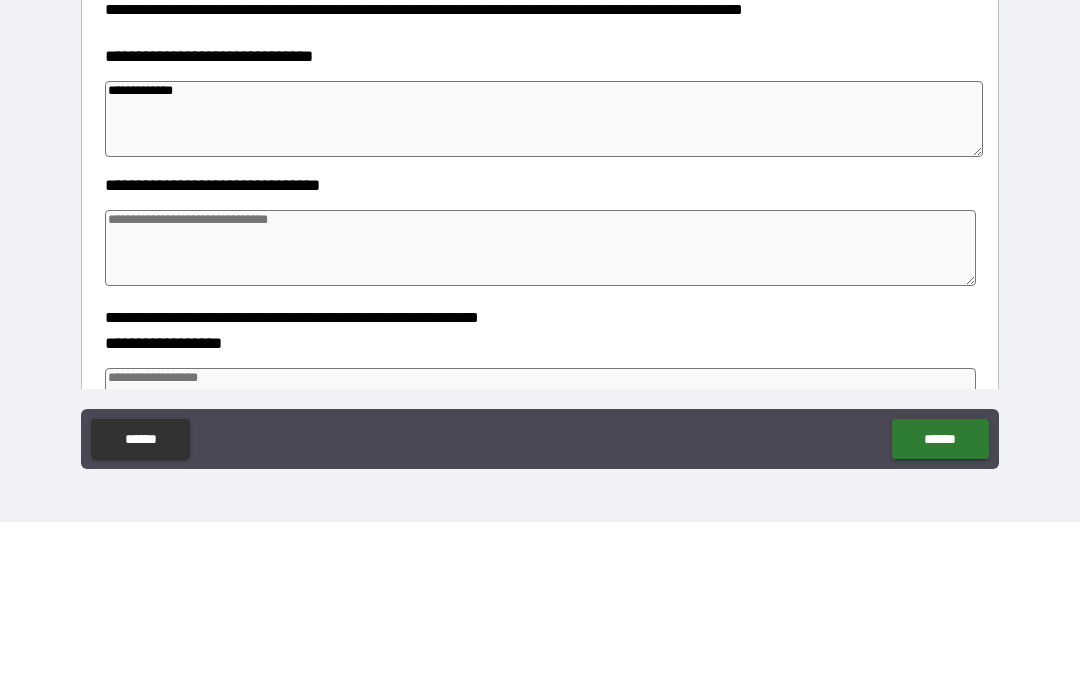 type on "*" 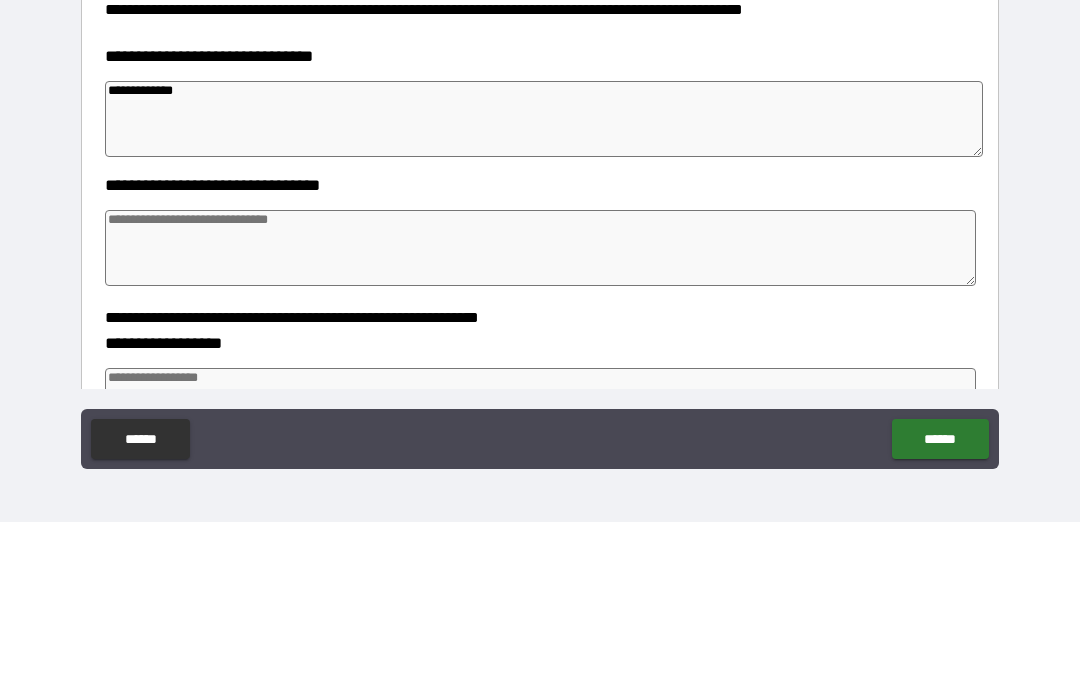type on "*" 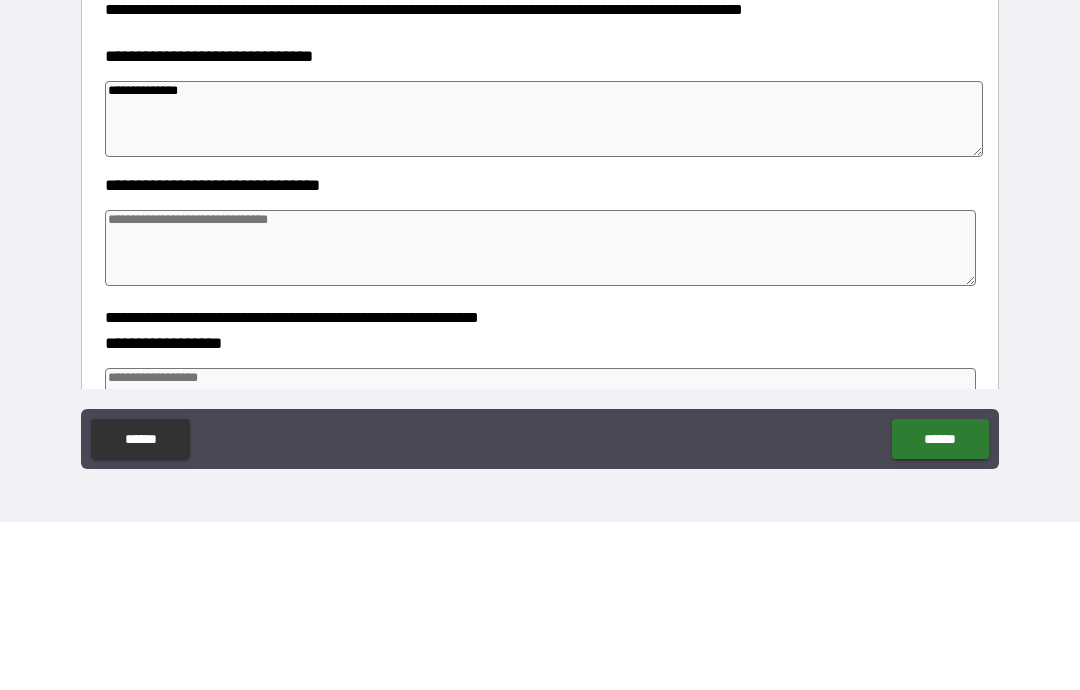 type on "*" 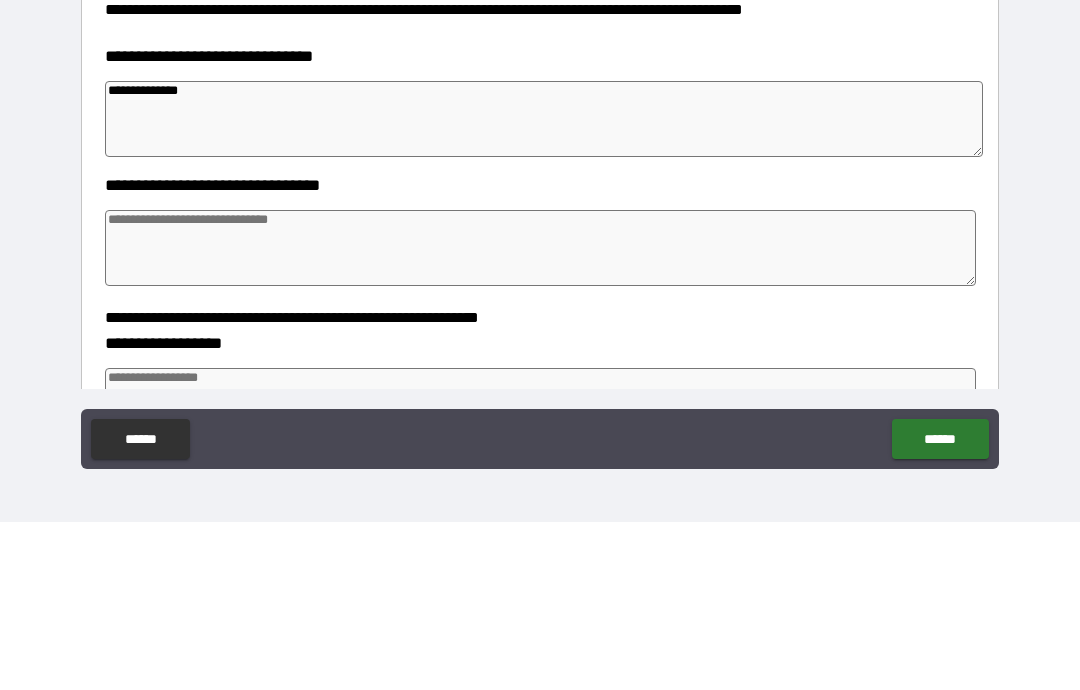 type on "*" 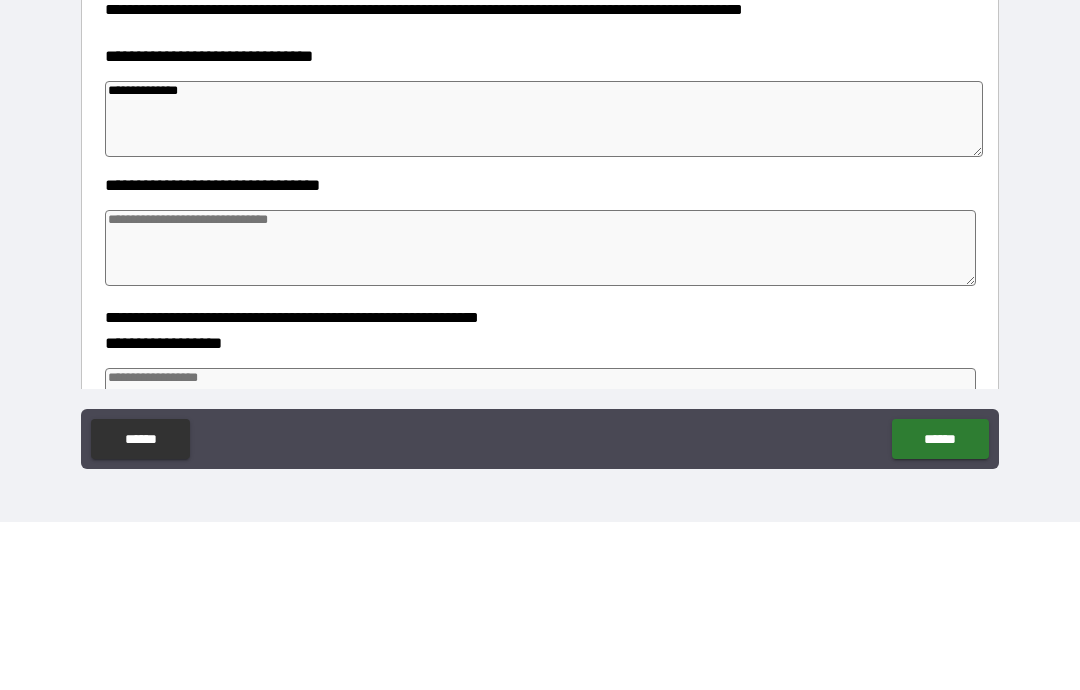 type on "*" 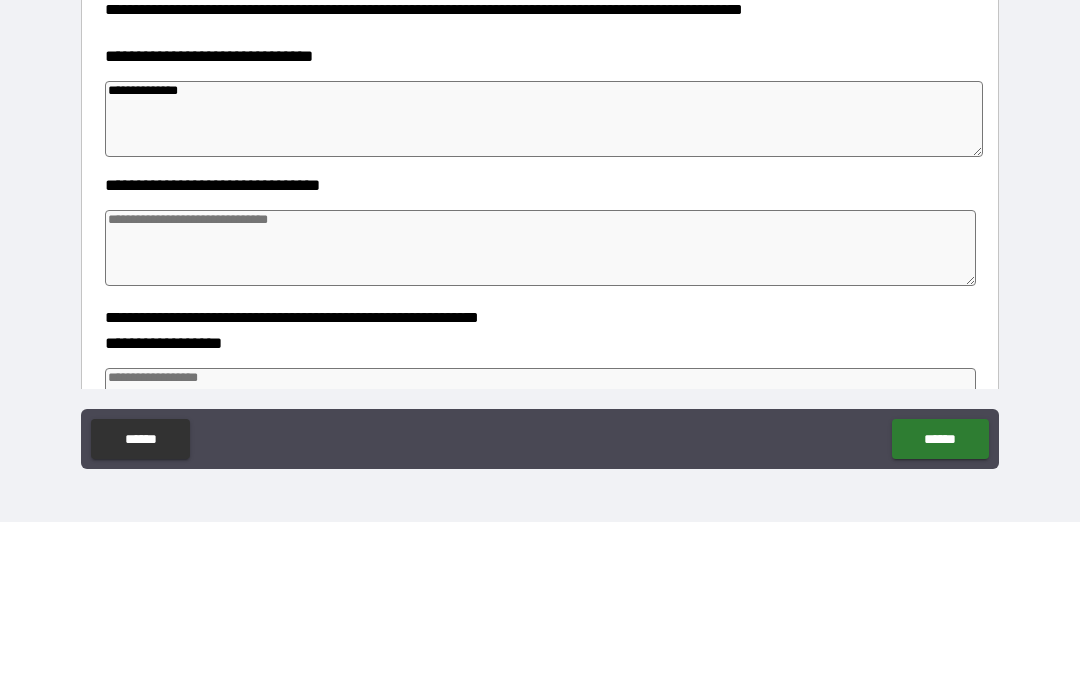 type on "*" 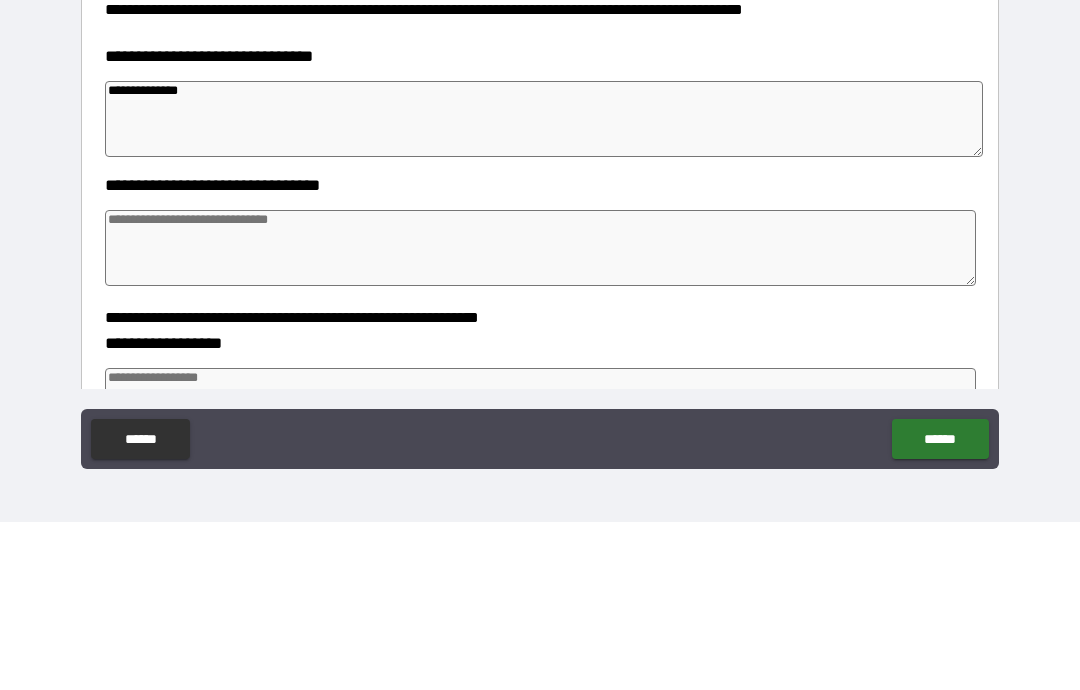 type on "**********" 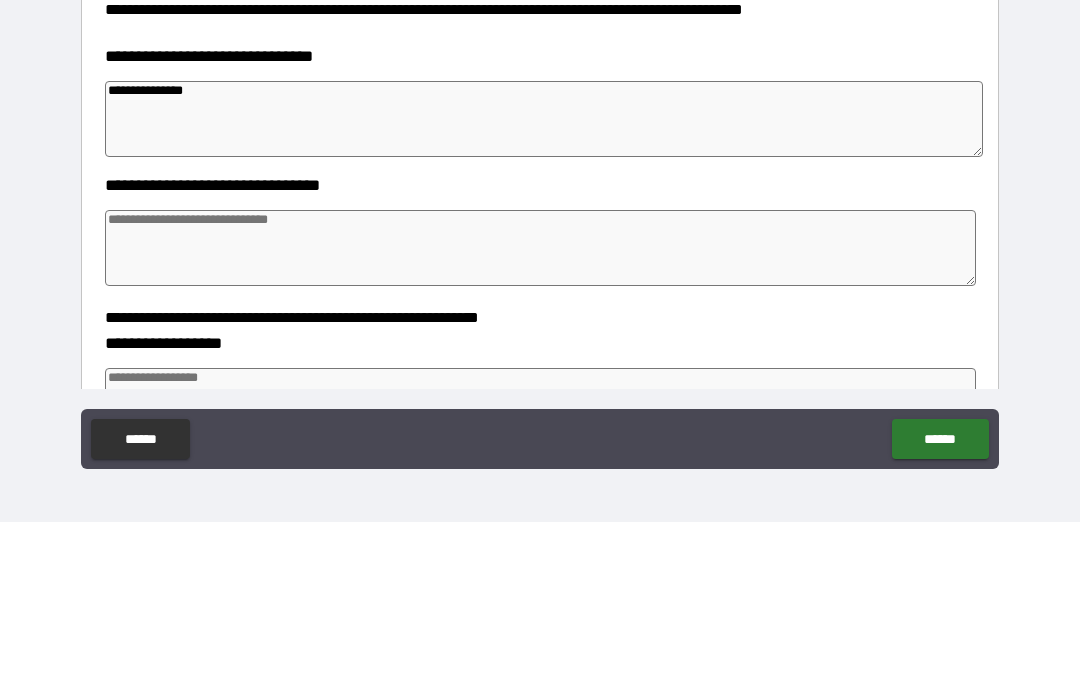 type on "*" 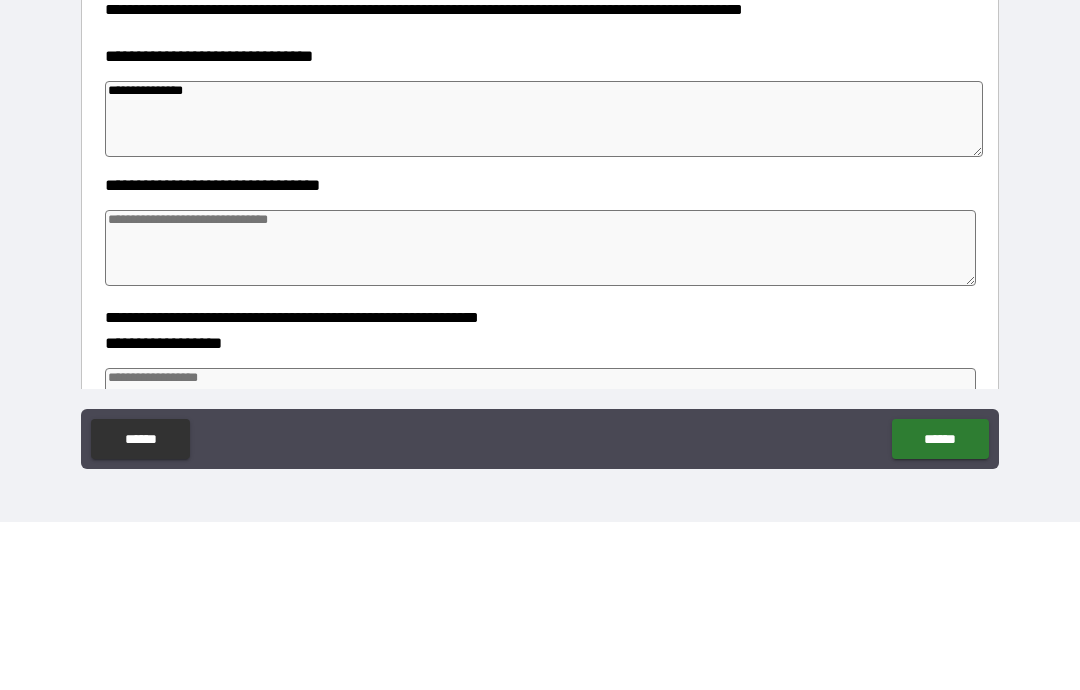 type on "*" 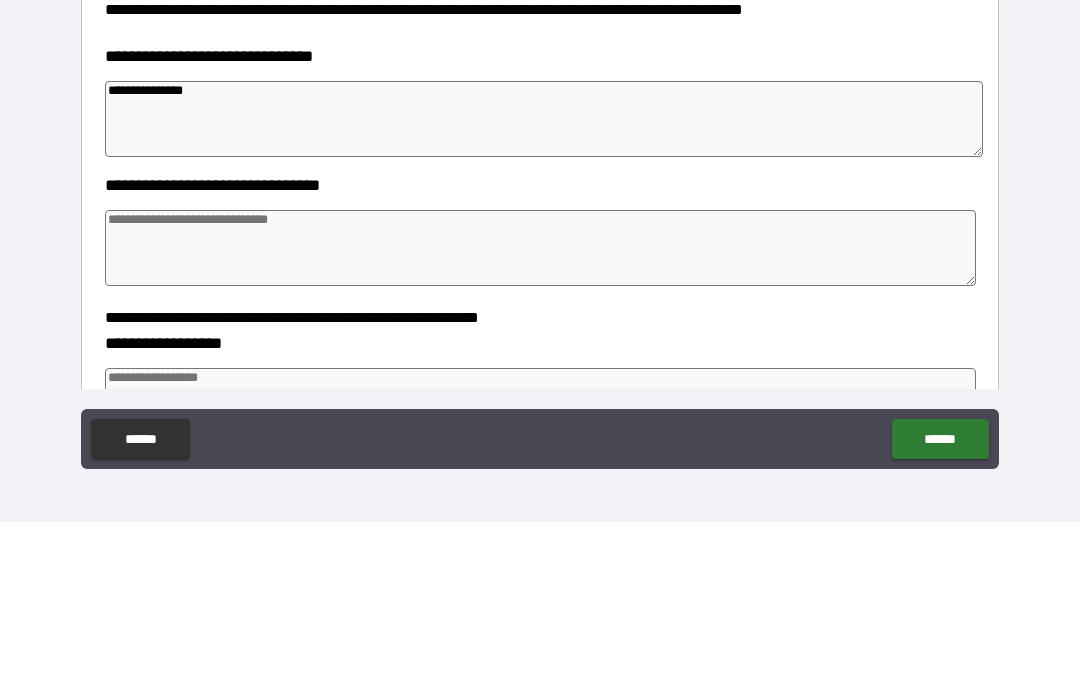 type on "*" 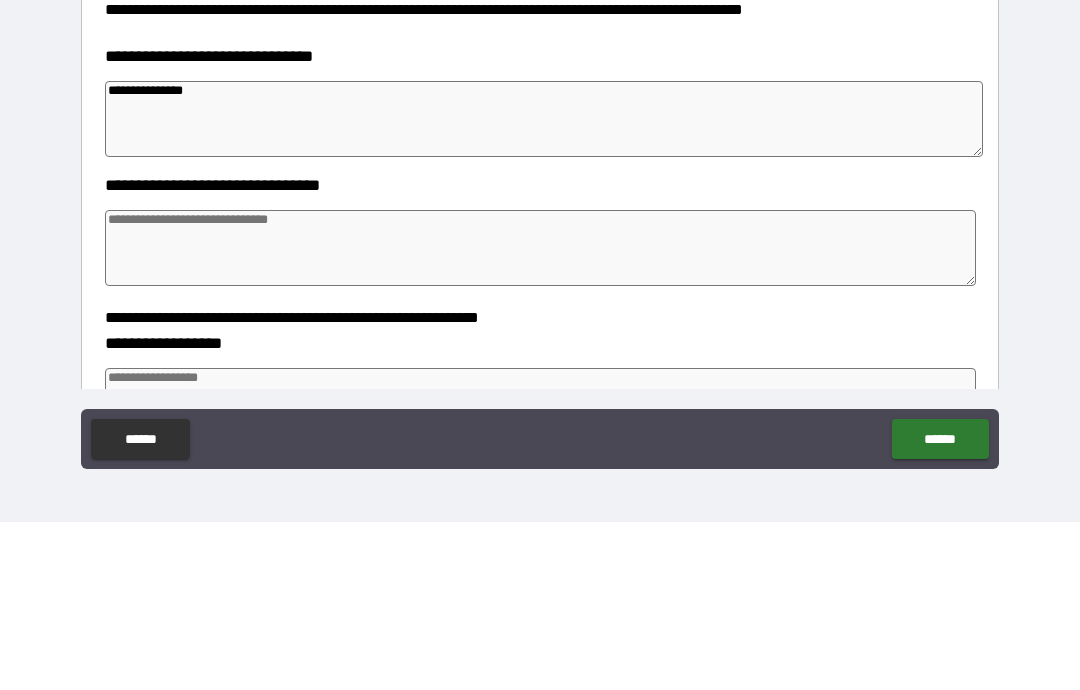 type on "*" 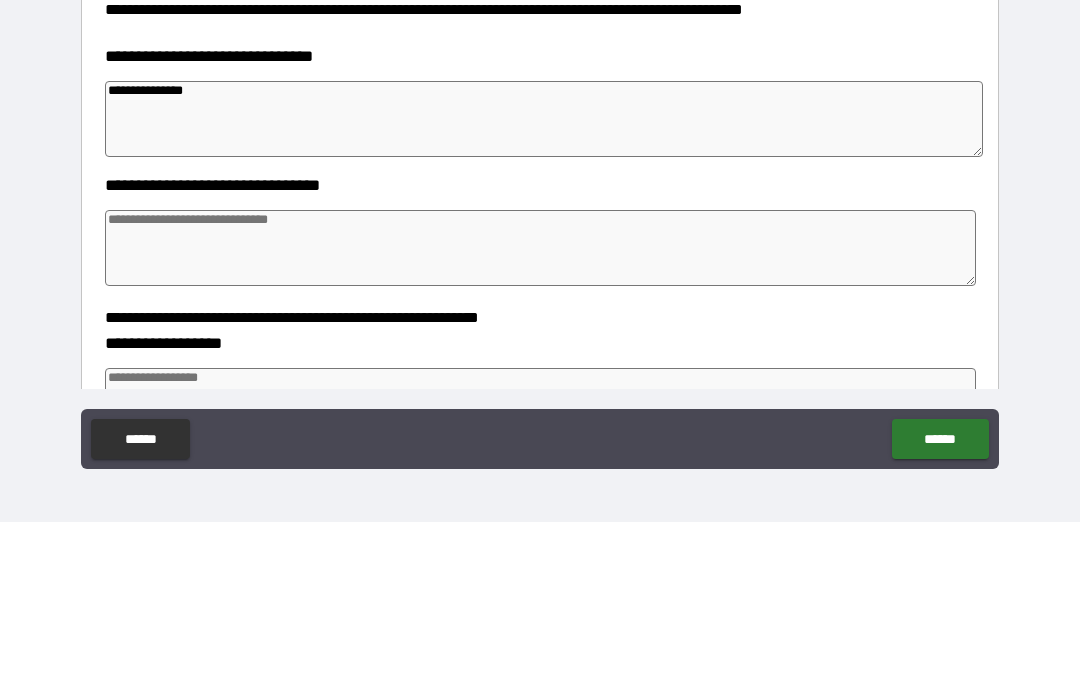 type on "**********" 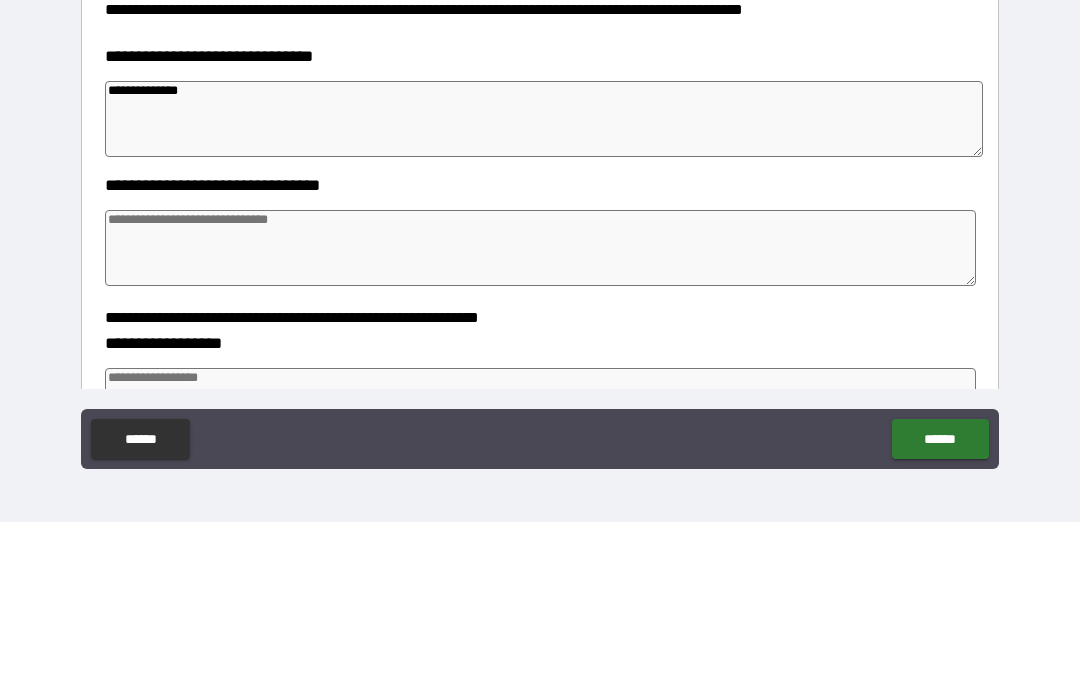 type on "*" 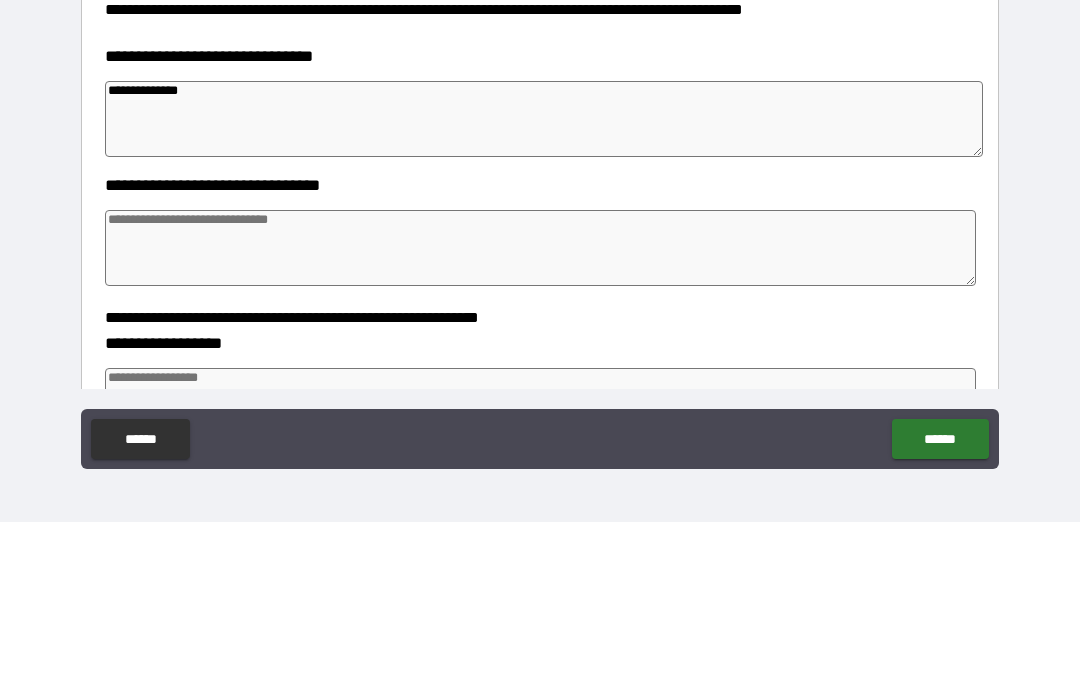 type on "*" 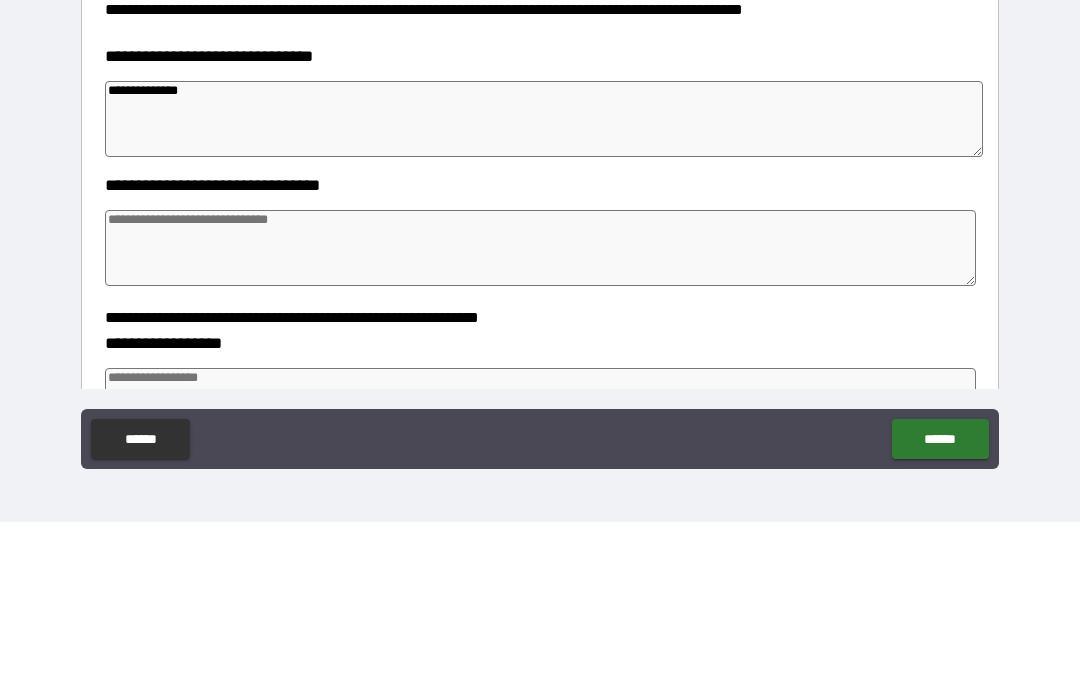 type on "*" 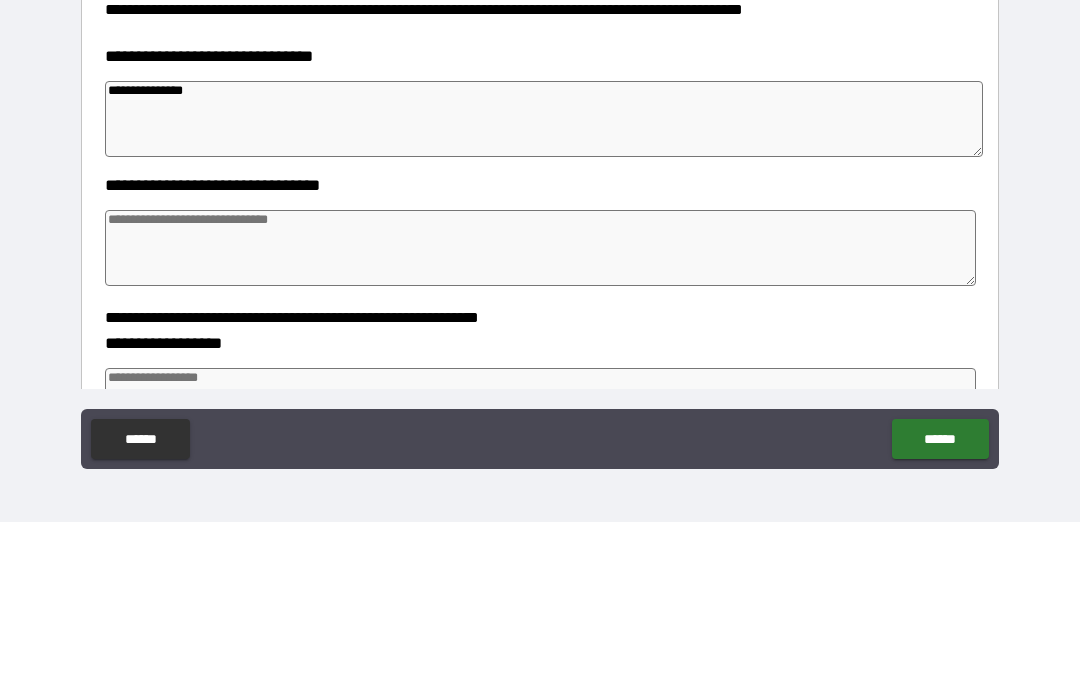 type on "*" 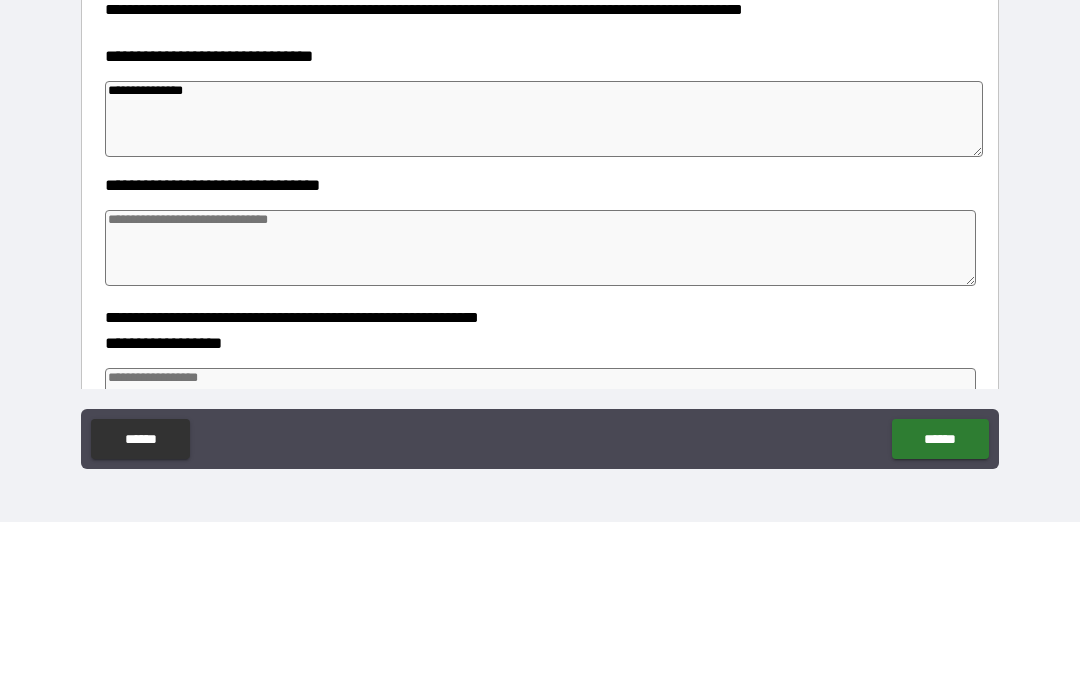 type on "*" 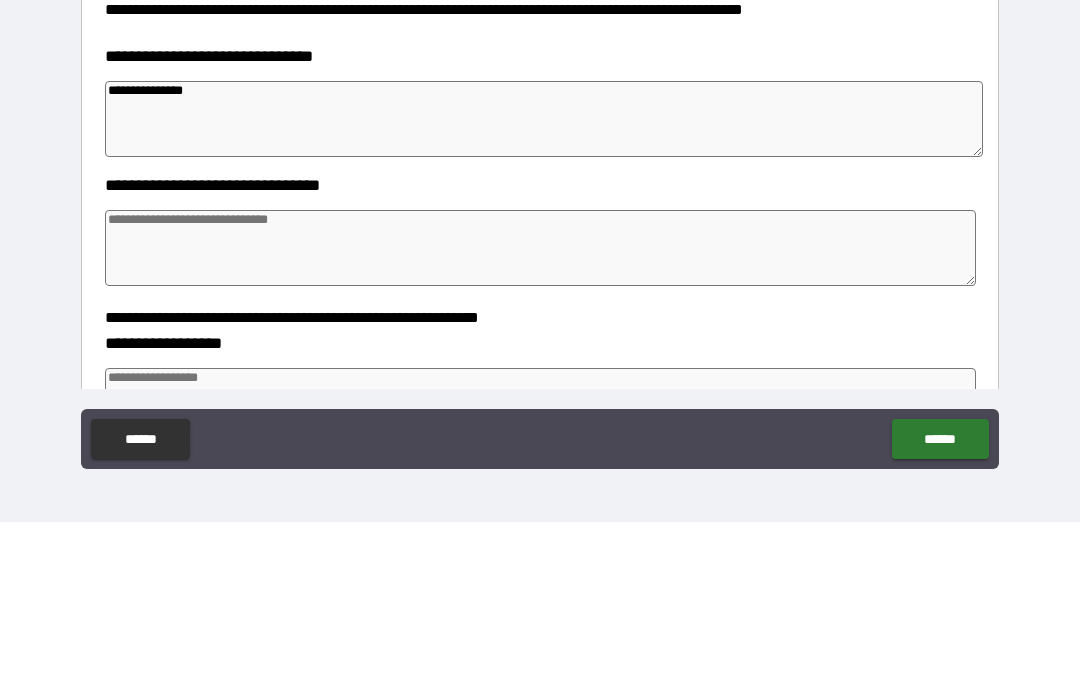 type on "*" 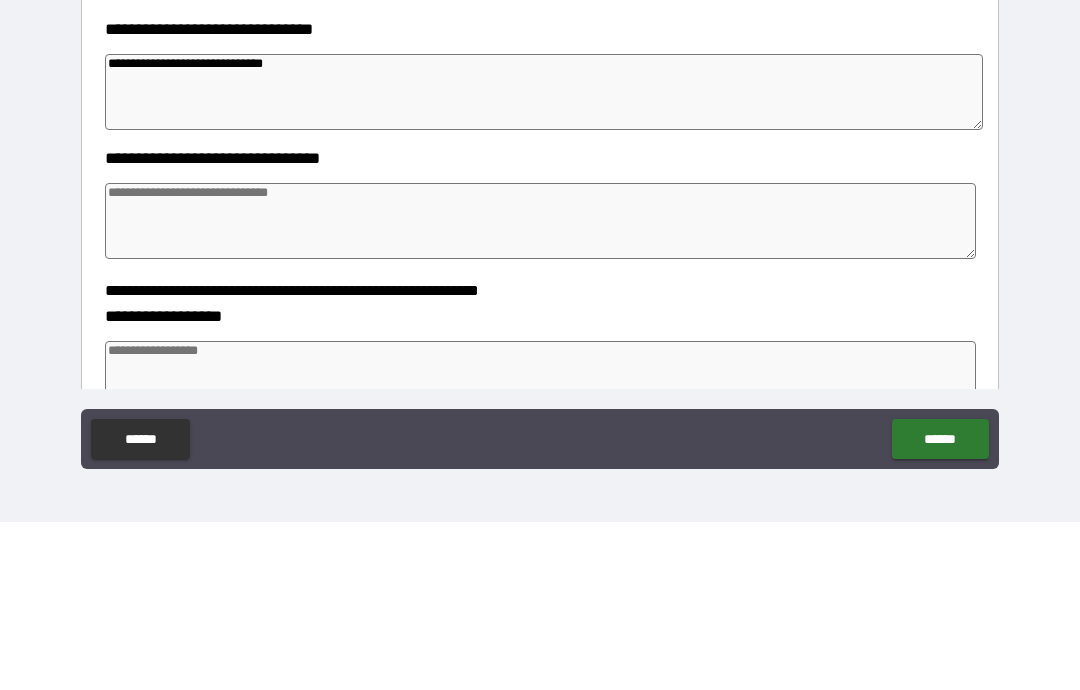 scroll, scrollTop: 366, scrollLeft: 0, axis: vertical 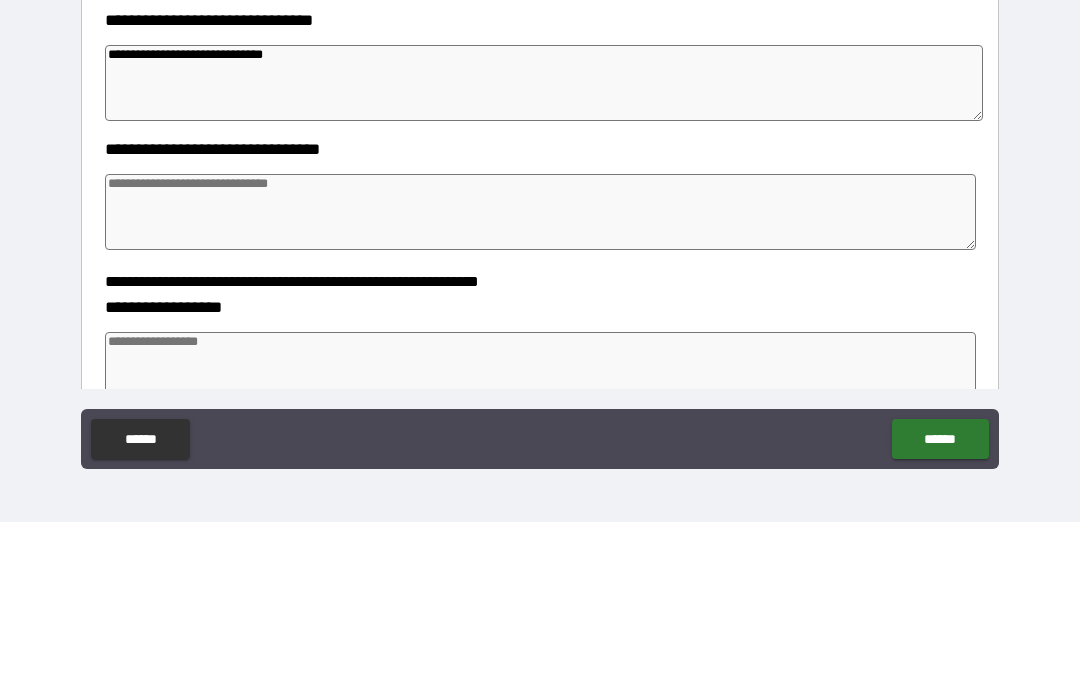 click at bounding box center [540, 380] 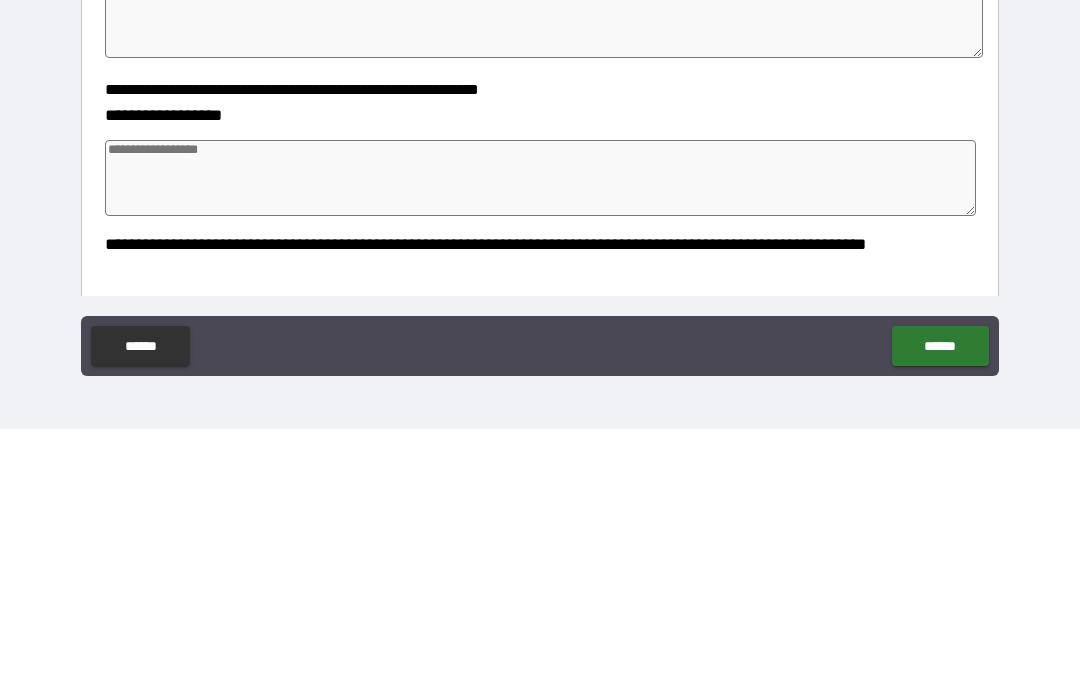 scroll, scrollTop: 468, scrollLeft: 0, axis: vertical 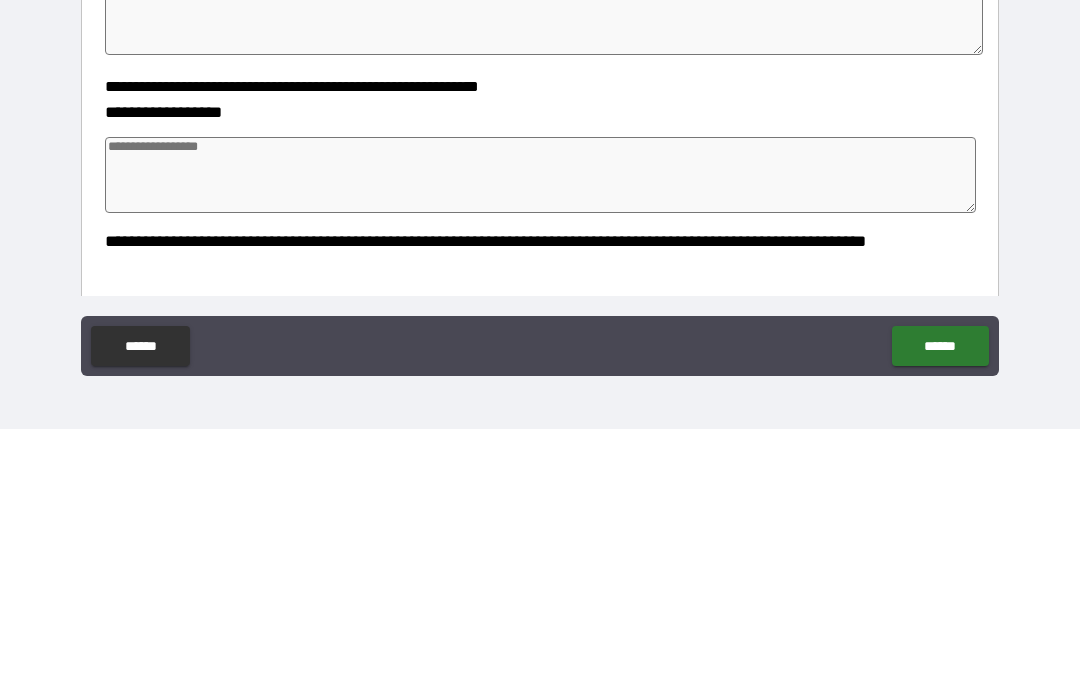 click at bounding box center (540, 436) 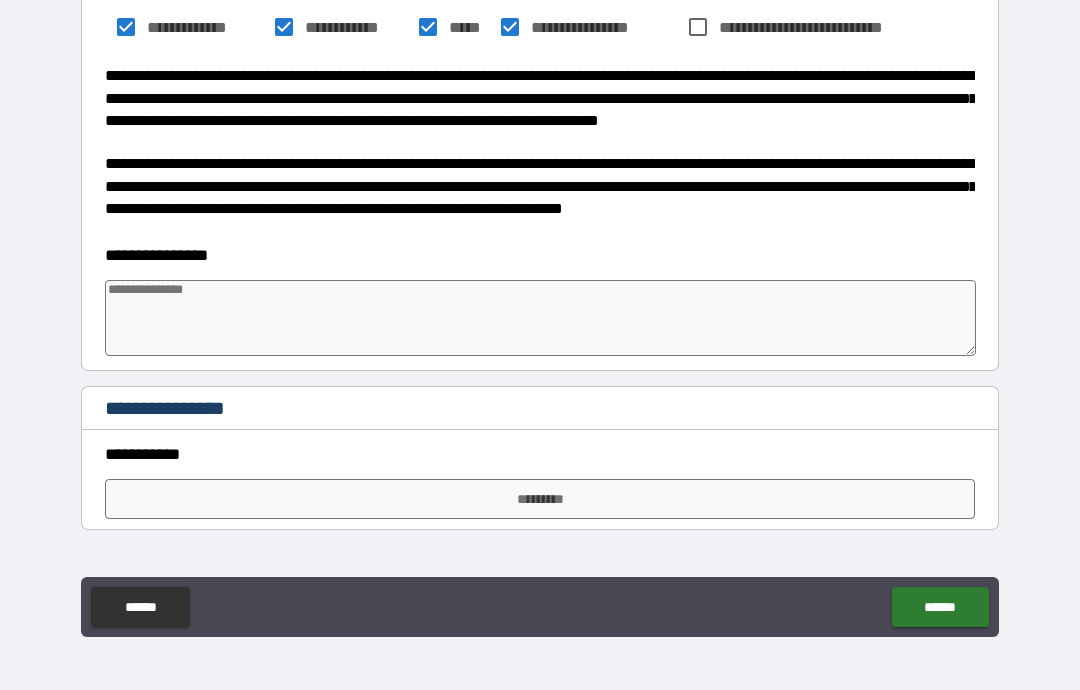 scroll, scrollTop: 1315, scrollLeft: 0, axis: vertical 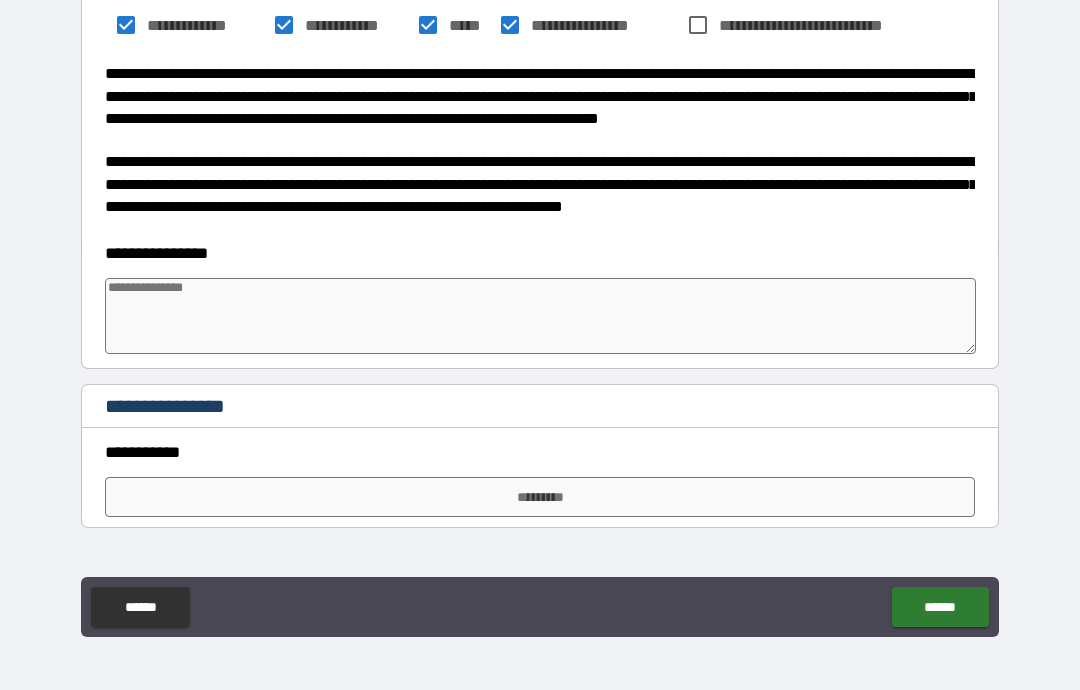 click at bounding box center (540, 316) 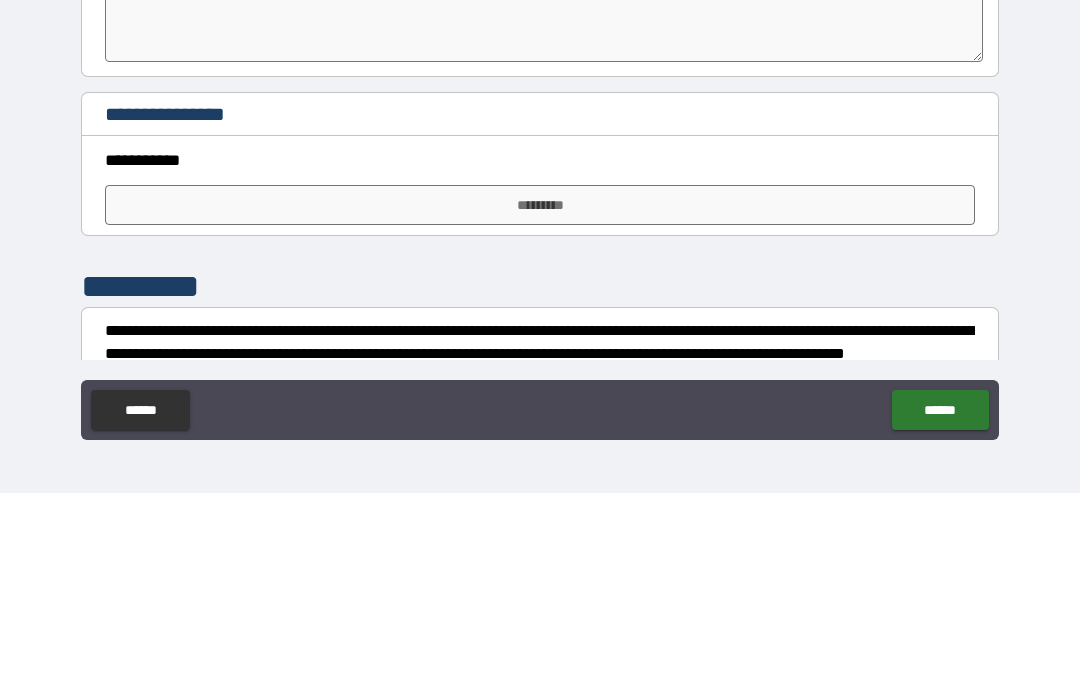 scroll, scrollTop: 1411, scrollLeft: 0, axis: vertical 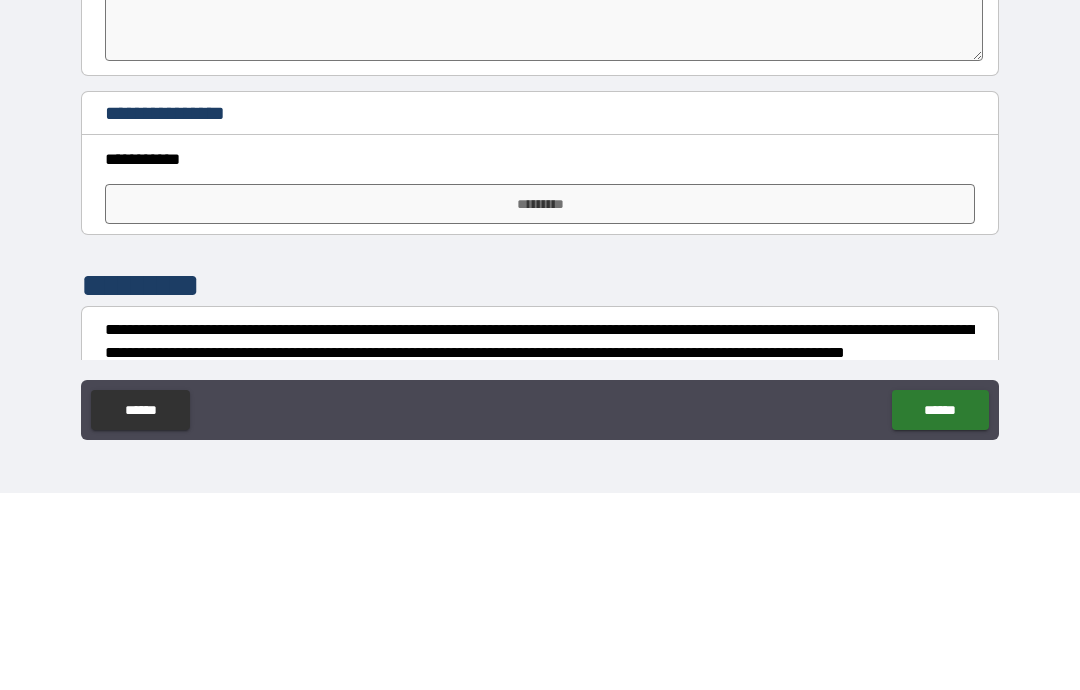 click on "*********" at bounding box center (540, 401) 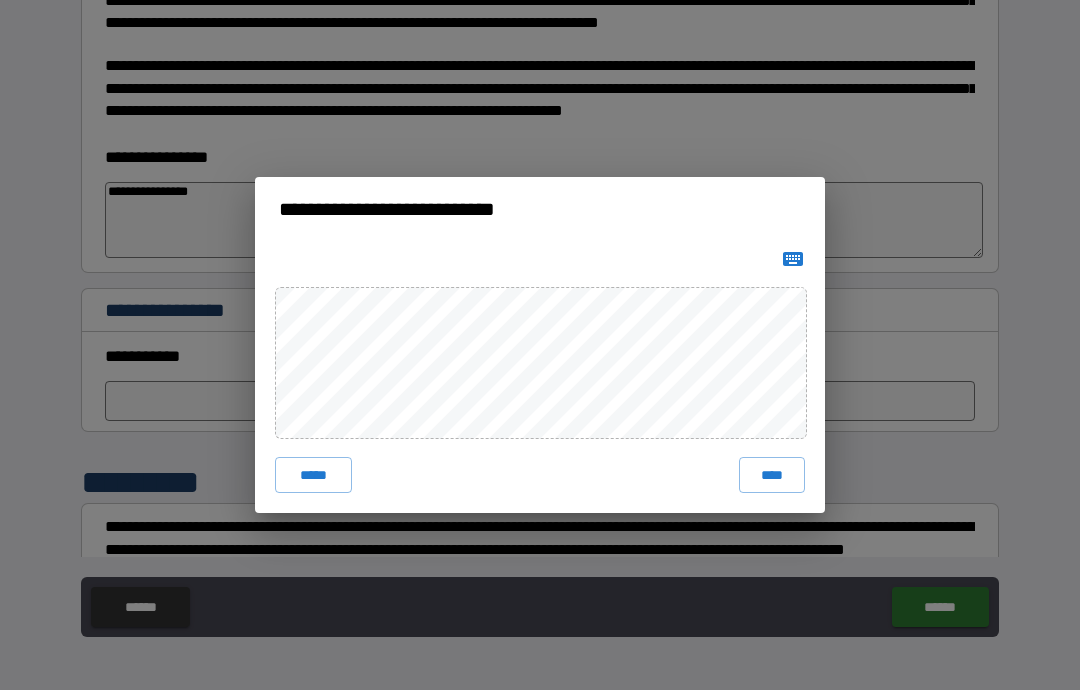 click on "****" at bounding box center [772, 475] 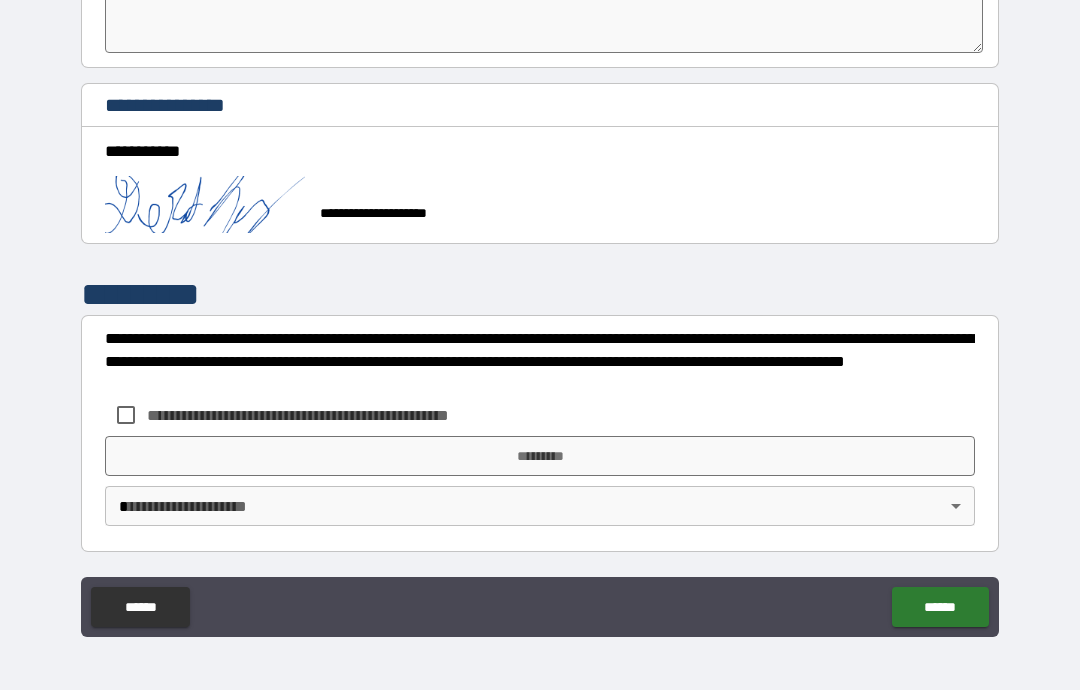 scroll, scrollTop: 1616, scrollLeft: 0, axis: vertical 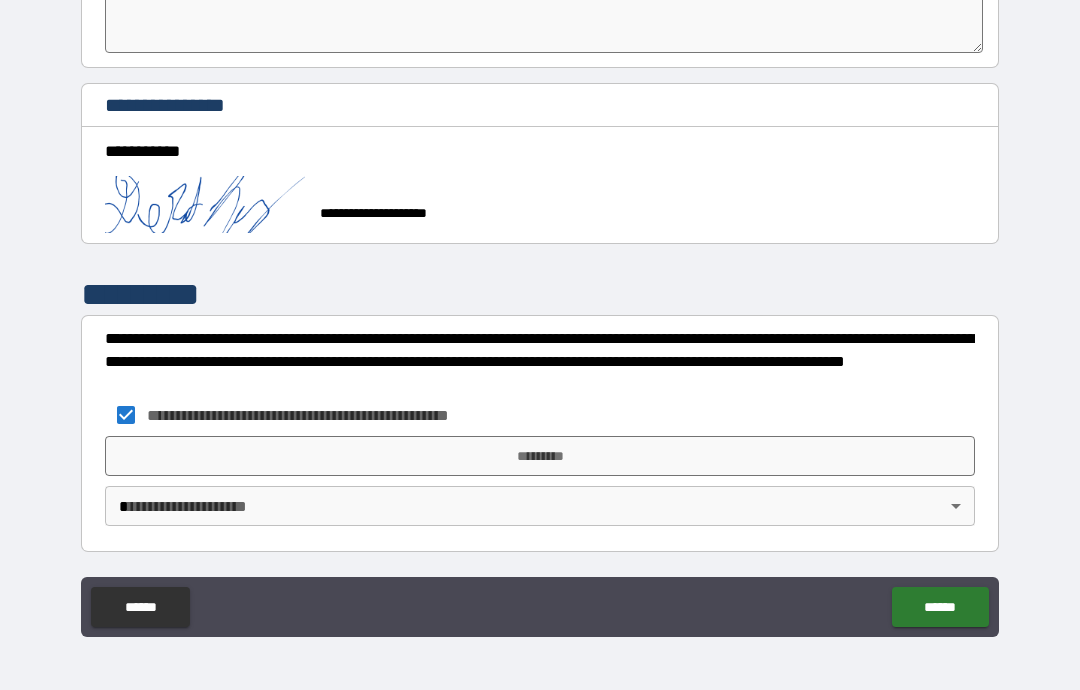 click on "*********" at bounding box center (540, 456) 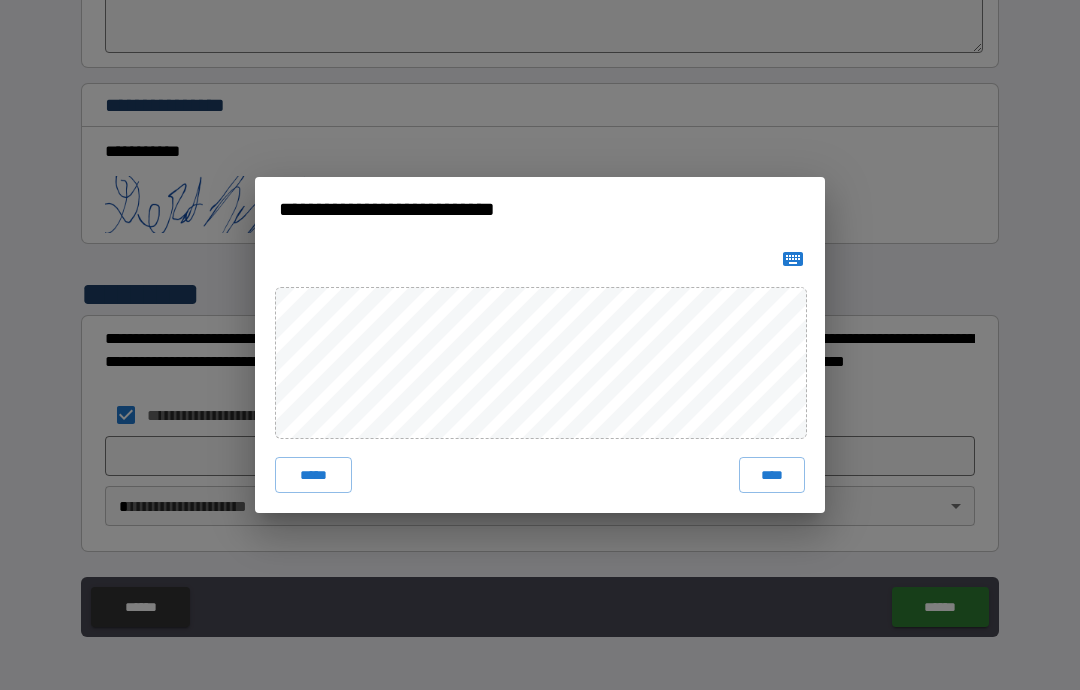 click on "****" at bounding box center (772, 475) 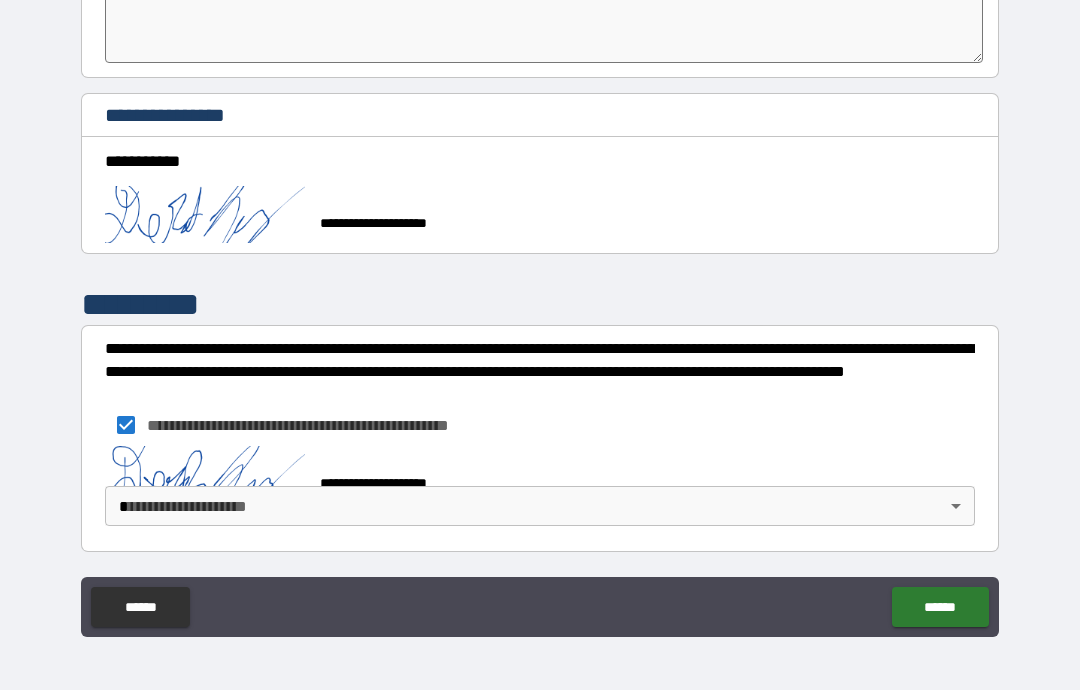 scroll, scrollTop: 1606, scrollLeft: 0, axis: vertical 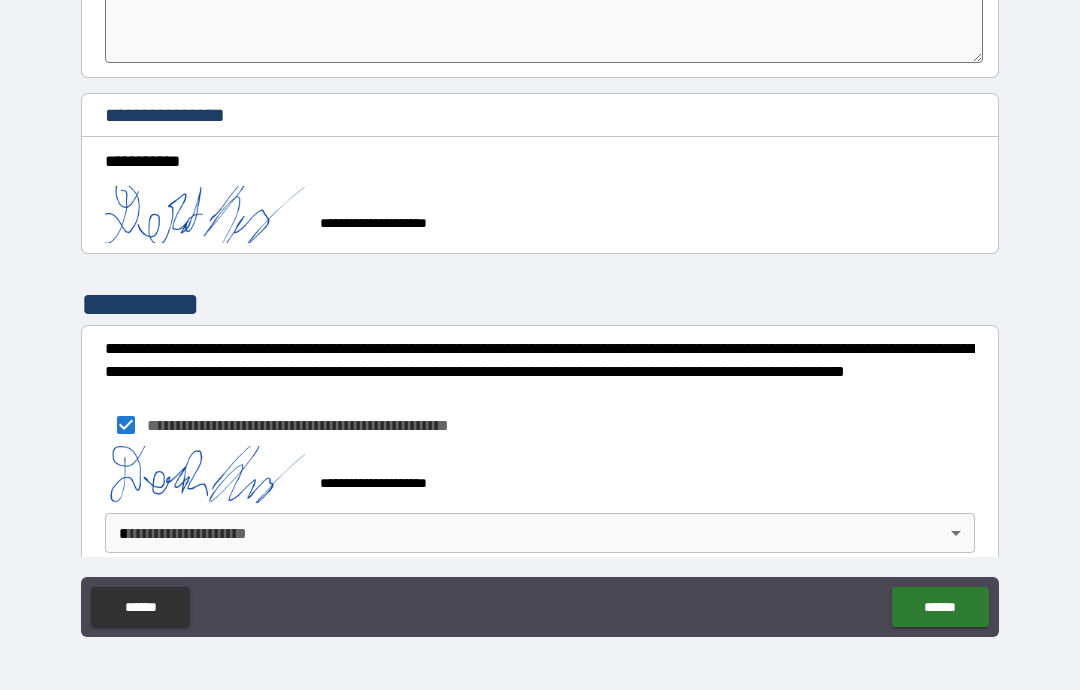 click on "**********" at bounding box center [540, 305] 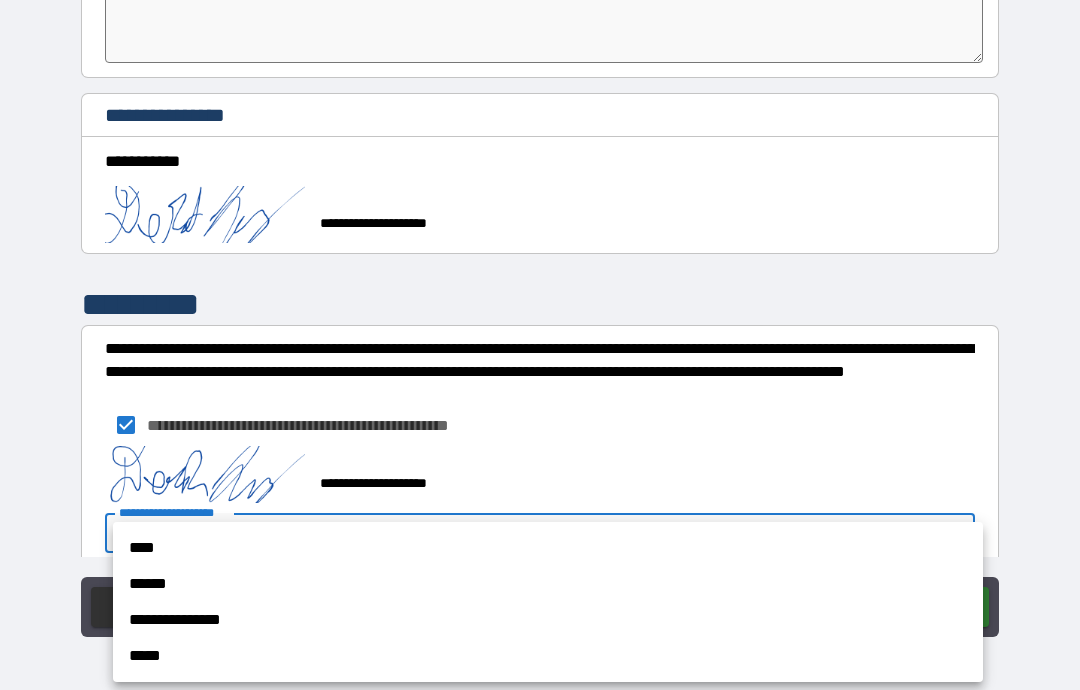 click on "**********" at bounding box center [548, 620] 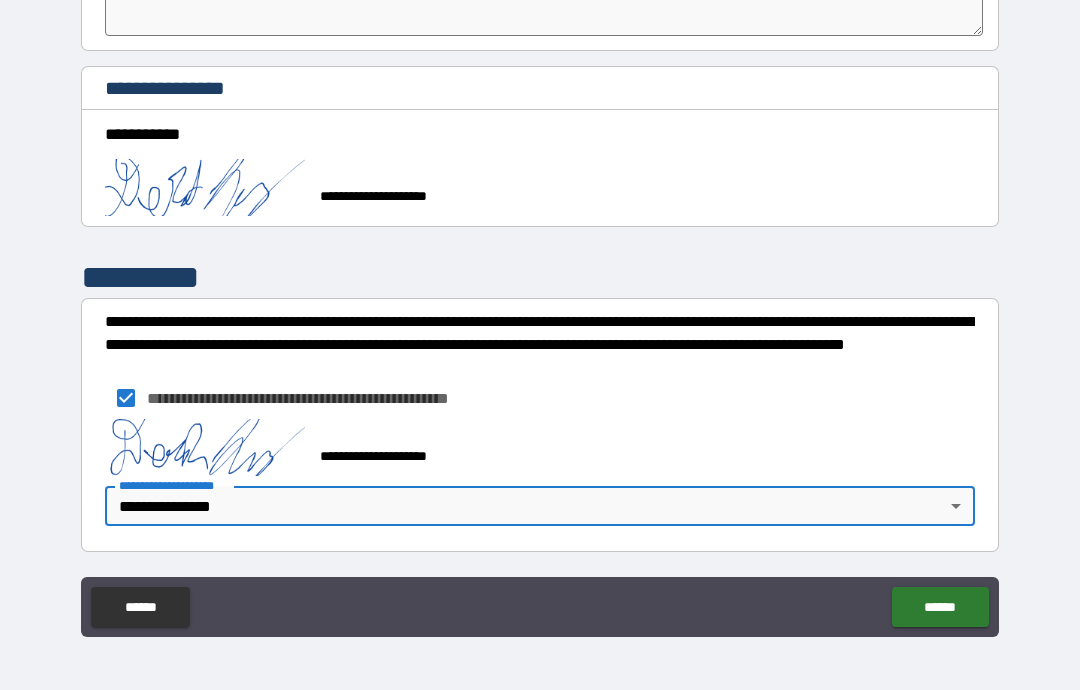 scroll, scrollTop: 1633, scrollLeft: 0, axis: vertical 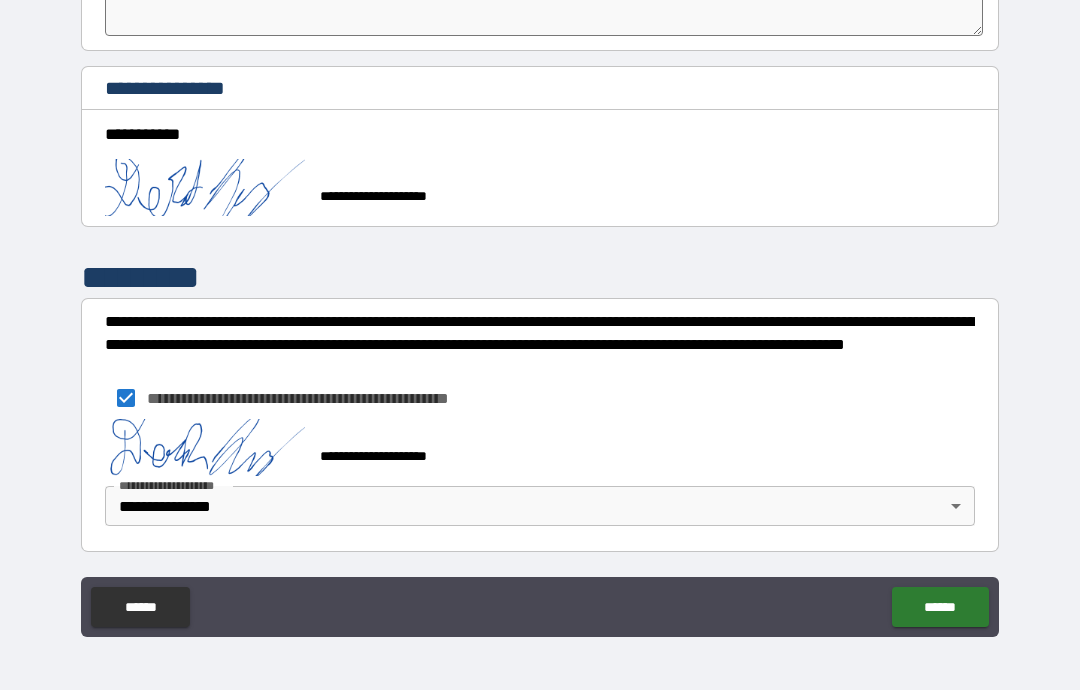 click on "******" at bounding box center (940, 607) 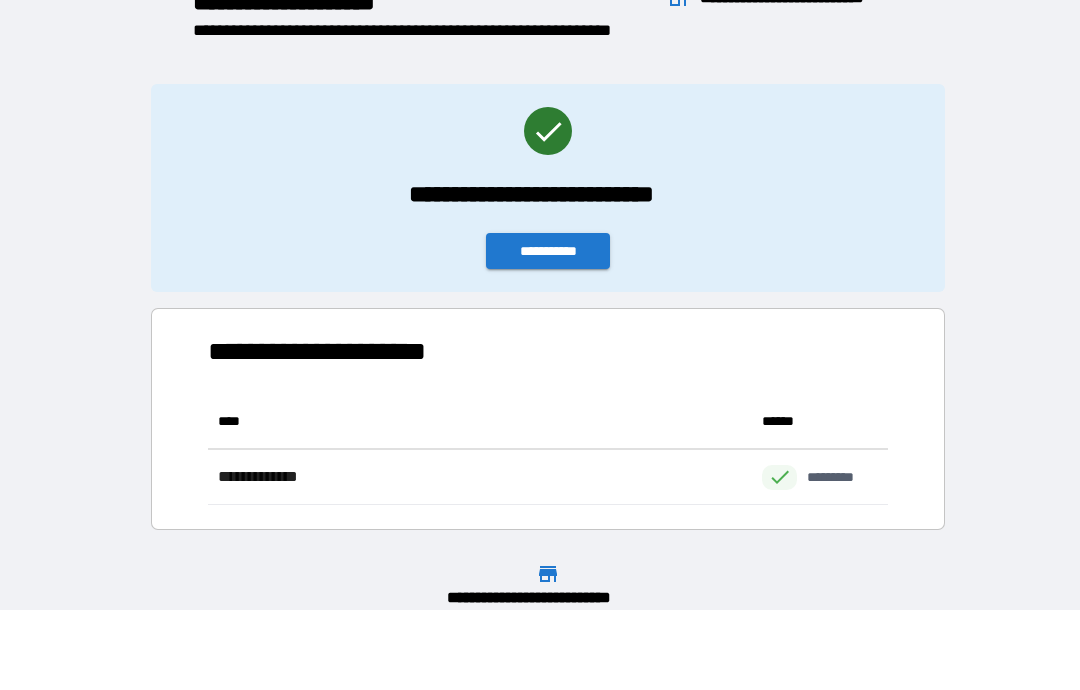 scroll, scrollTop: 1, scrollLeft: 1, axis: both 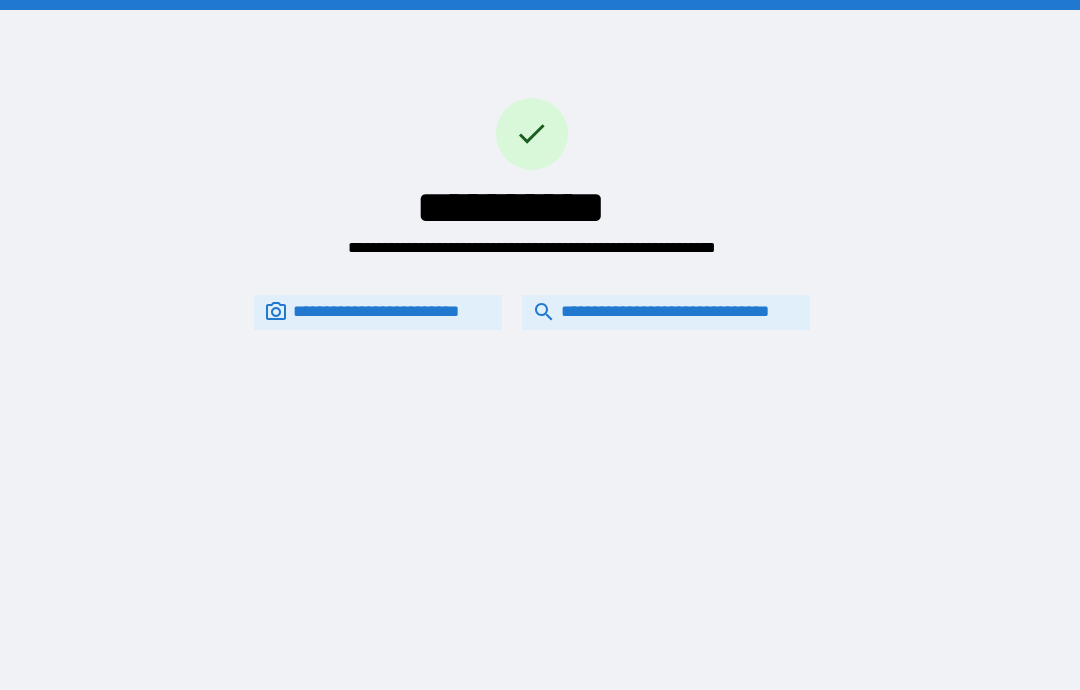 click on "**********" at bounding box center [666, 312] 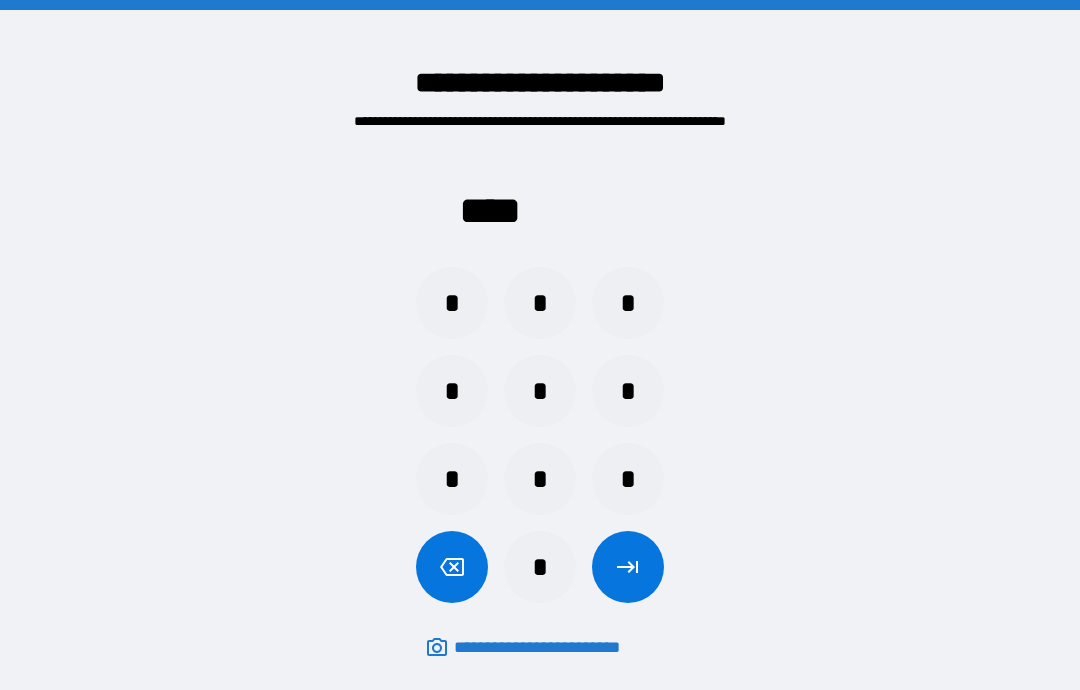 click on "*" at bounding box center (540, 303) 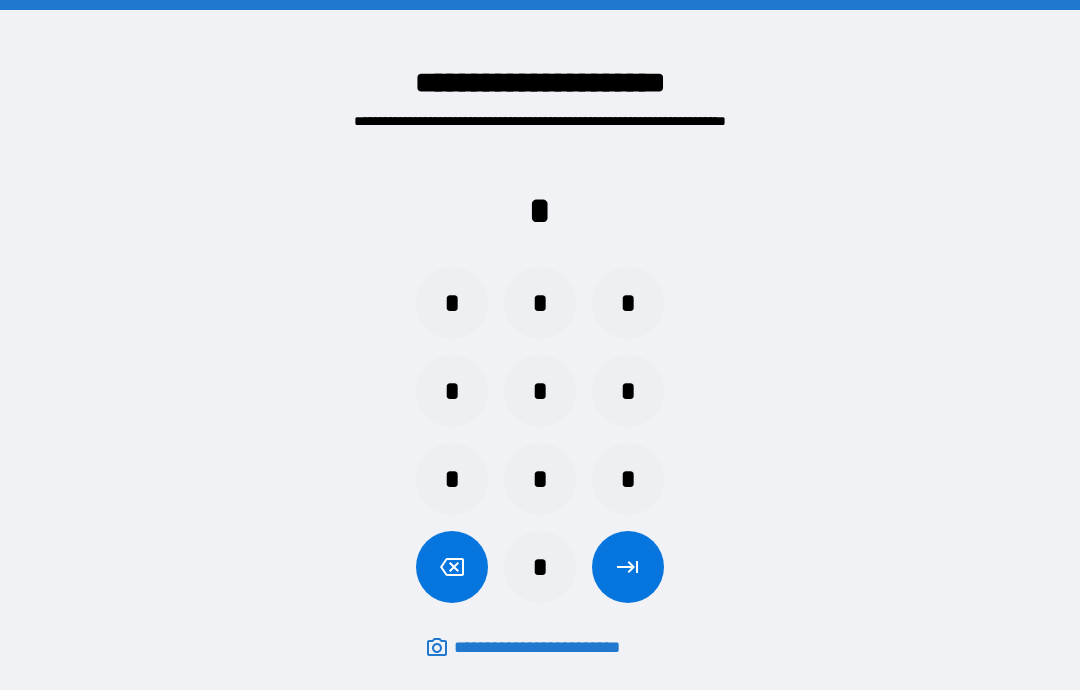 click on "*" at bounding box center [452, 391] 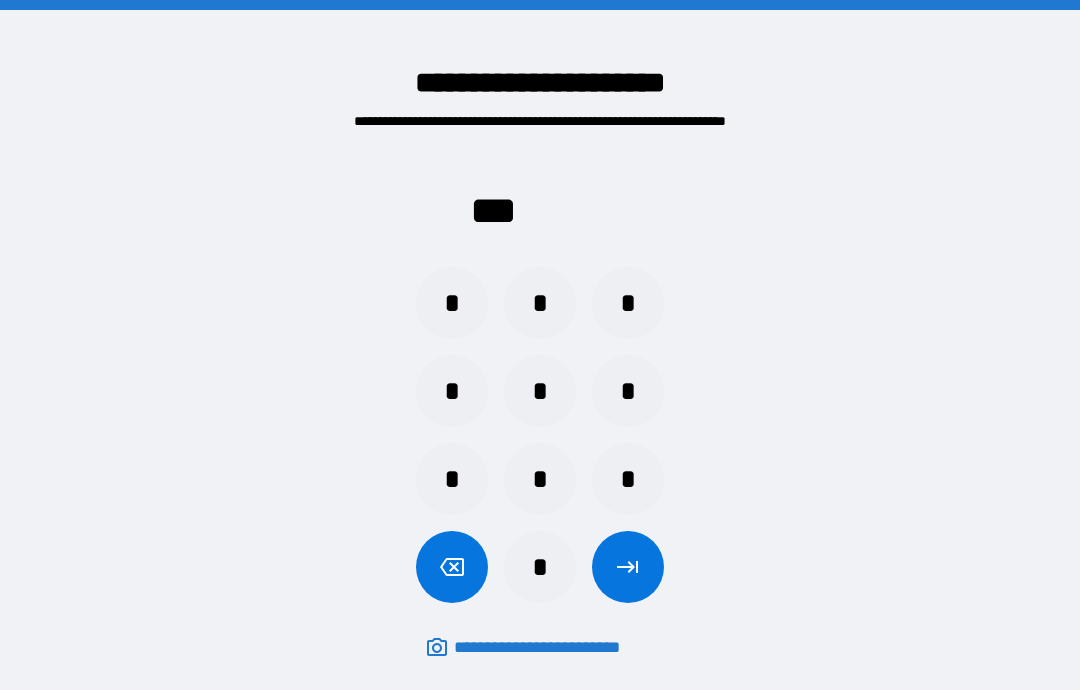 click on "*" at bounding box center [628, 303] 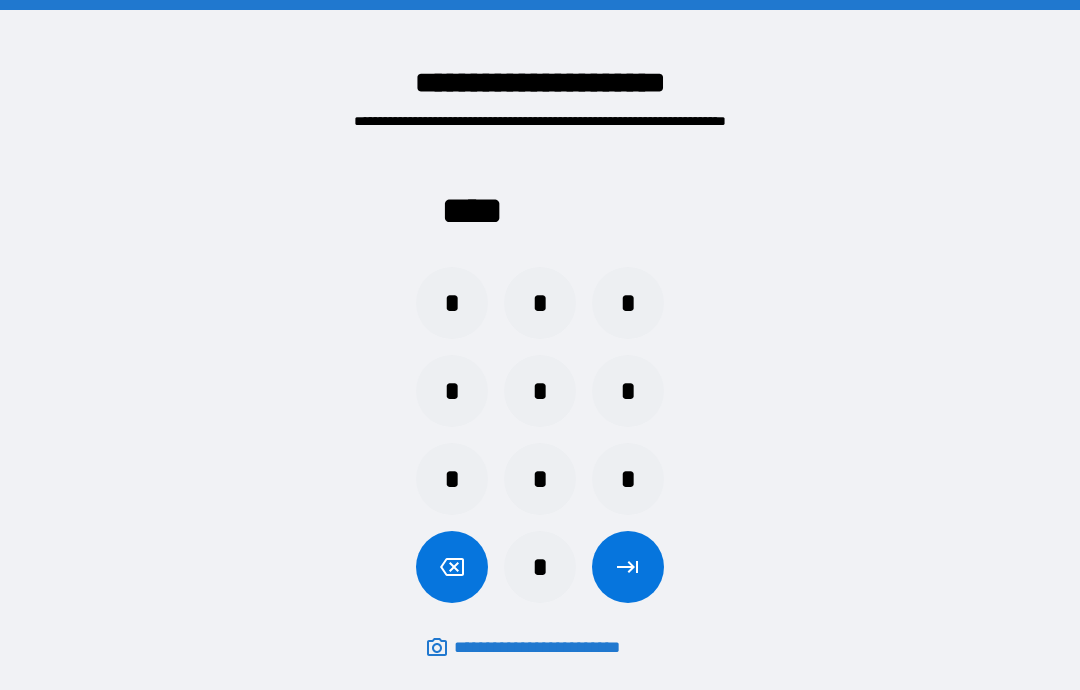 click 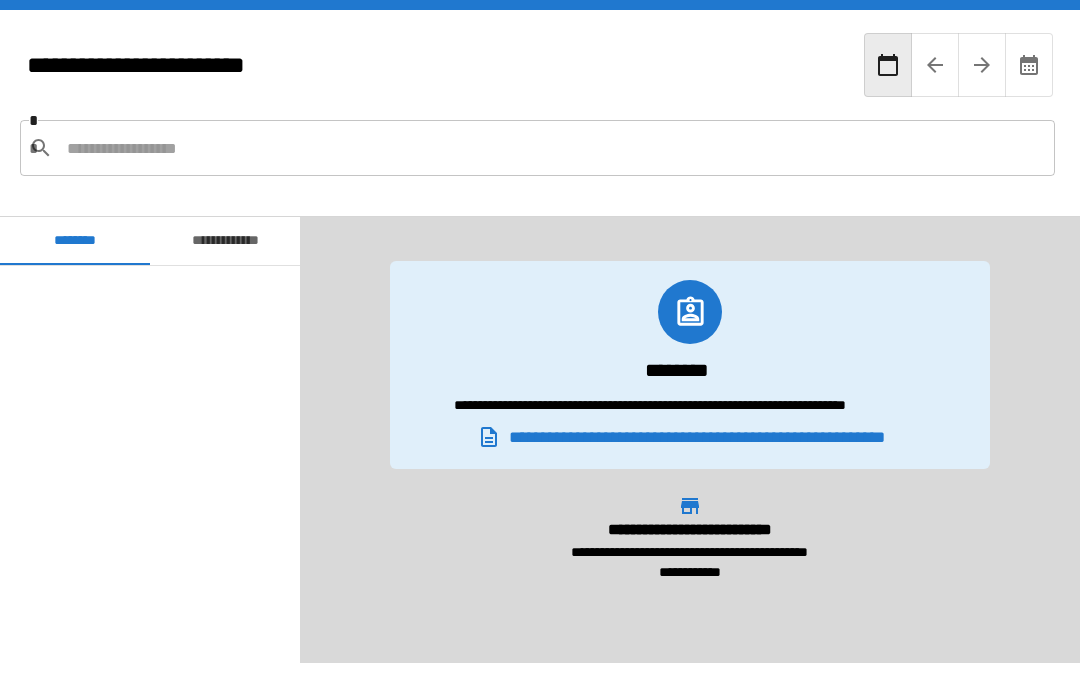 scroll, scrollTop: 720, scrollLeft: 0, axis: vertical 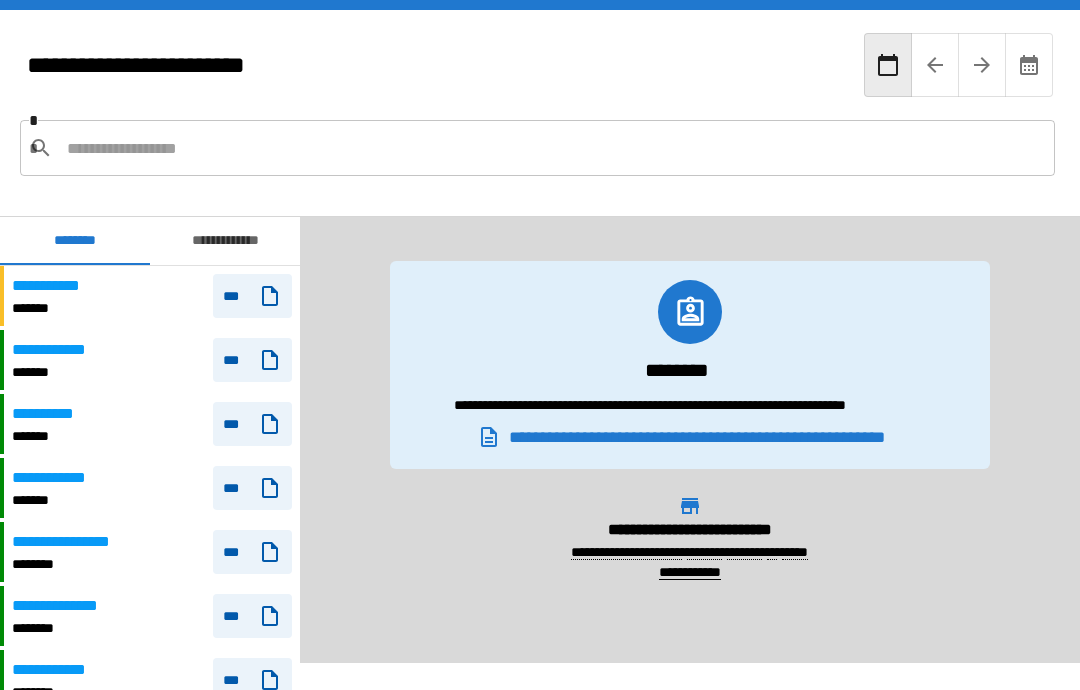 click on "**********" at bounding box center (225, 241) 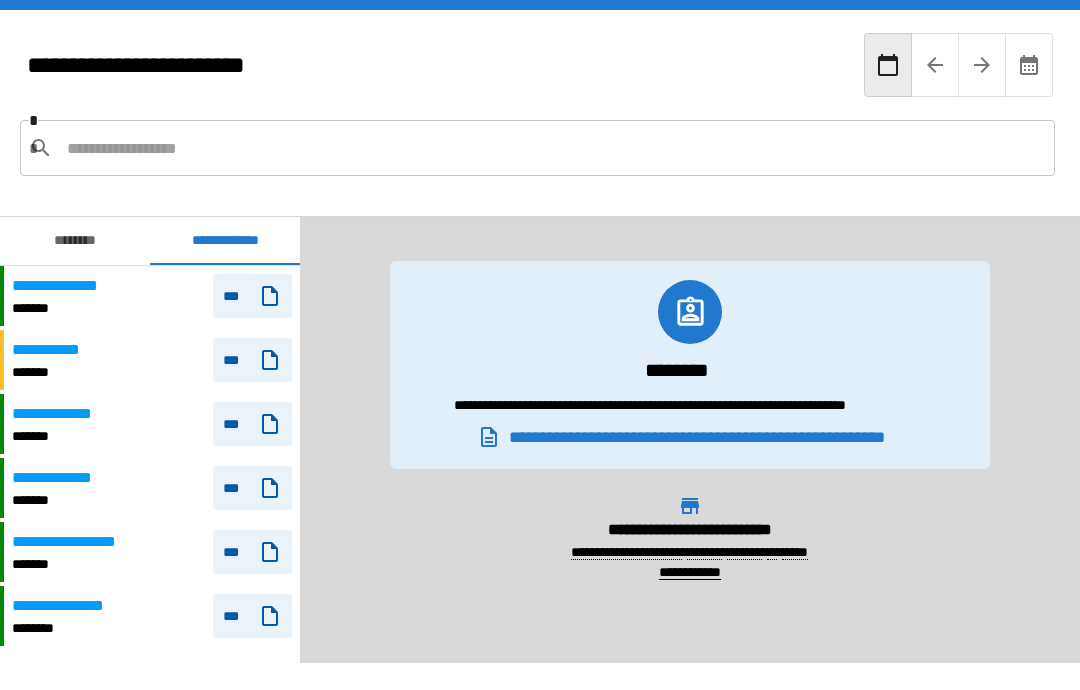 scroll, scrollTop: 0, scrollLeft: 0, axis: both 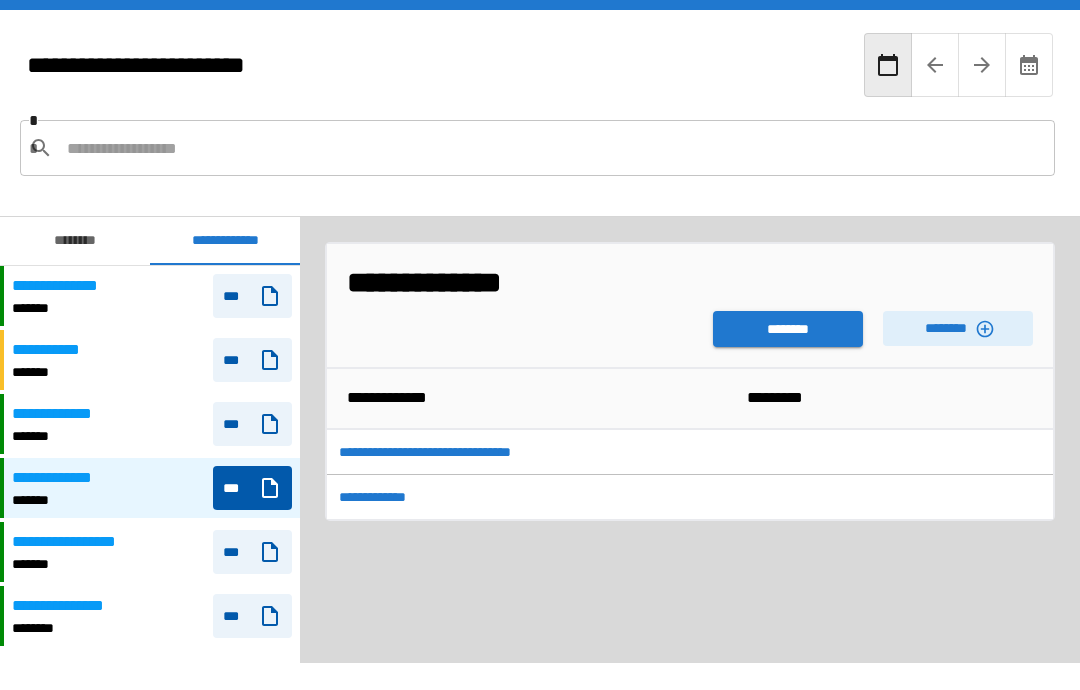 click on "********" at bounding box center (788, 329) 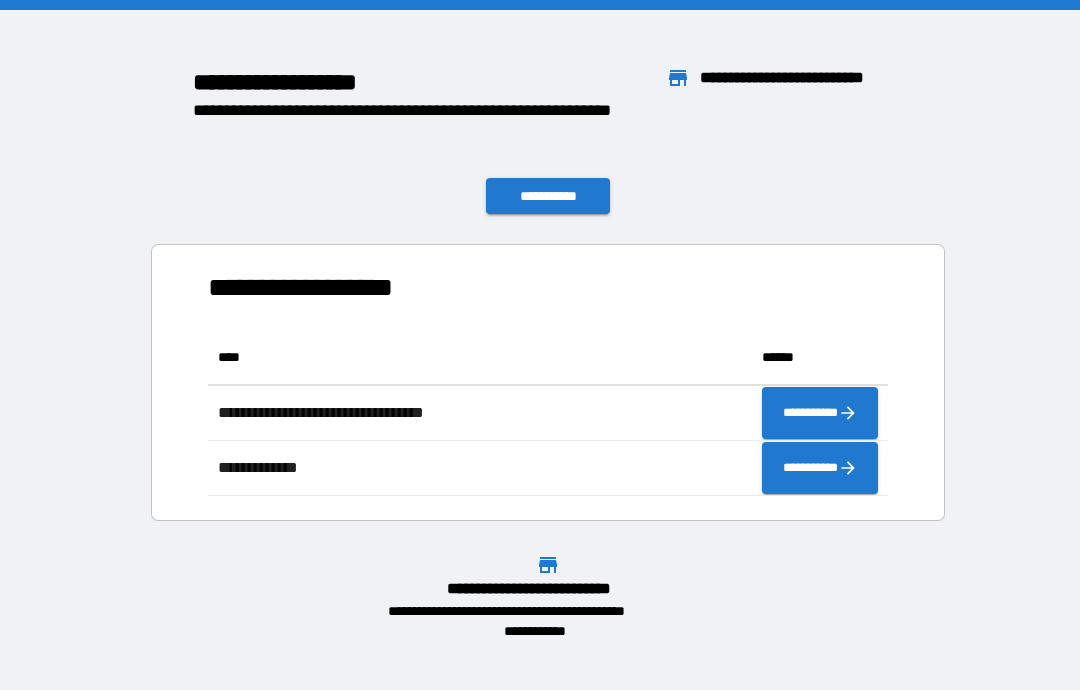 scroll, scrollTop: 1, scrollLeft: 1, axis: both 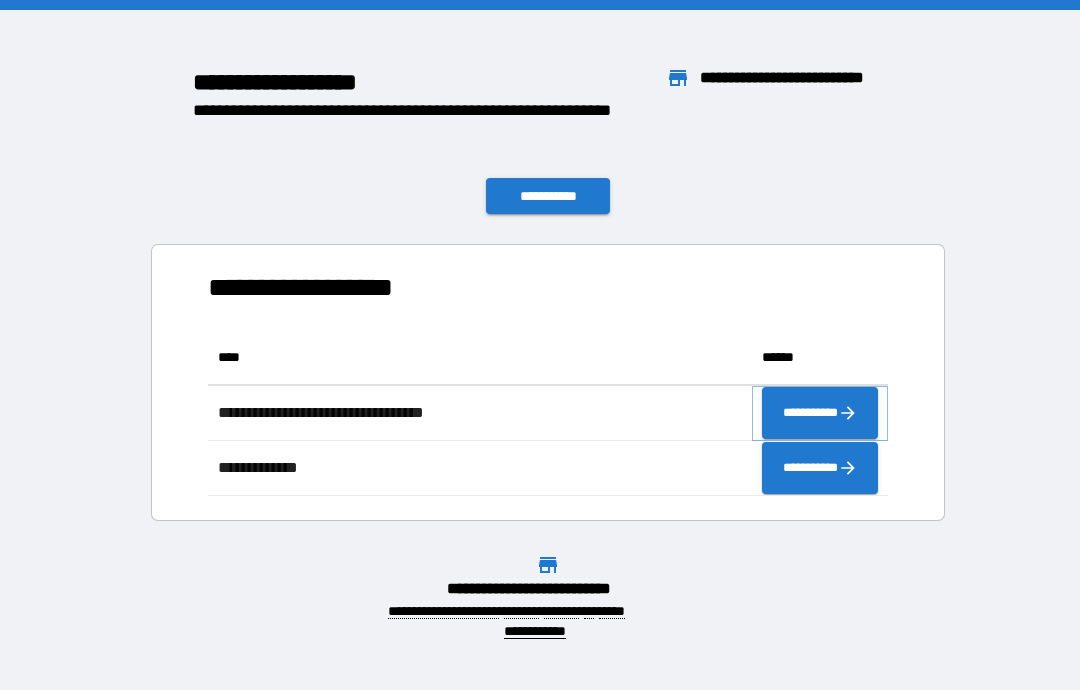 click on "**********" at bounding box center [820, 413] 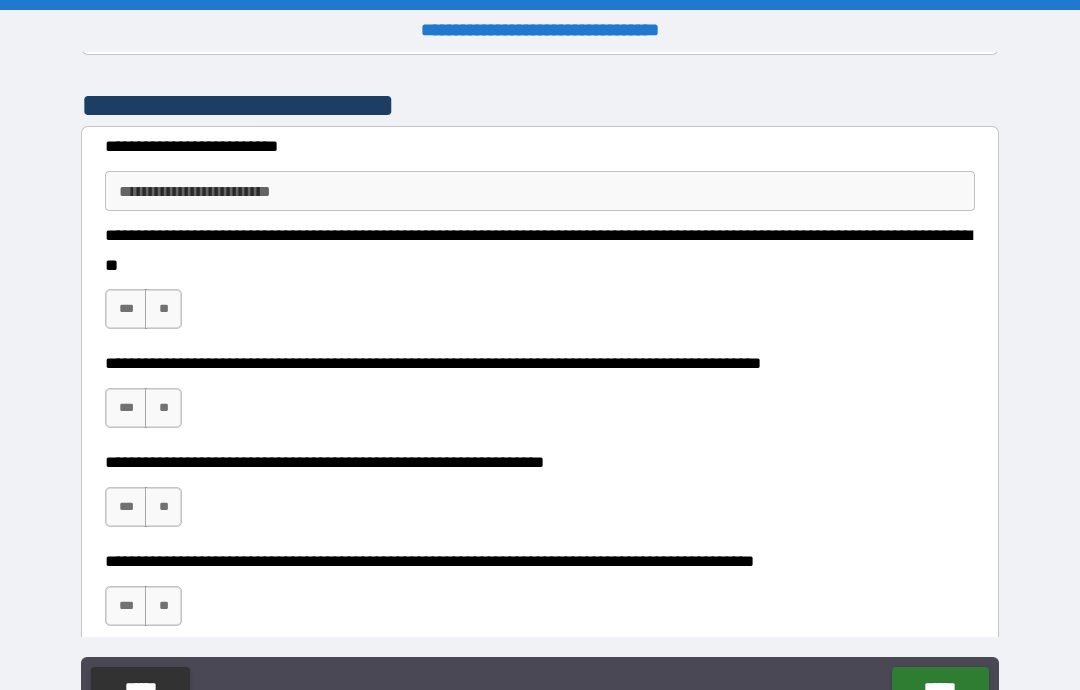 scroll, scrollTop: 393, scrollLeft: 0, axis: vertical 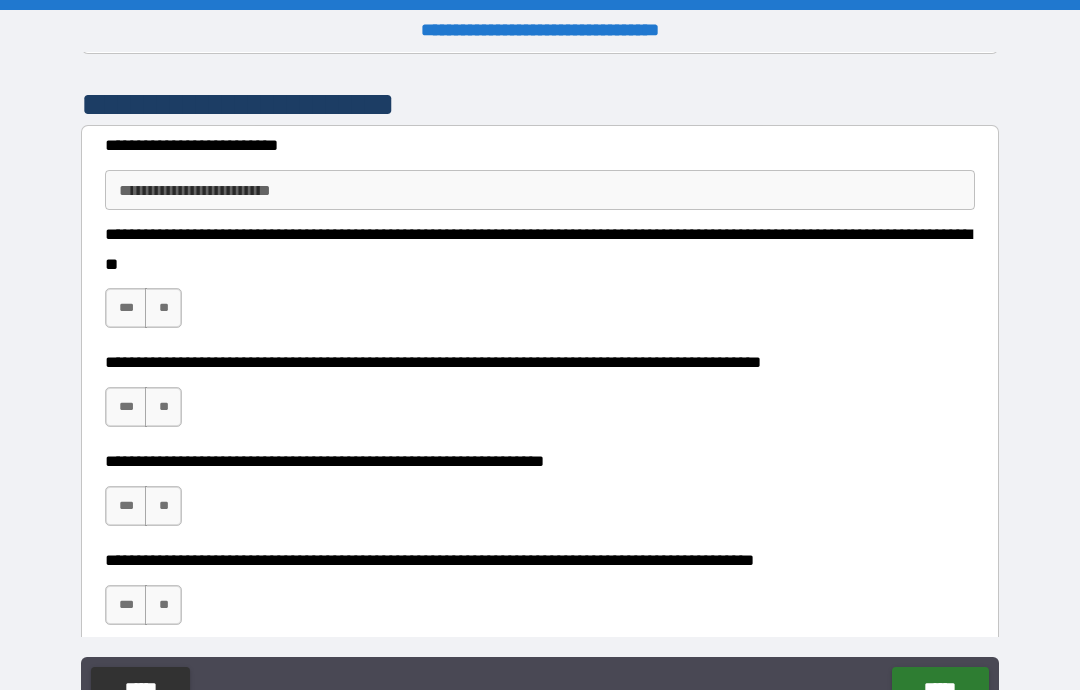 click on "**********" at bounding box center [540, 190] 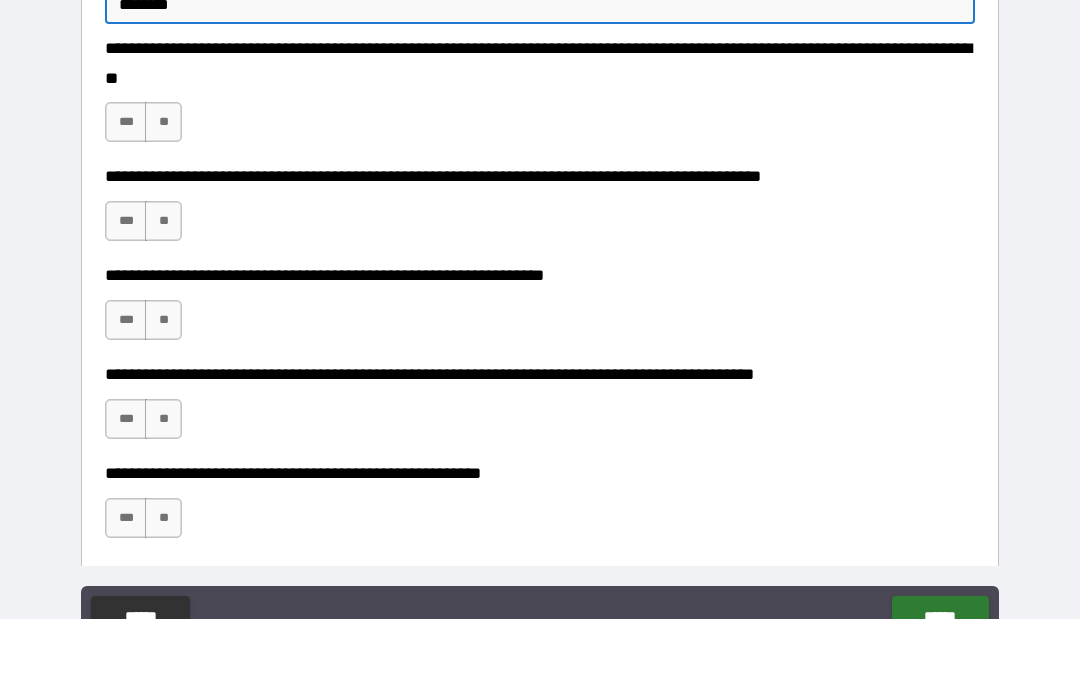 scroll, scrollTop: 516, scrollLeft: 0, axis: vertical 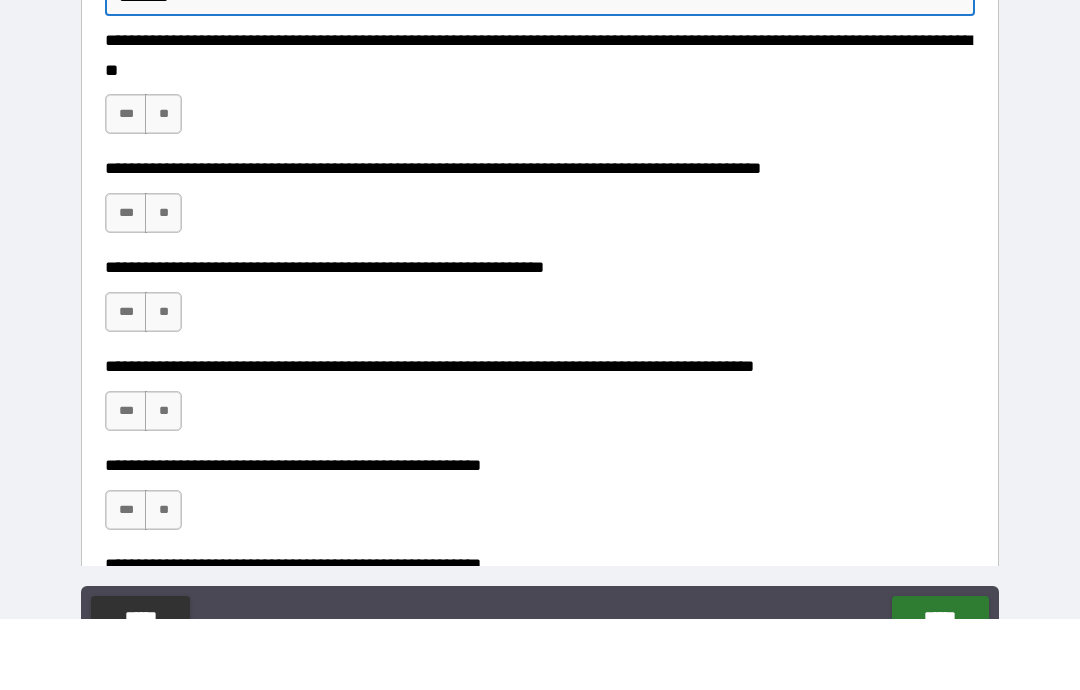 click on "***" at bounding box center [126, 185] 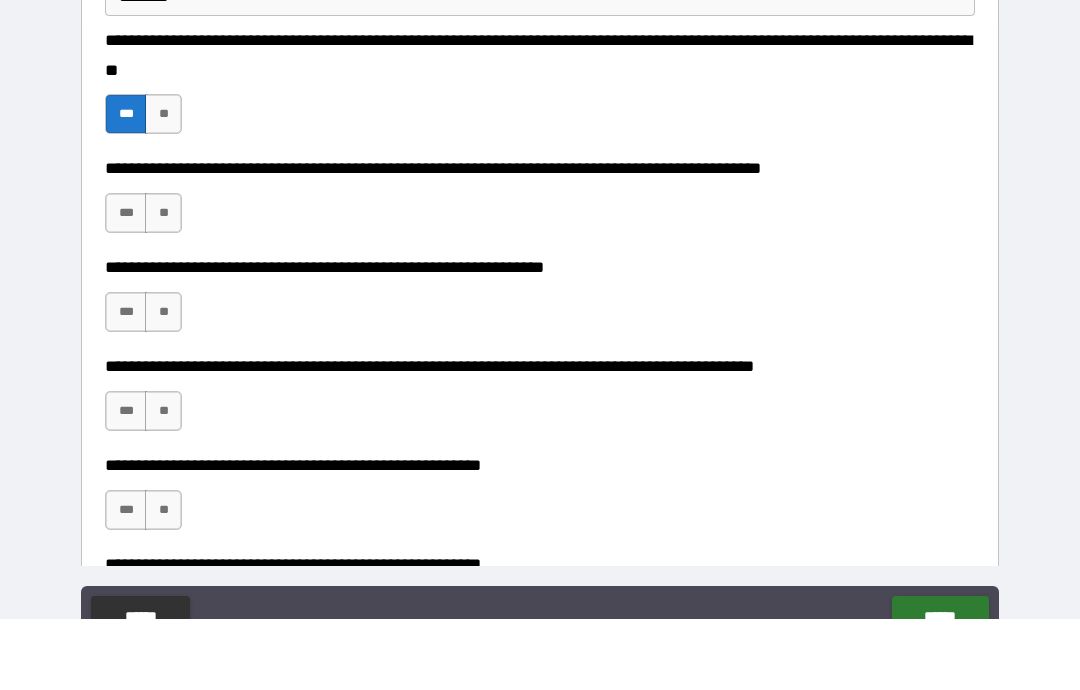 scroll, scrollTop: 71, scrollLeft: 0, axis: vertical 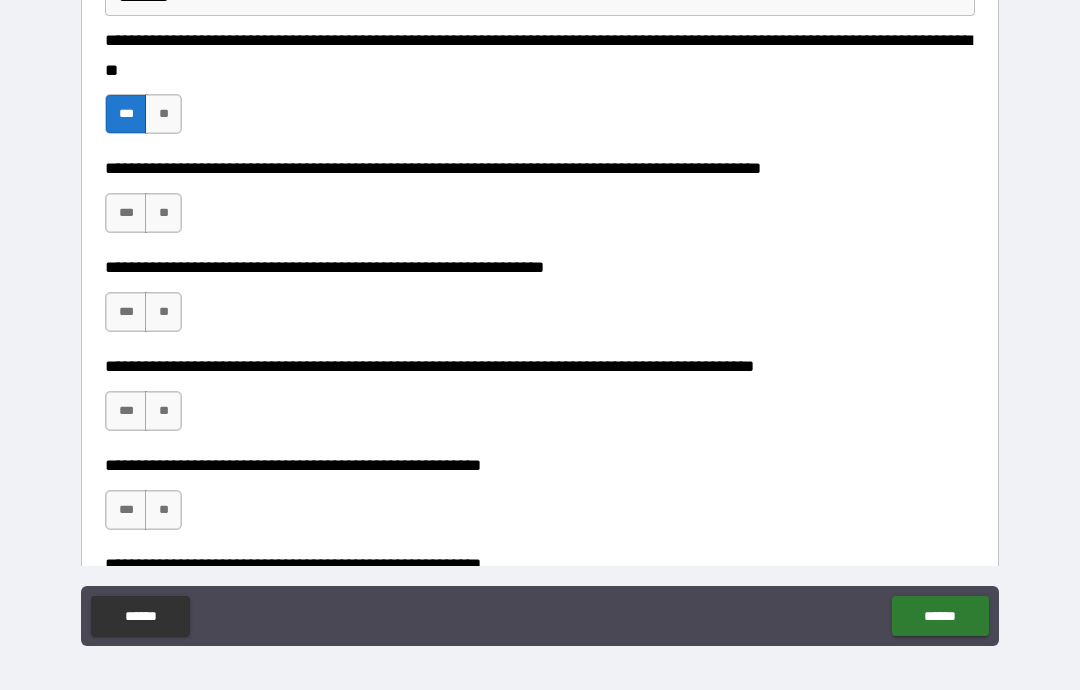 click on "***" at bounding box center [126, 213] 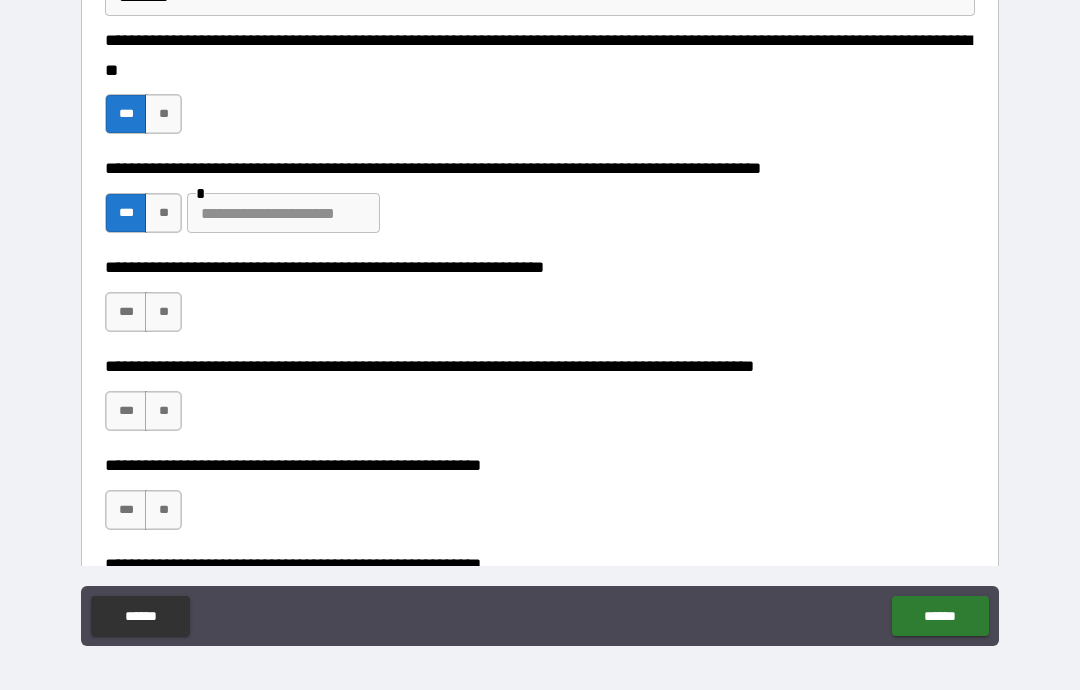 click at bounding box center [283, 213] 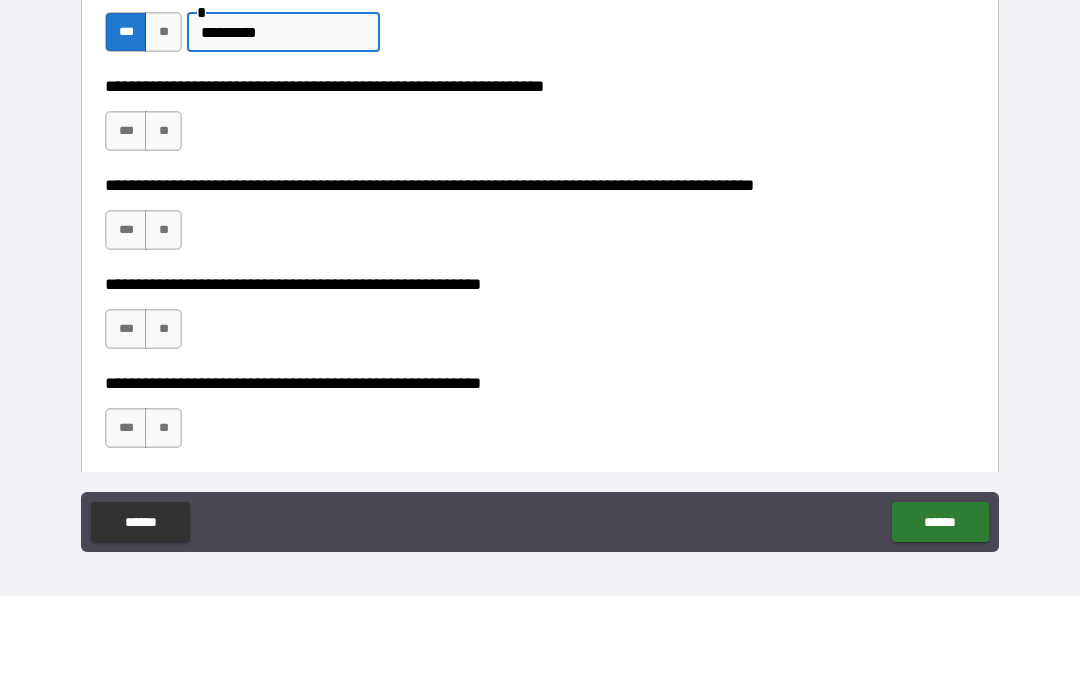scroll, scrollTop: 605, scrollLeft: 0, axis: vertical 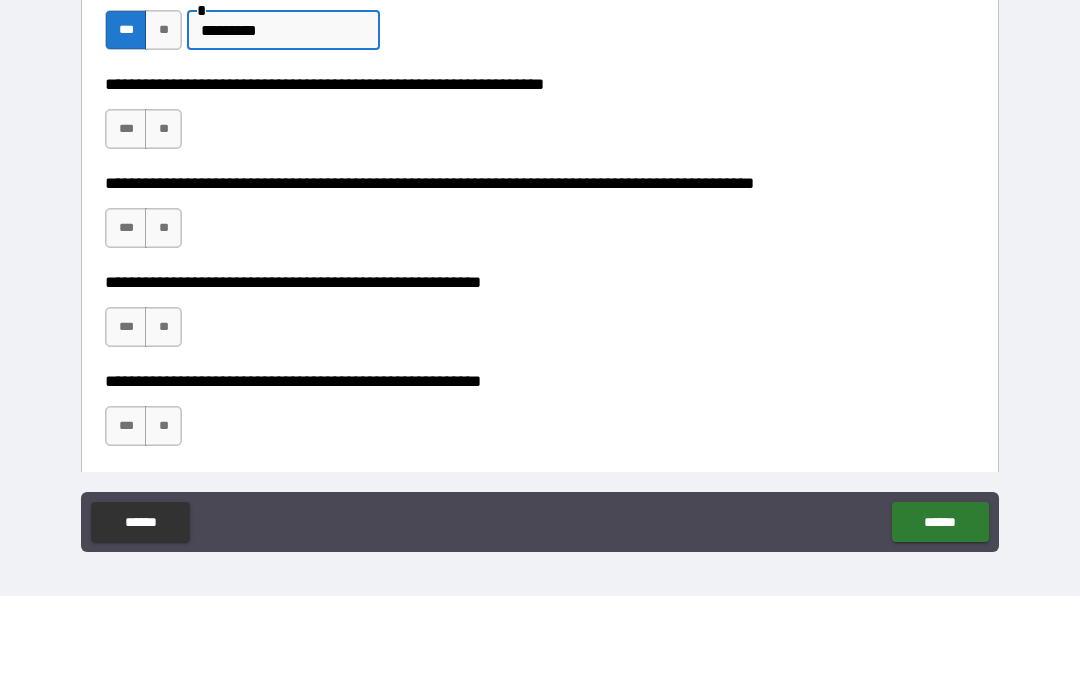 click on "***" at bounding box center (126, 223) 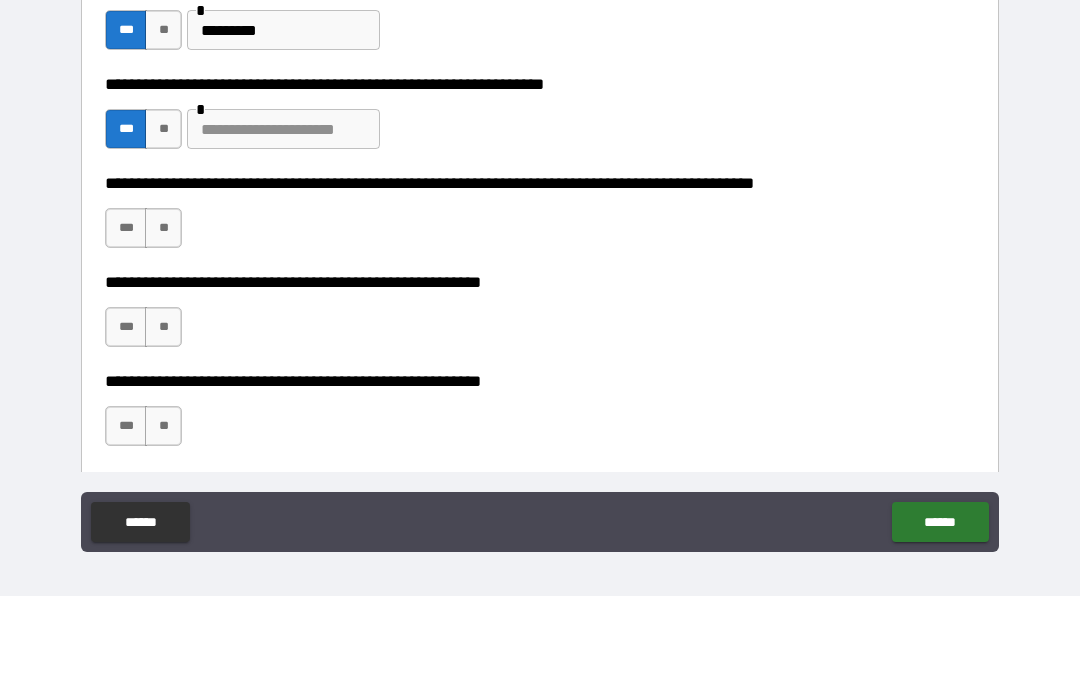scroll, scrollTop: 80, scrollLeft: 0, axis: vertical 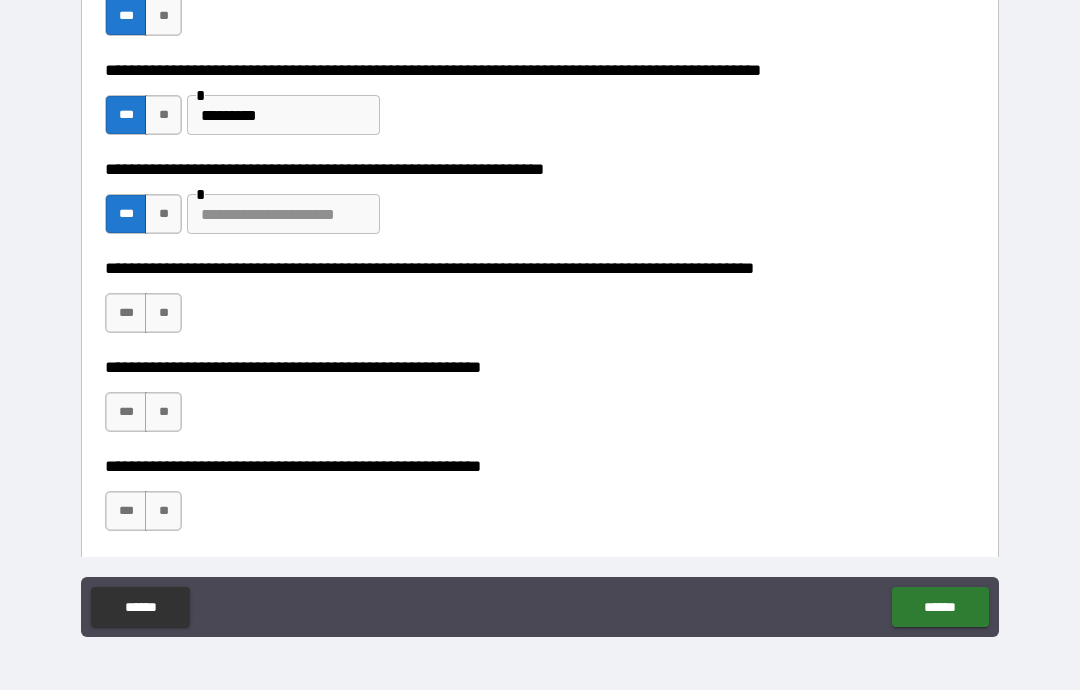 click at bounding box center (283, 214) 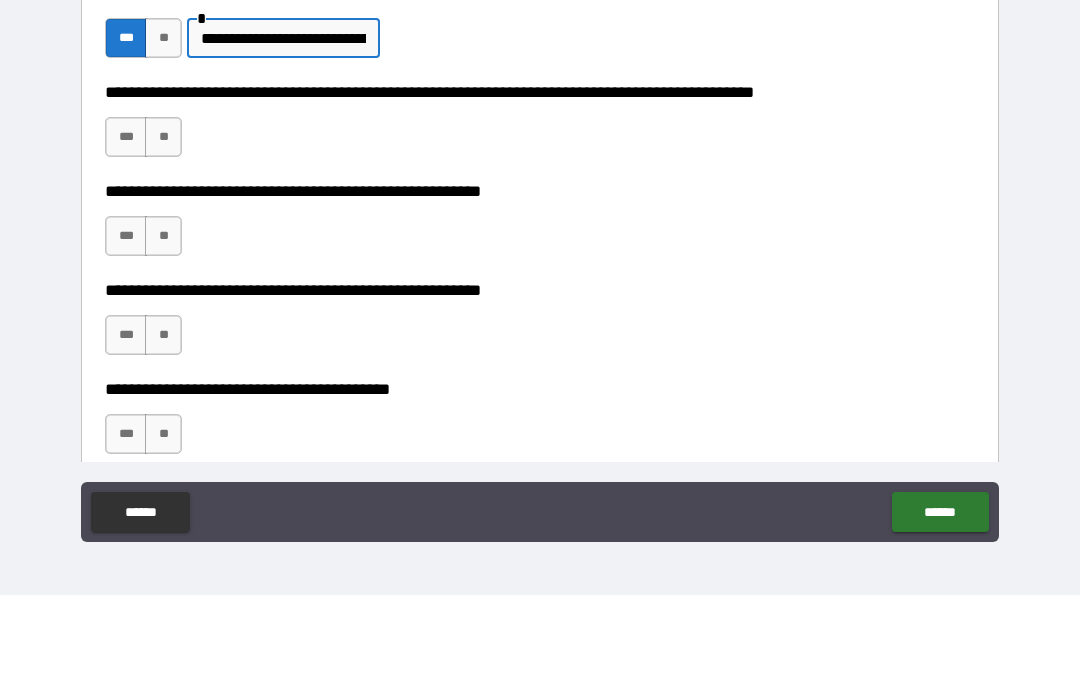scroll, scrollTop: 734, scrollLeft: 0, axis: vertical 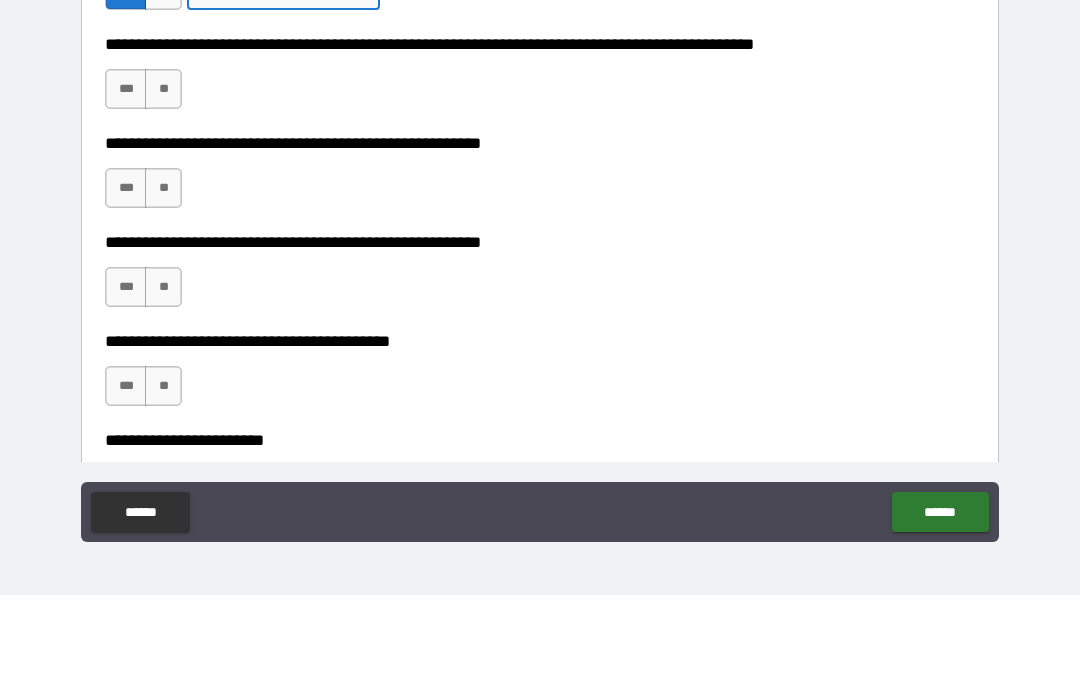 click on "**" at bounding box center [163, 184] 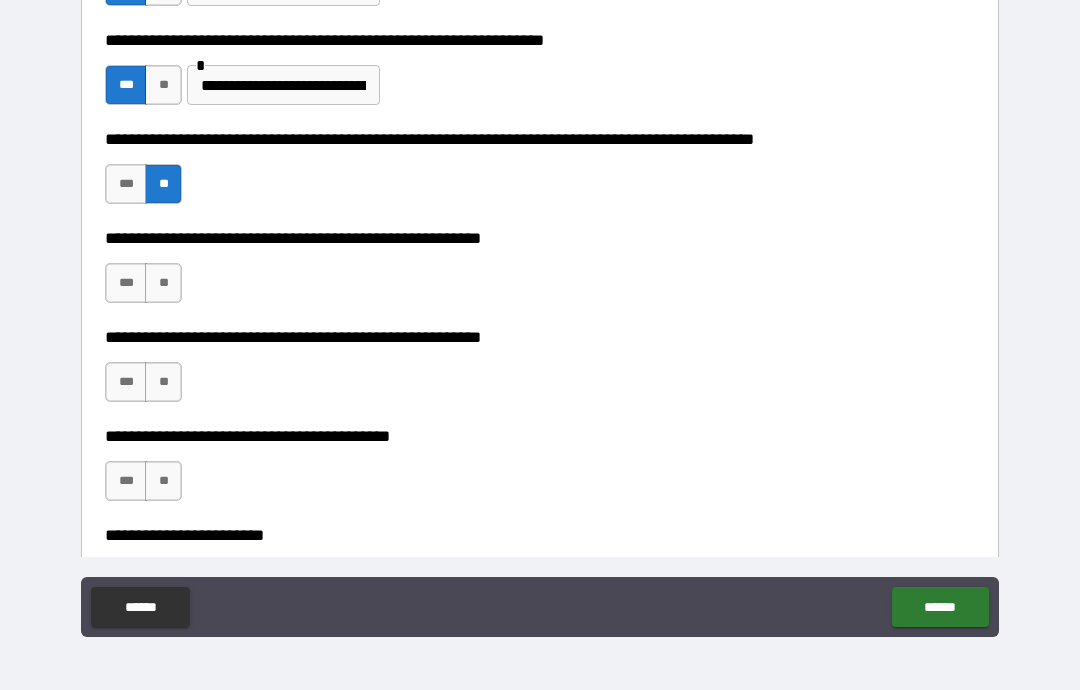 click on "**" at bounding box center (163, 283) 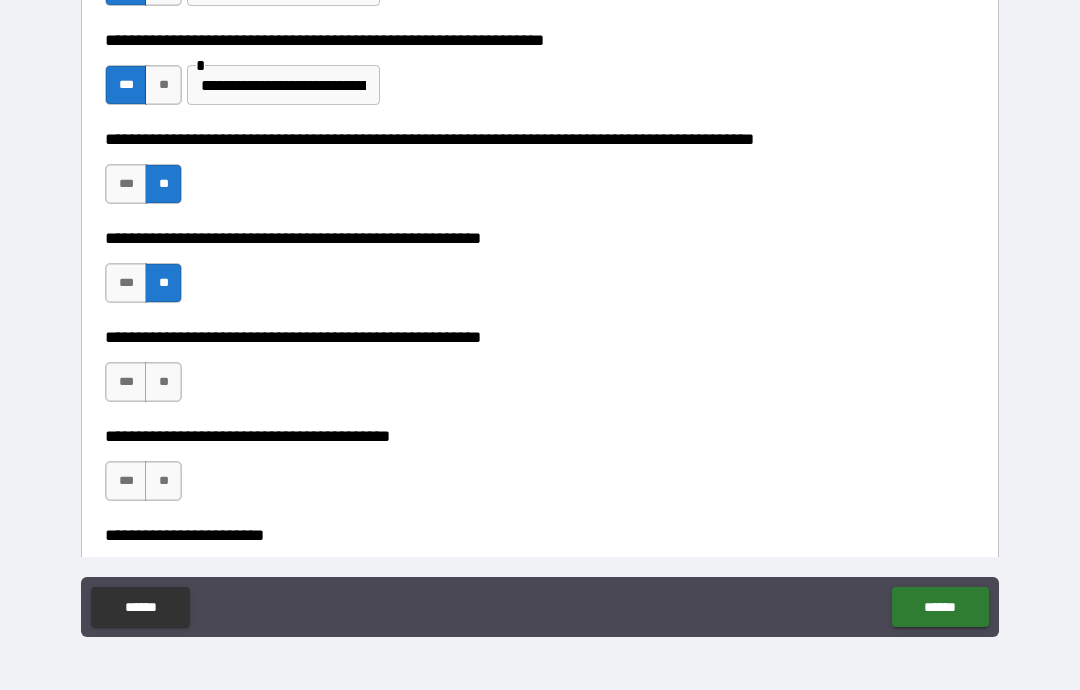 click on "***" at bounding box center [126, 382] 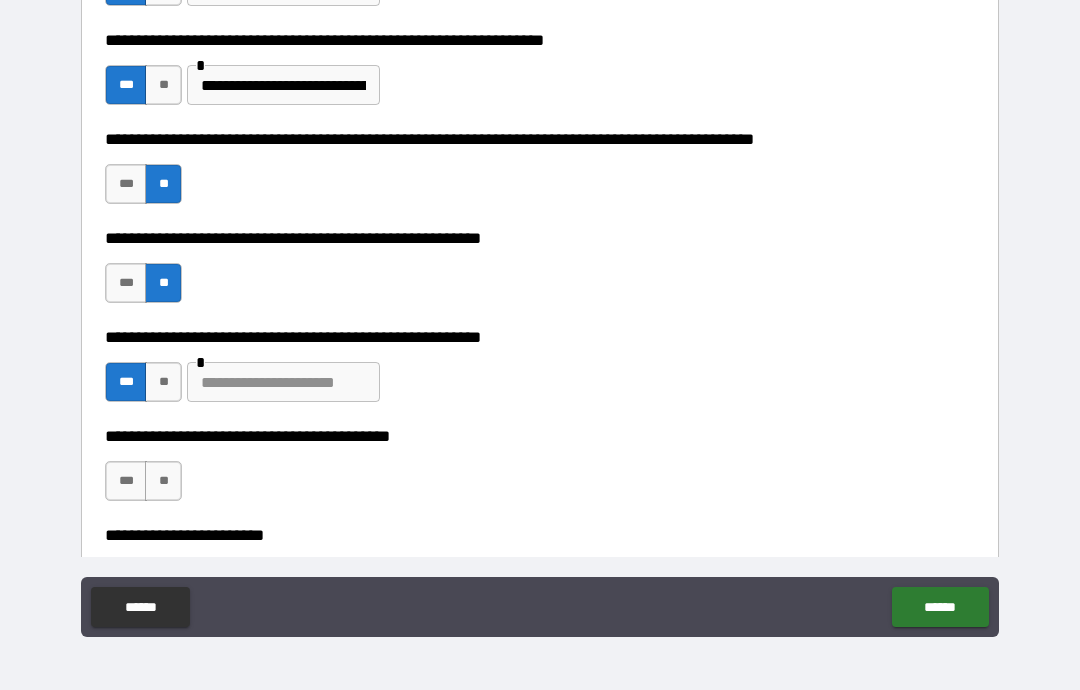 click at bounding box center (283, 382) 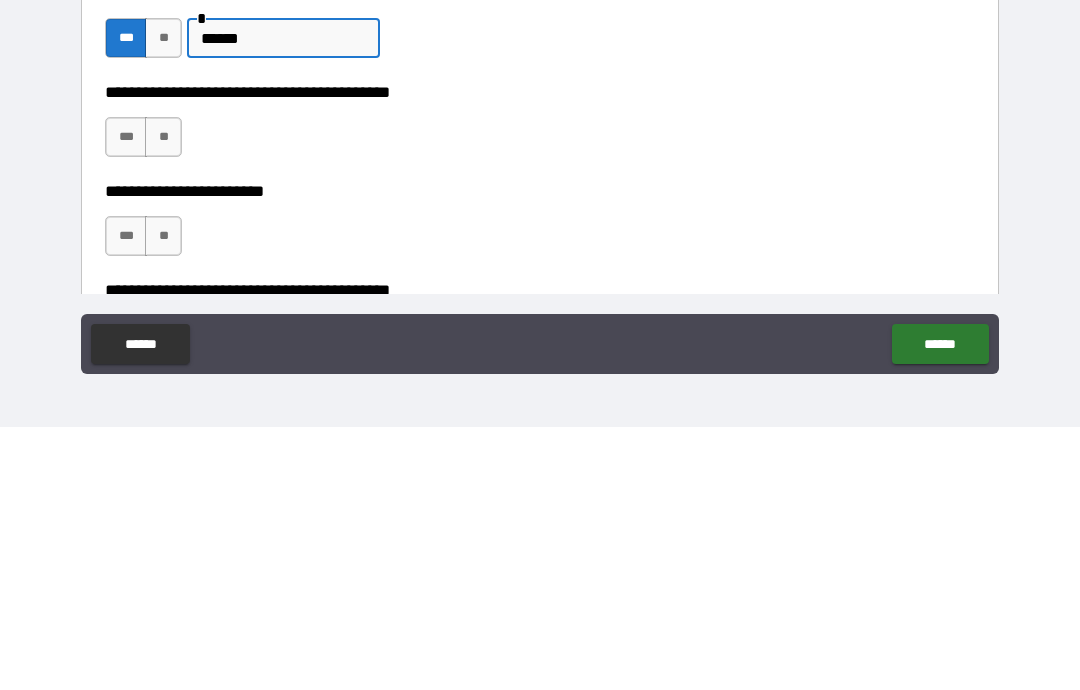 scroll, scrollTop: 823, scrollLeft: 0, axis: vertical 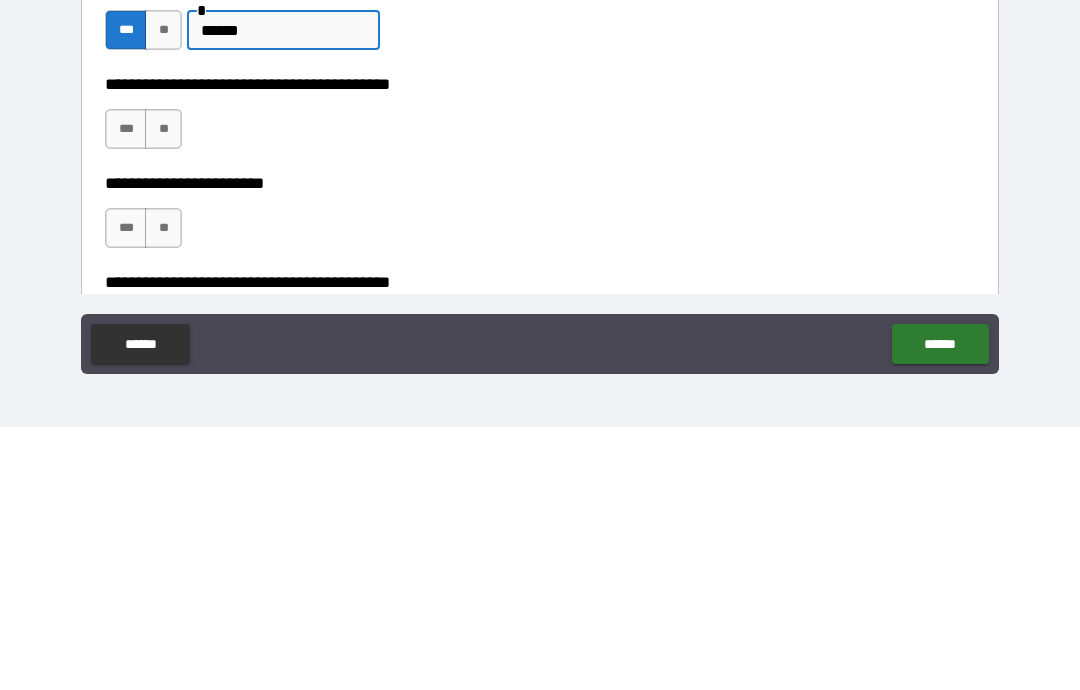 click on "***" at bounding box center [126, 392] 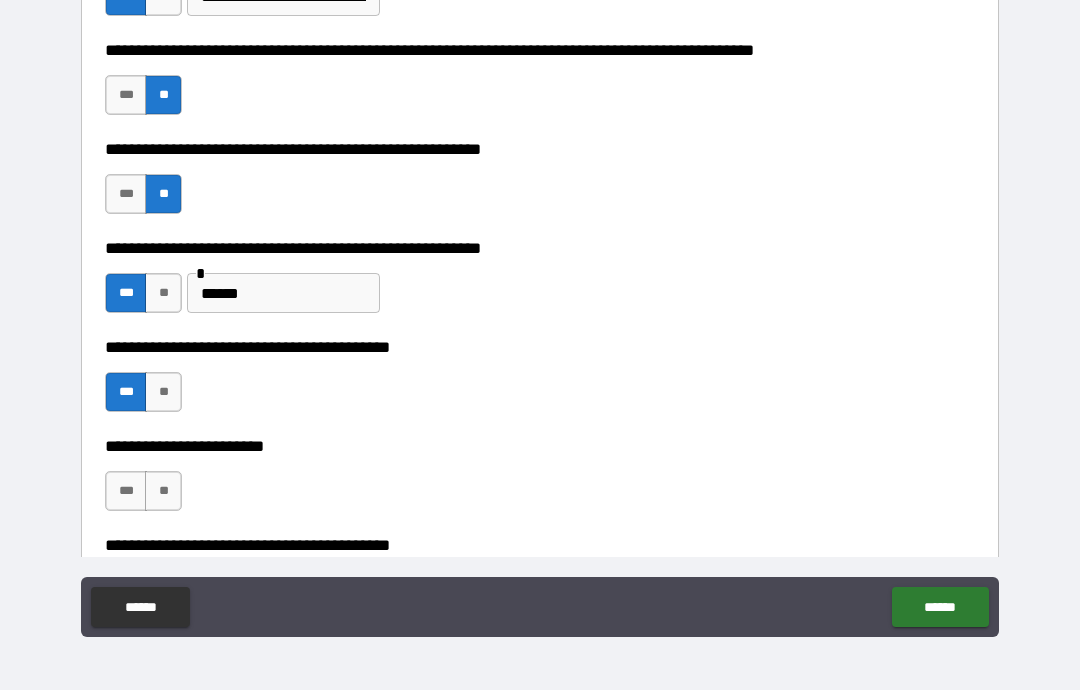 click on "**" at bounding box center (163, 491) 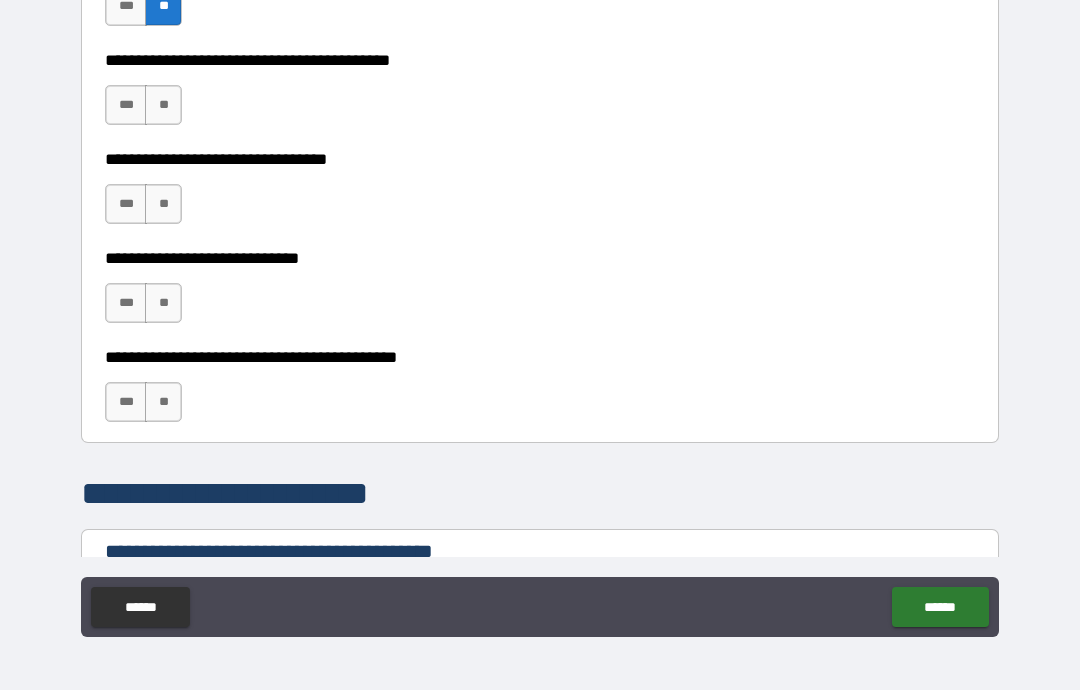 scroll, scrollTop: 1309, scrollLeft: 0, axis: vertical 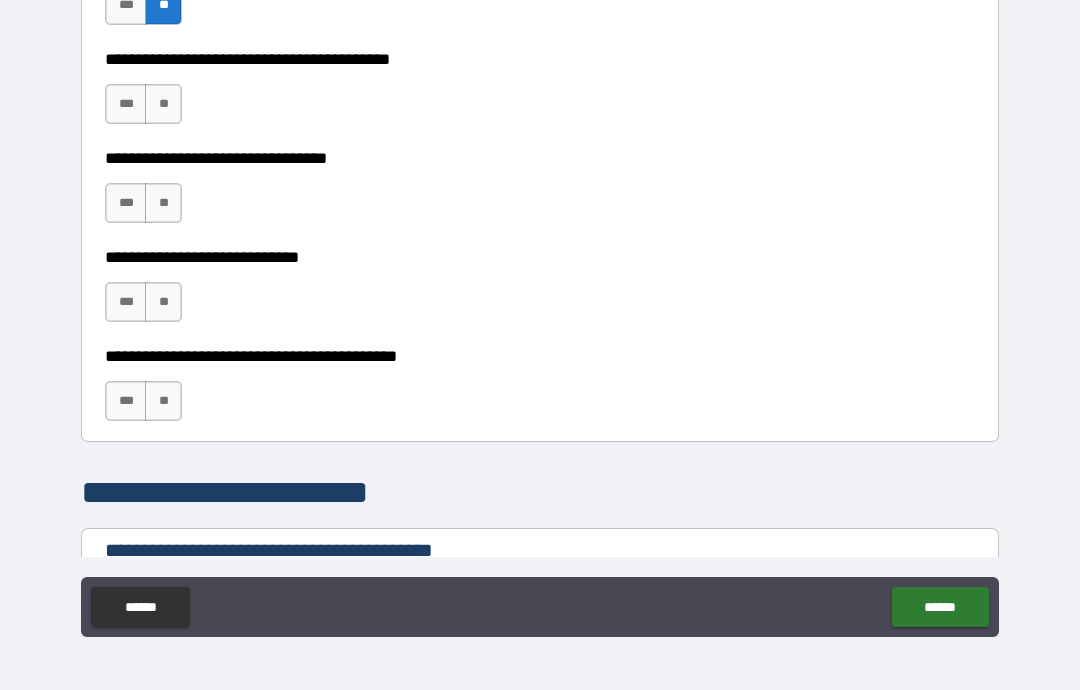 click on "**" at bounding box center (163, 104) 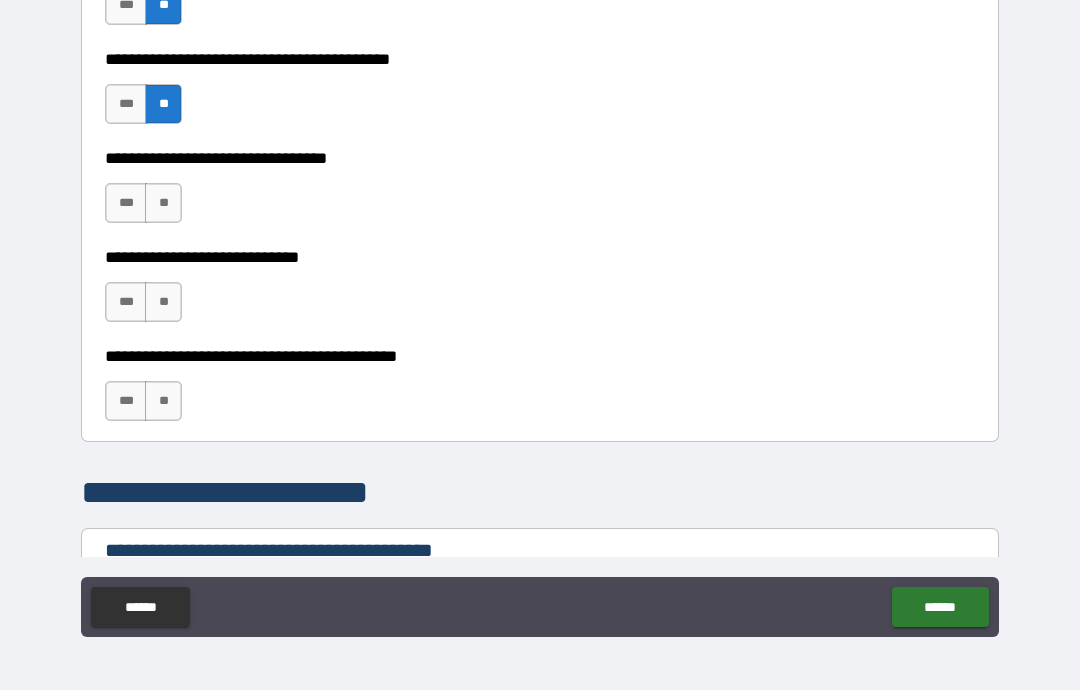 click on "**" at bounding box center [163, 203] 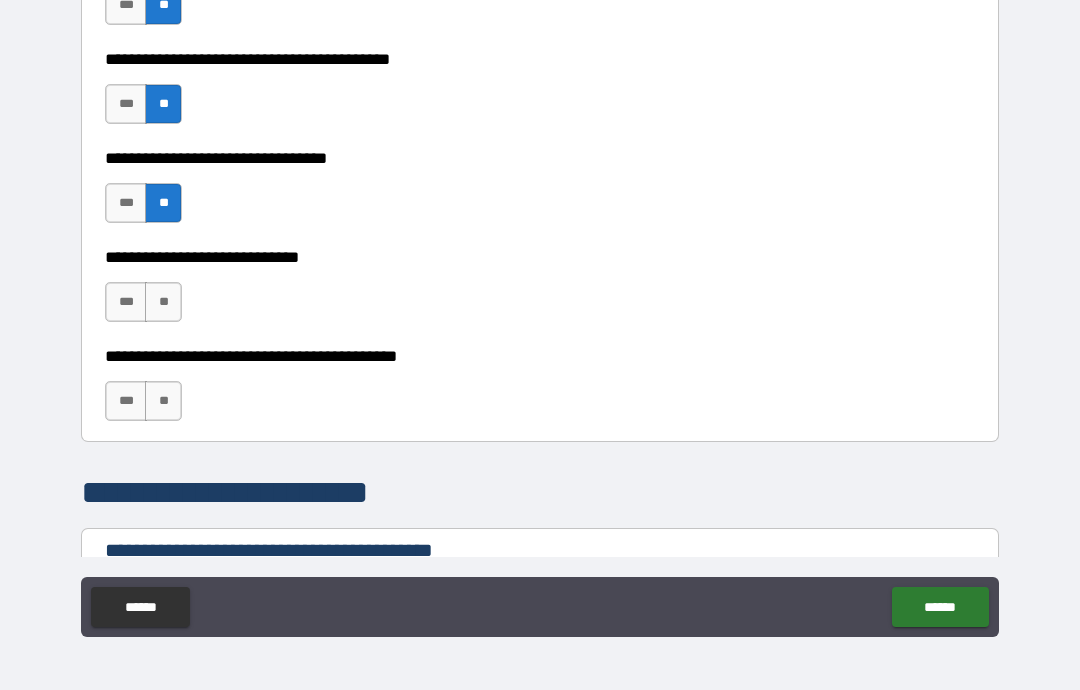click on "**" at bounding box center (163, 302) 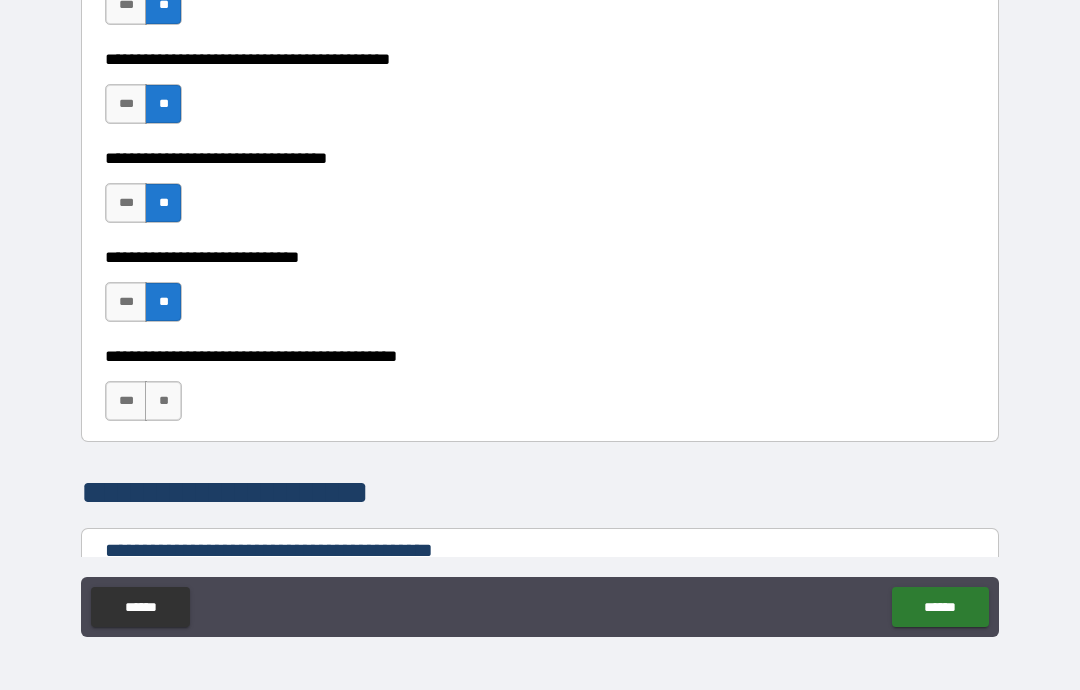 click on "**" at bounding box center [163, 401] 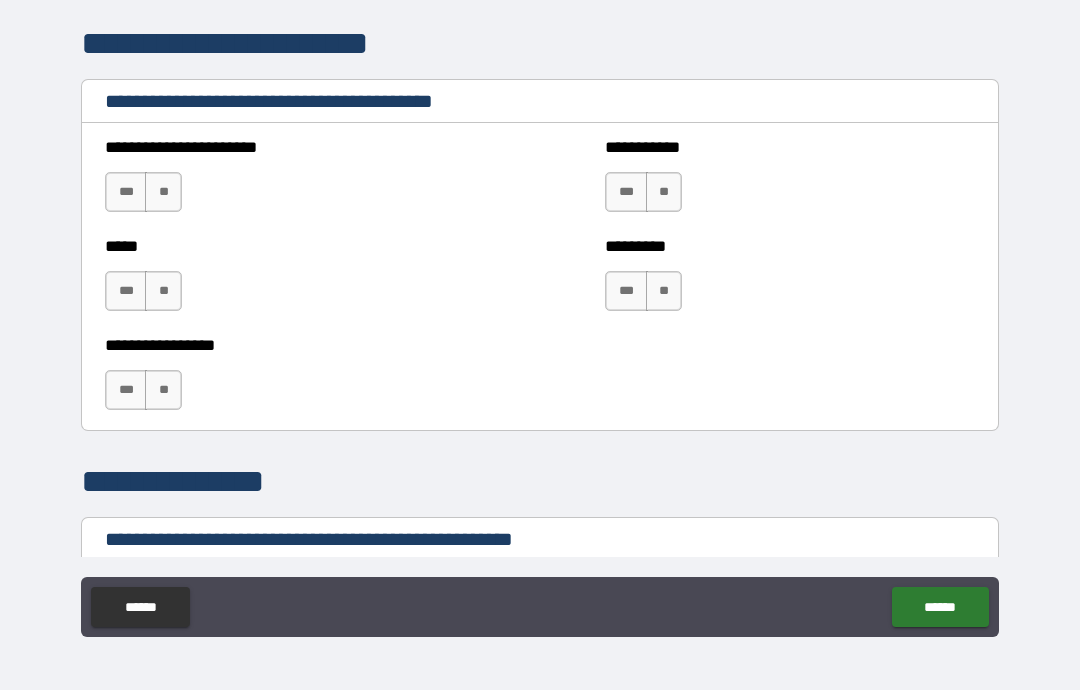 scroll, scrollTop: 1756, scrollLeft: 0, axis: vertical 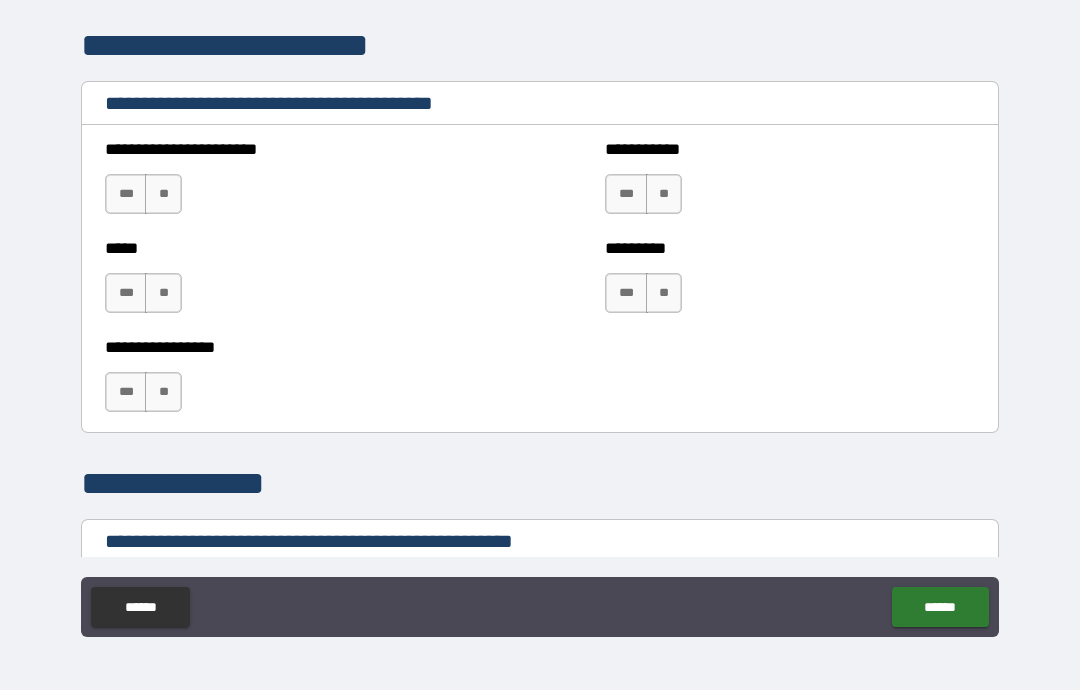 click on "**" at bounding box center [163, 194] 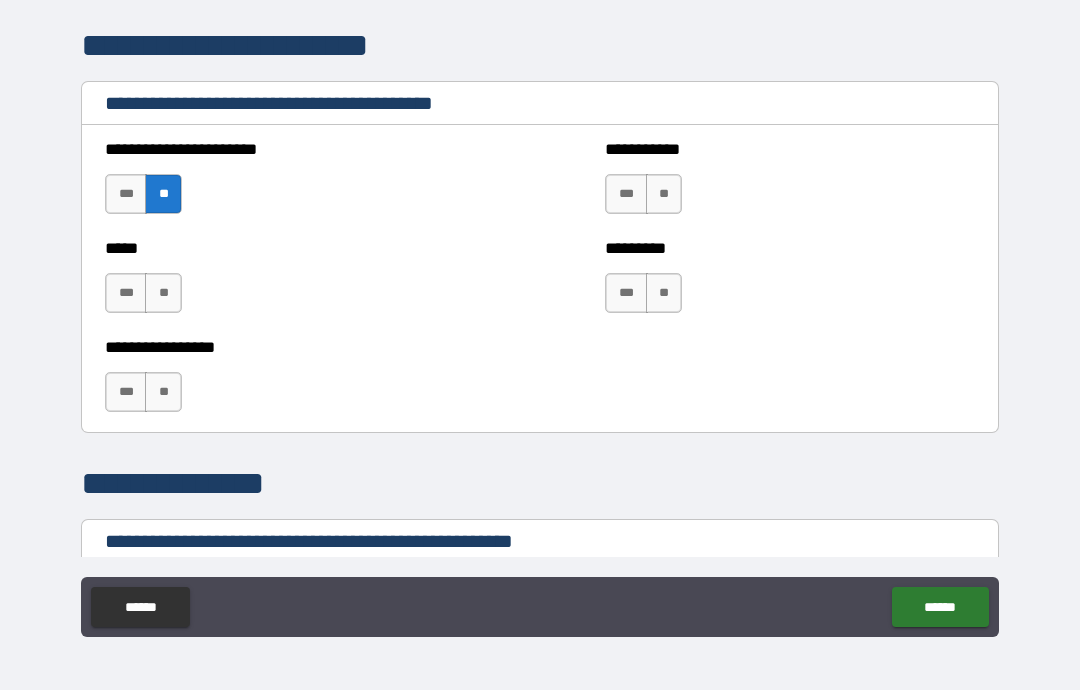 click on "**" at bounding box center [163, 293] 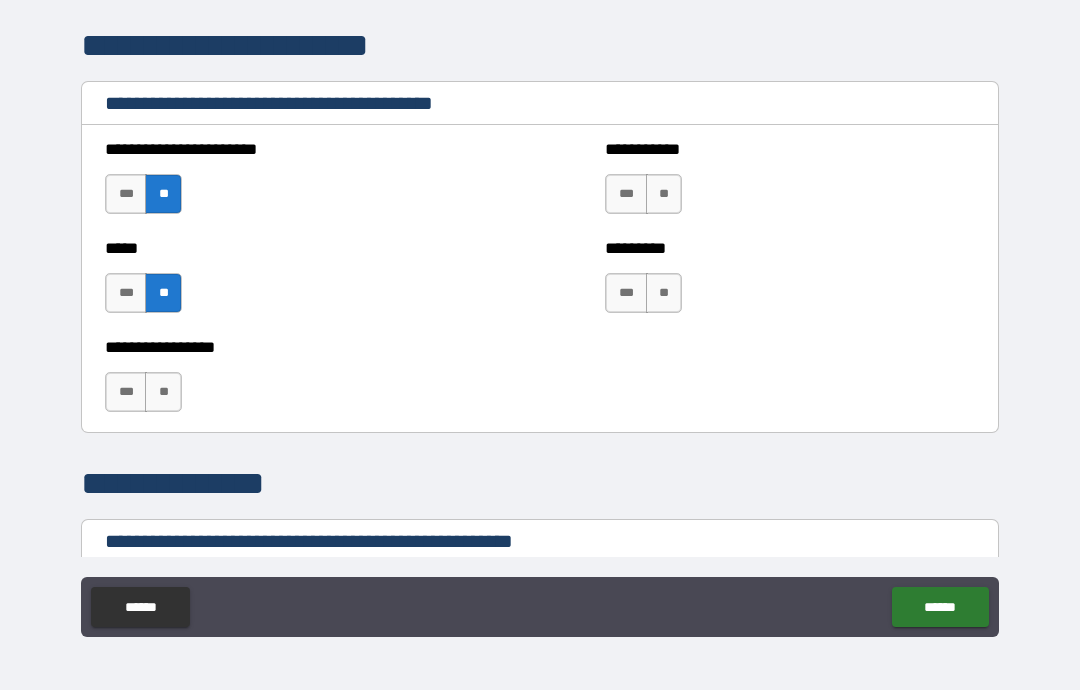 click on "**" at bounding box center [163, 392] 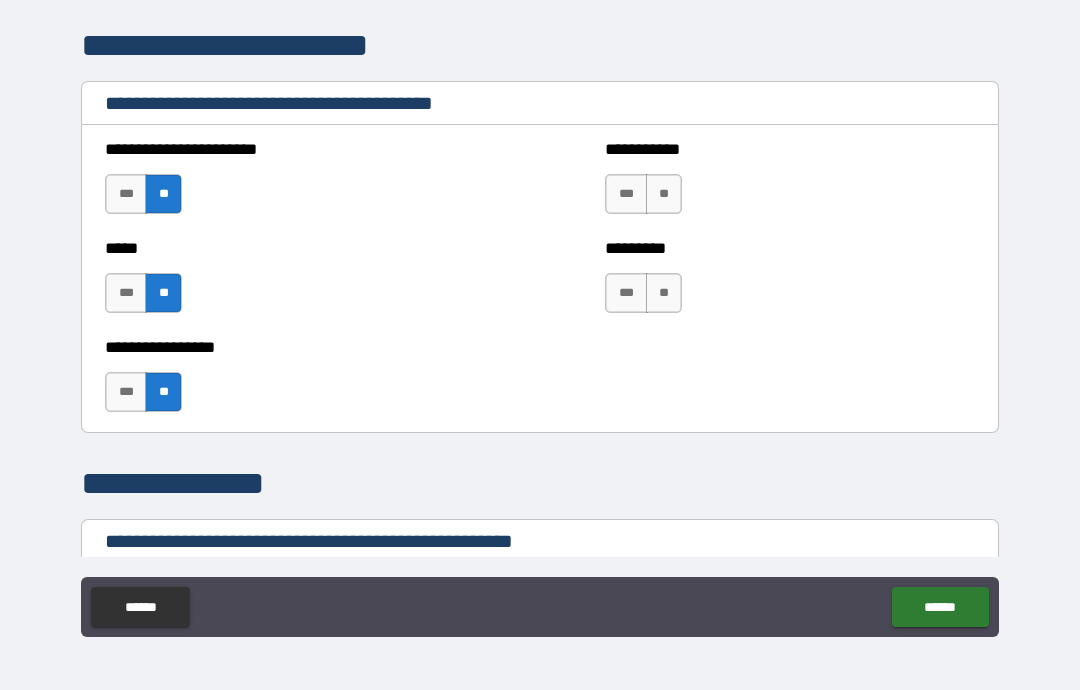 click on "**" at bounding box center [664, 194] 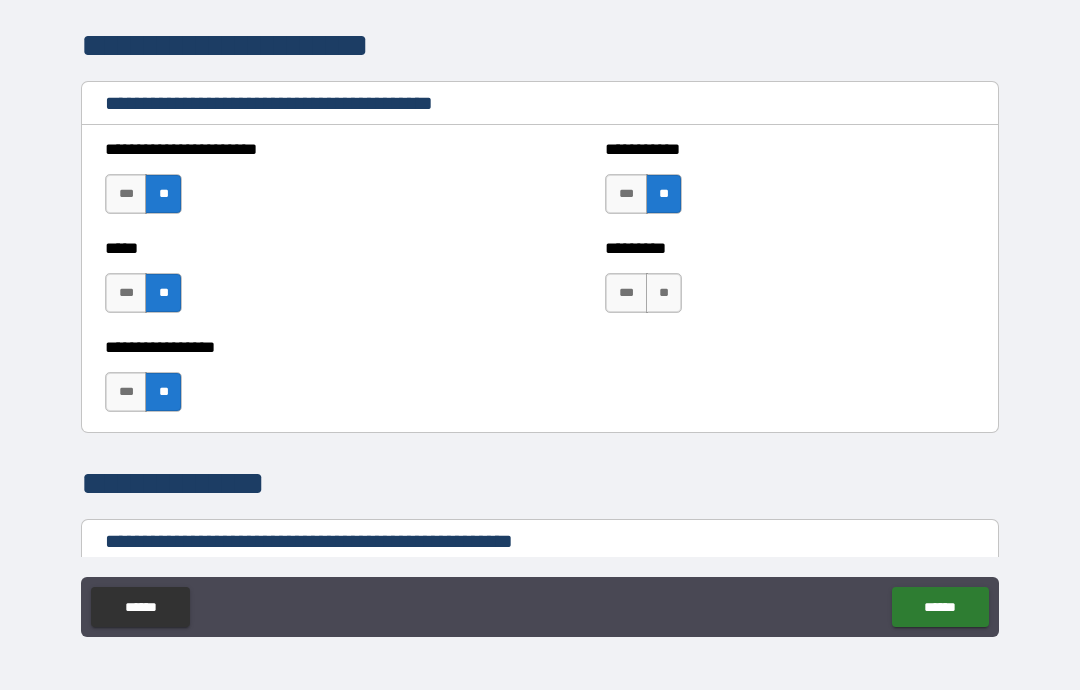click on "**" at bounding box center (664, 293) 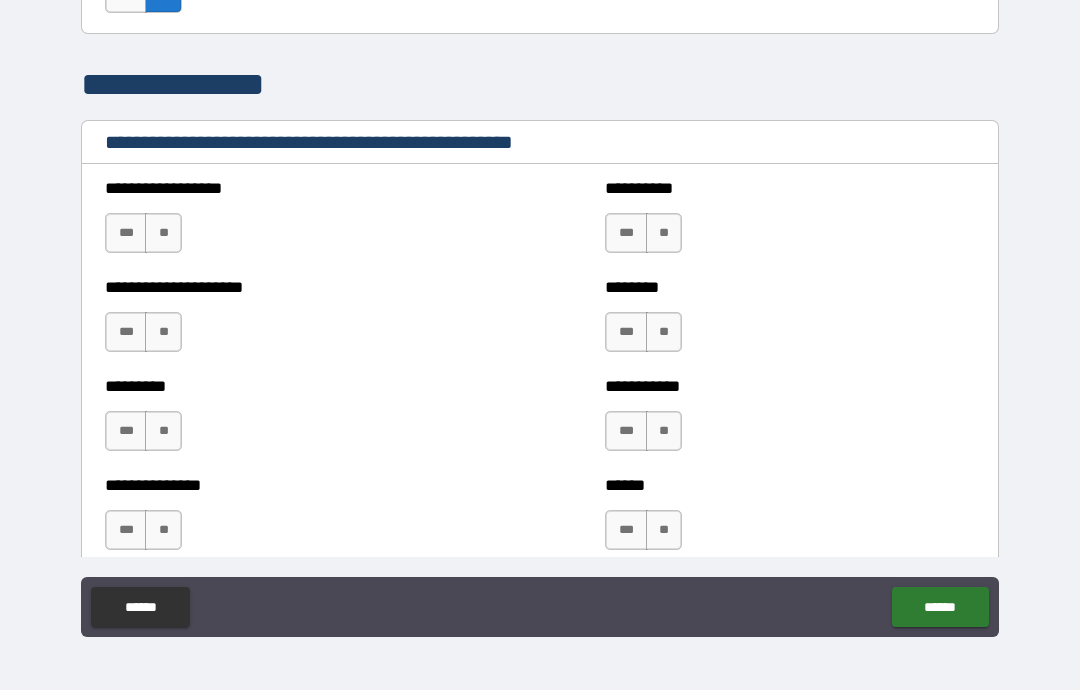 scroll, scrollTop: 2159, scrollLeft: 0, axis: vertical 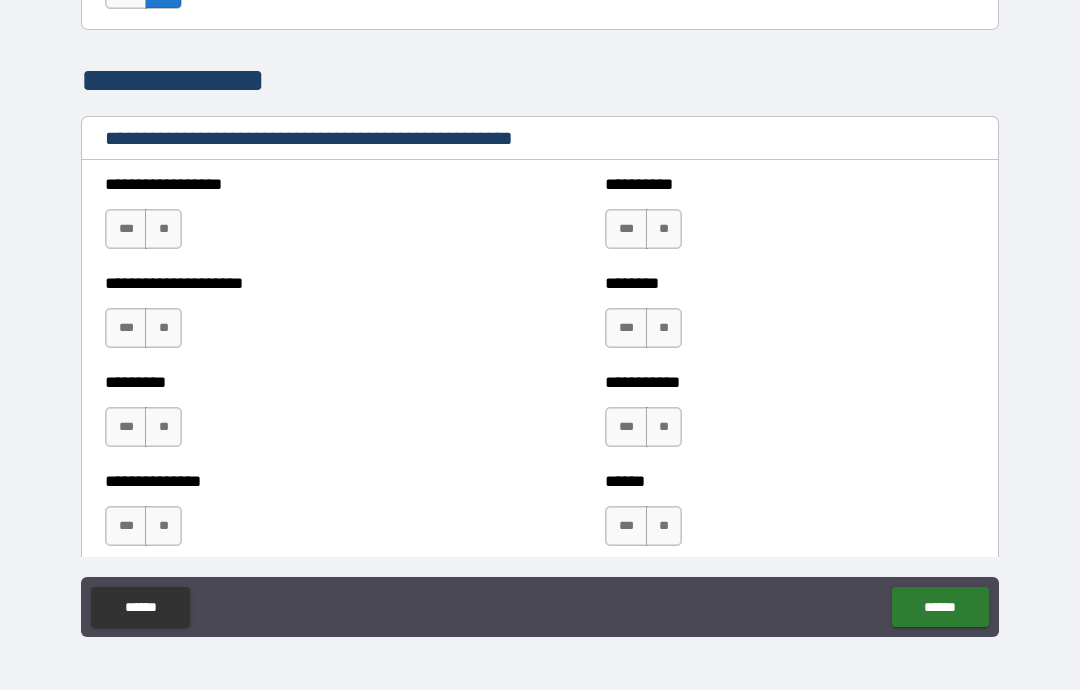 click on "**" at bounding box center [163, 229] 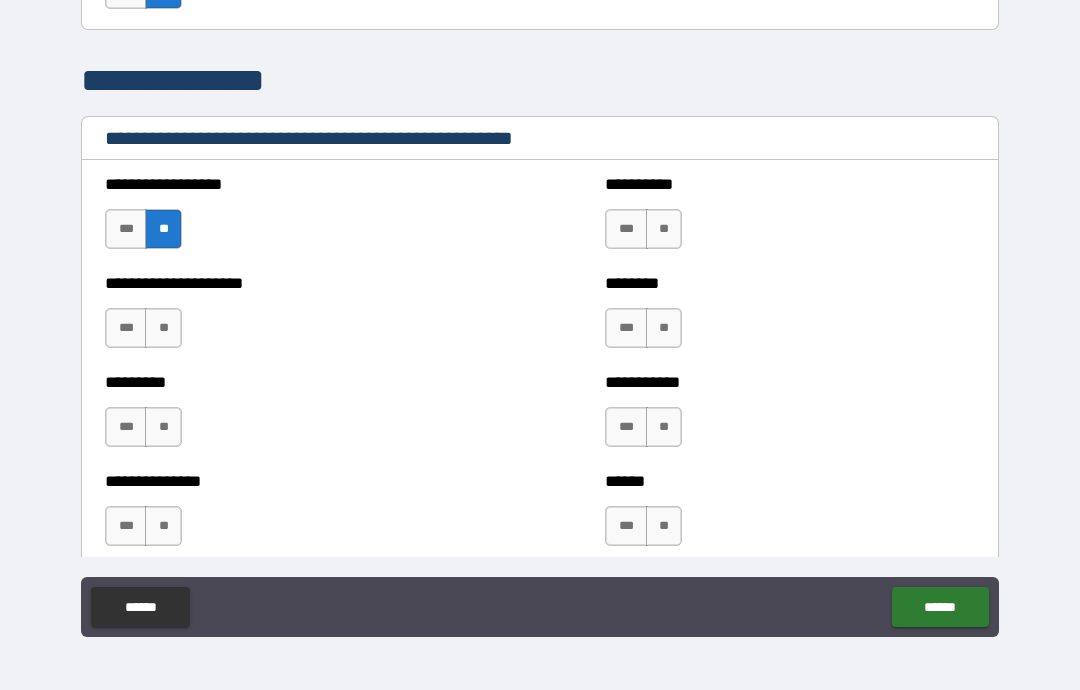 click on "**" at bounding box center [163, 328] 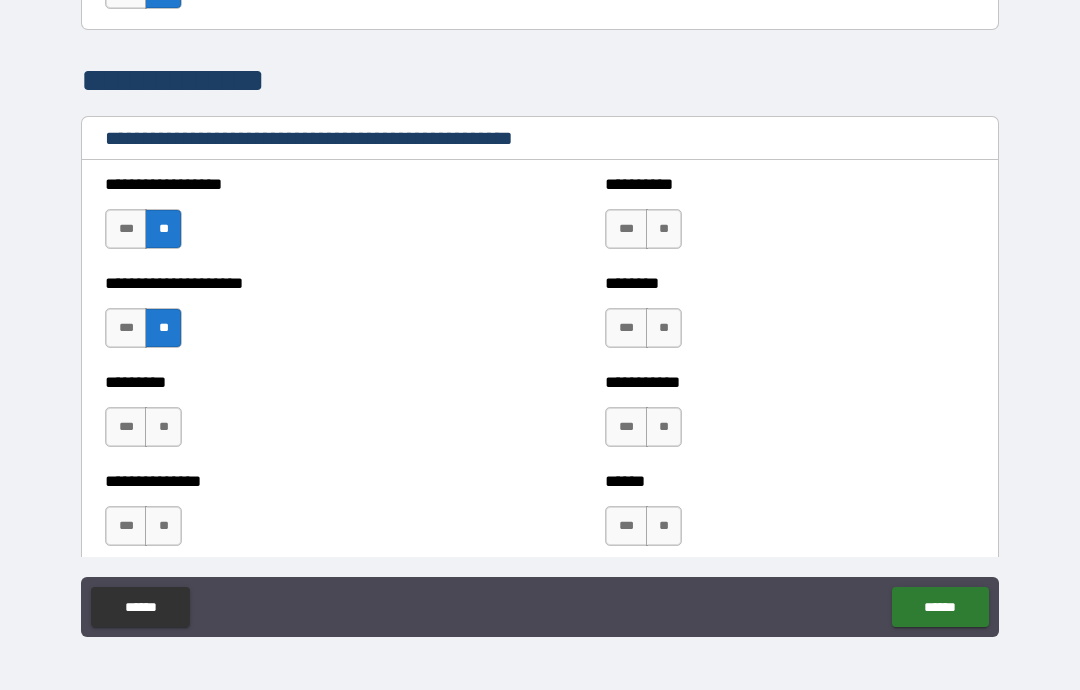 click on "**" at bounding box center (163, 427) 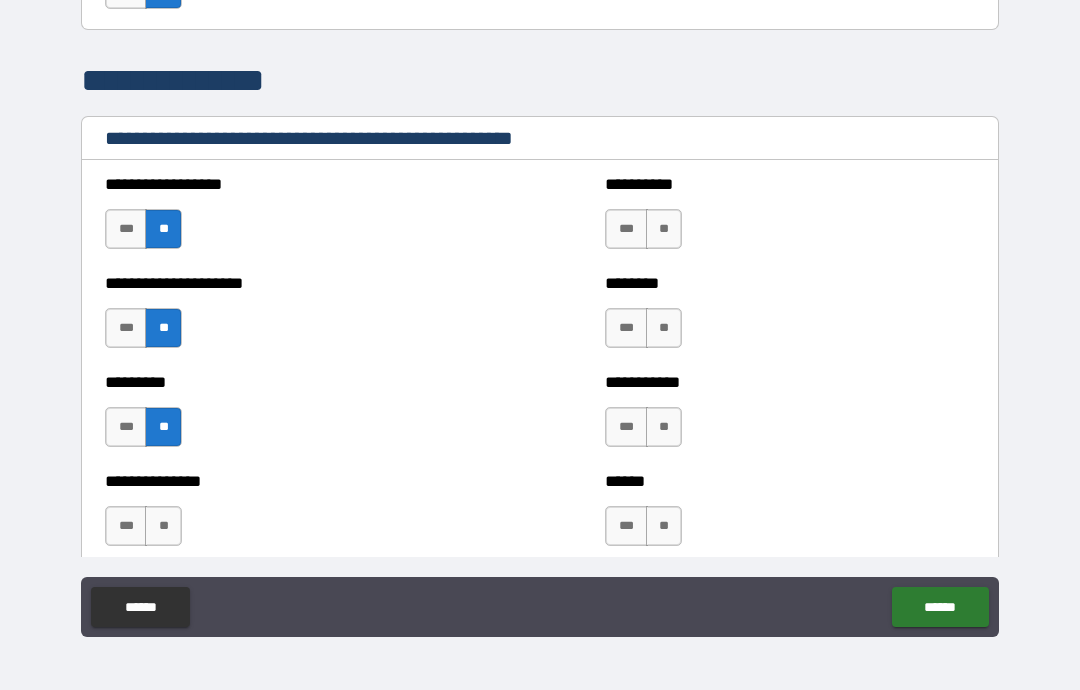 click on "**" at bounding box center [664, 229] 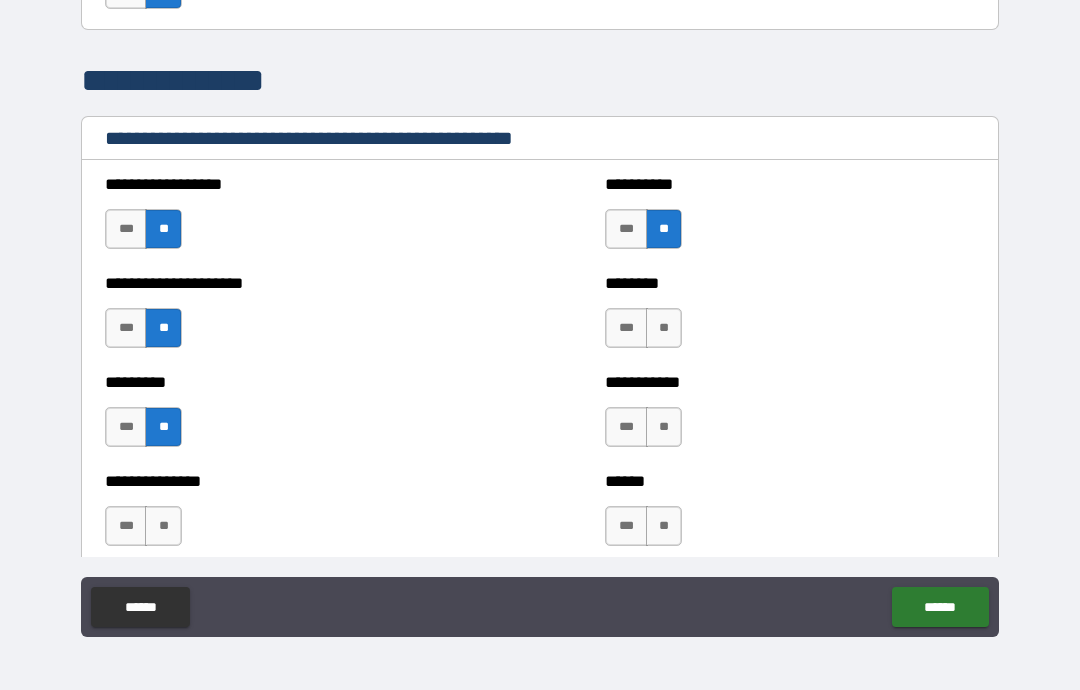 click on "**" at bounding box center [664, 328] 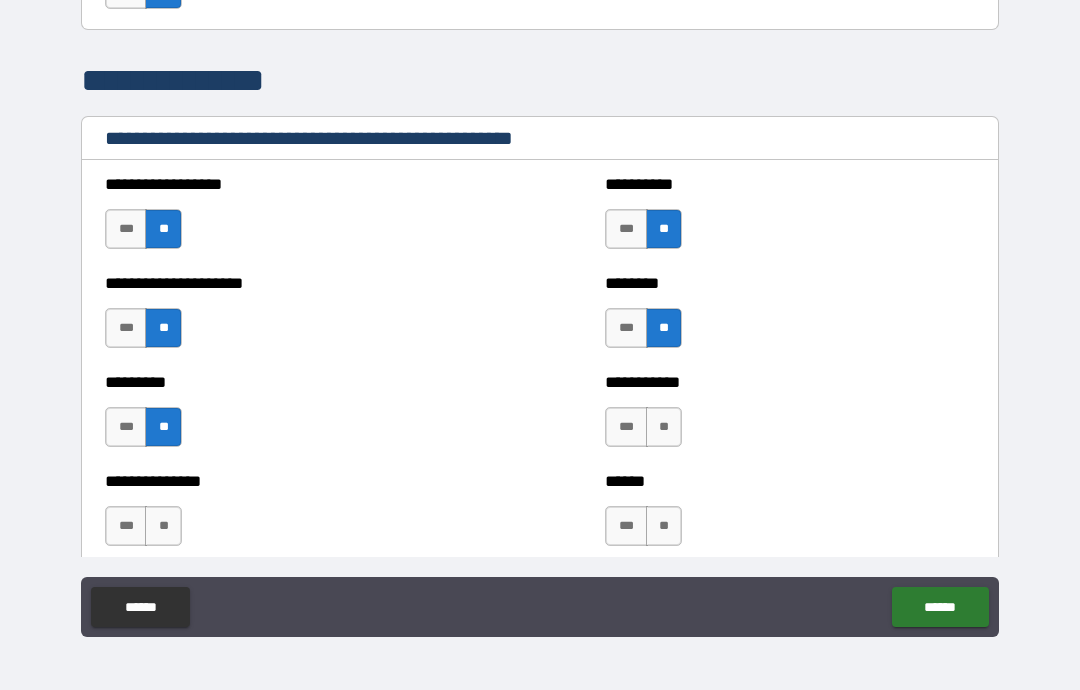click on "**" at bounding box center [664, 427] 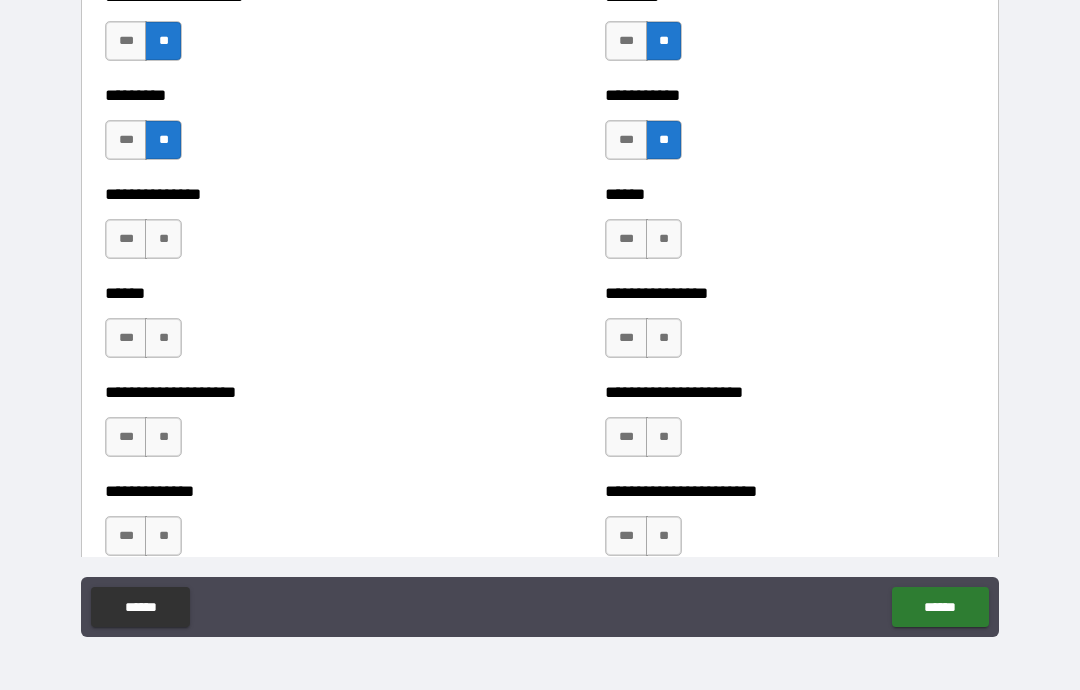 scroll, scrollTop: 2459, scrollLeft: 0, axis: vertical 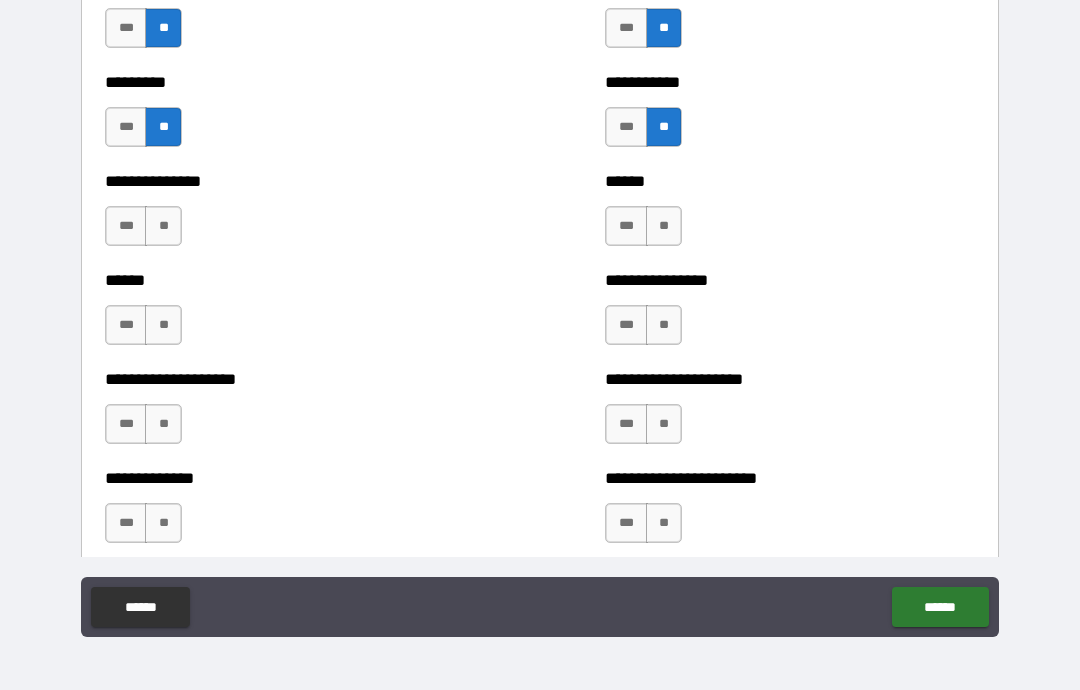 click on "**" at bounding box center (163, 226) 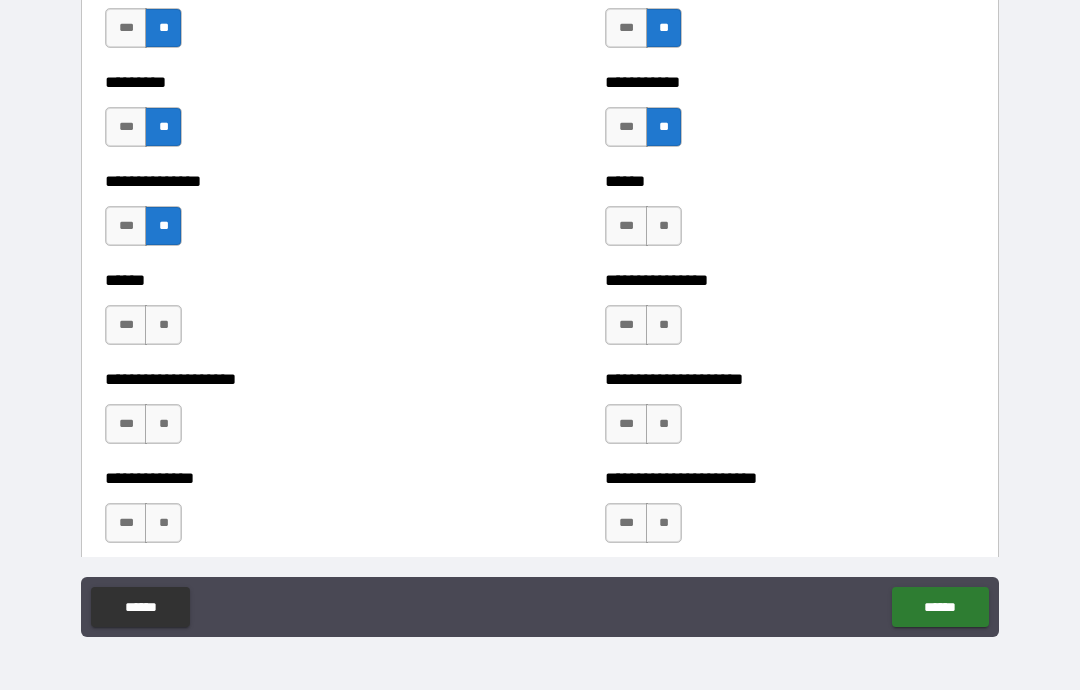 click on "**" at bounding box center [163, 325] 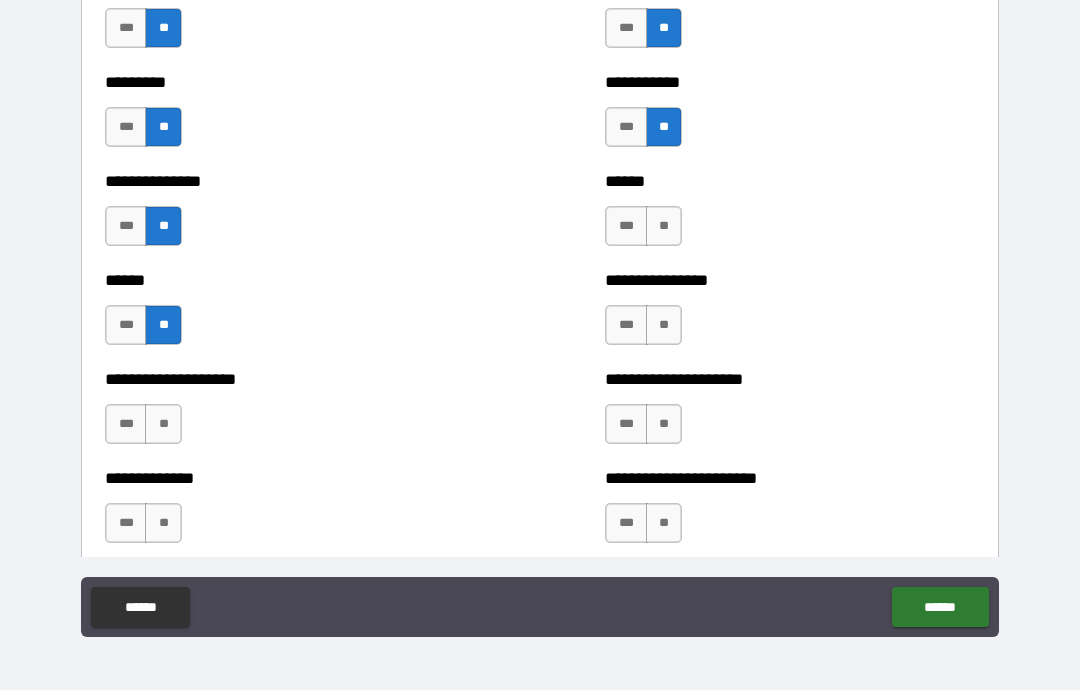 click on "**" at bounding box center [664, 226] 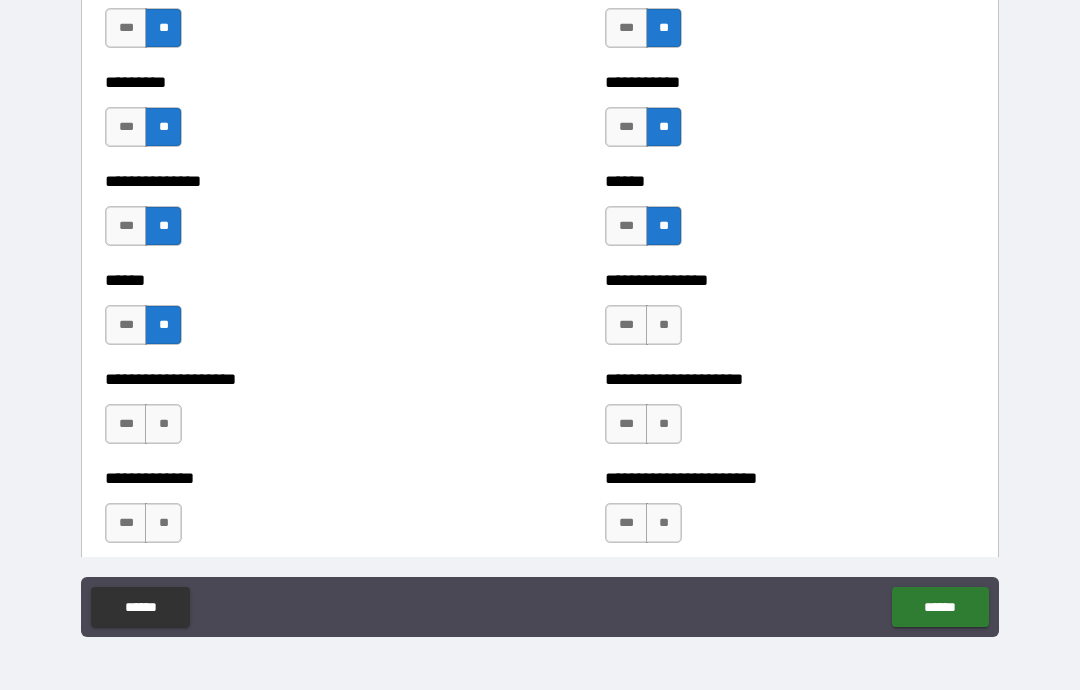 click on "**" at bounding box center (664, 325) 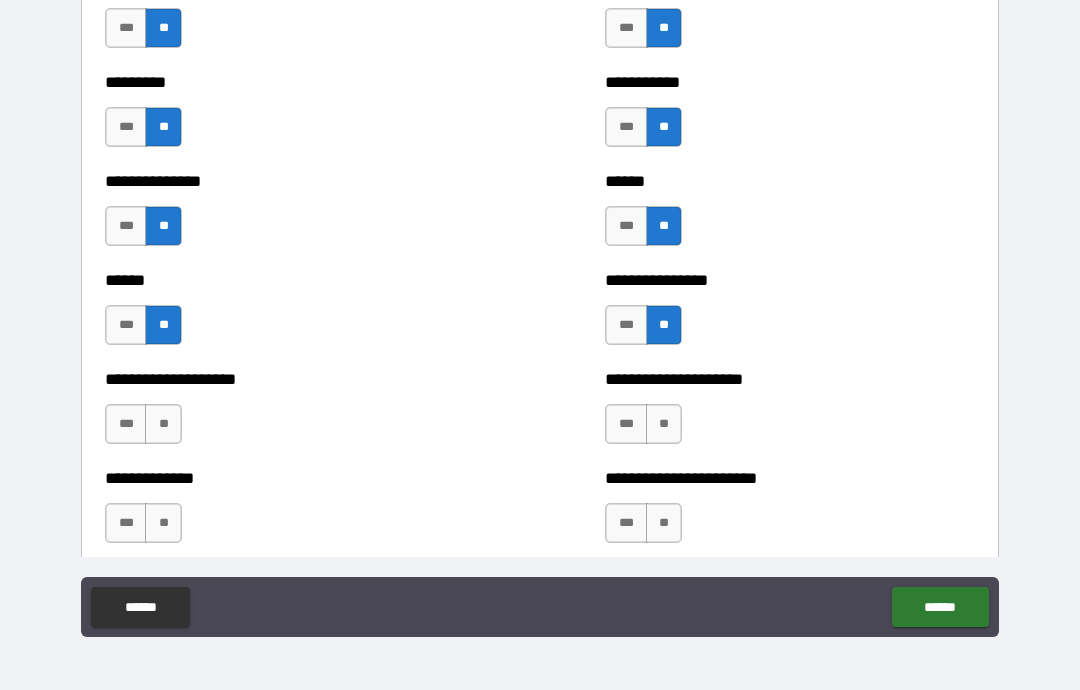 click on "**" at bounding box center [163, 424] 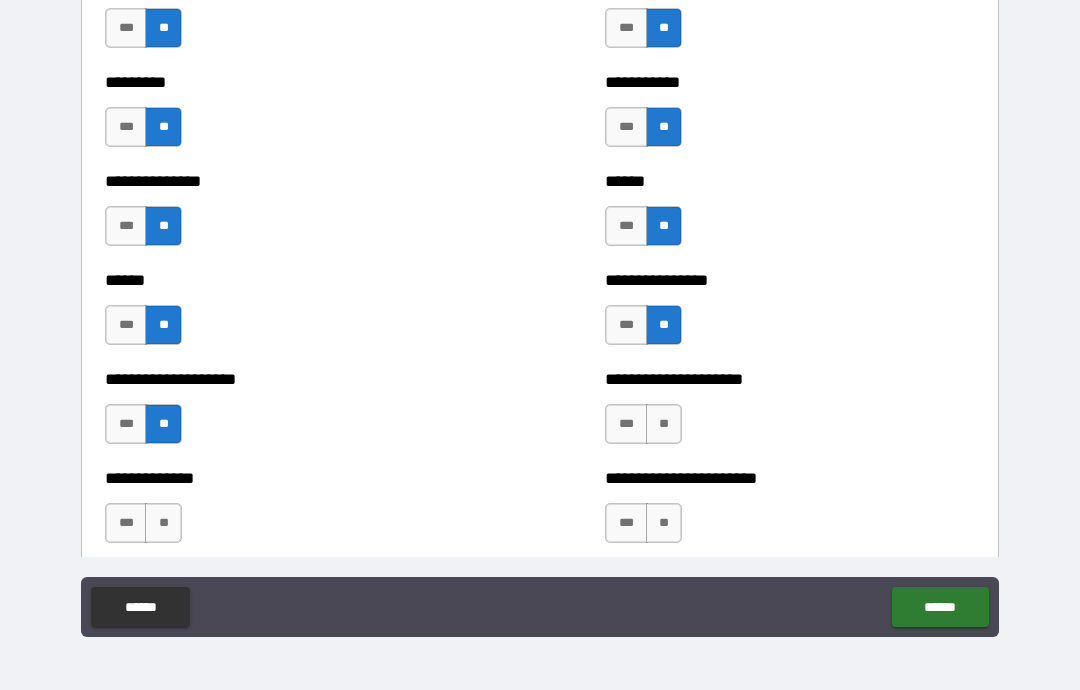 click on "**" at bounding box center [664, 424] 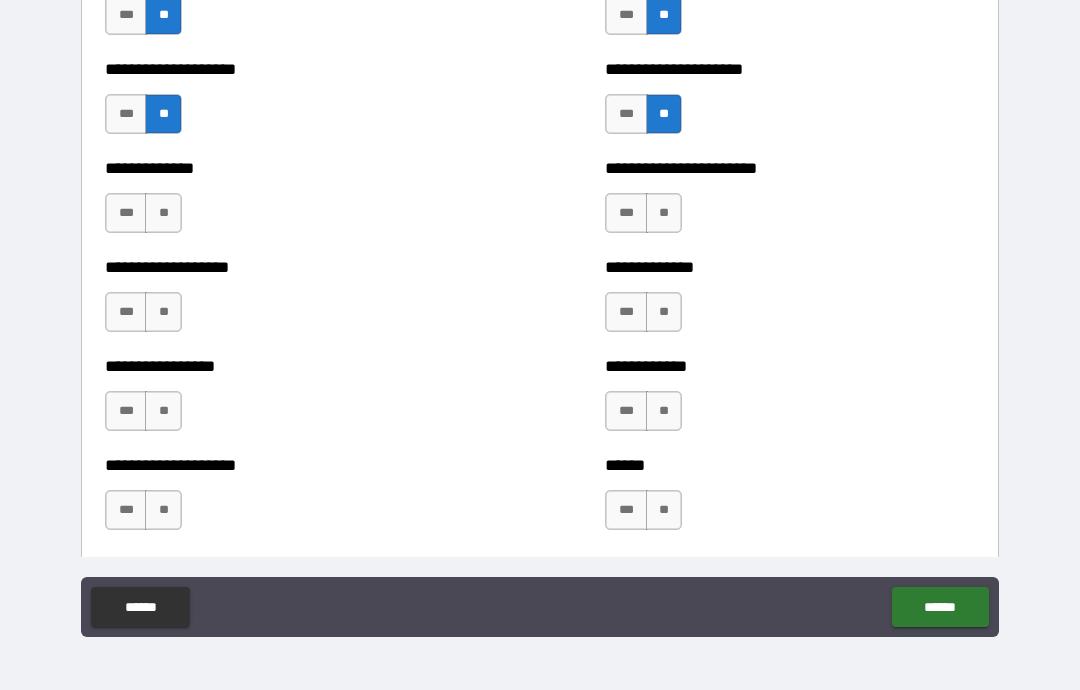 scroll, scrollTop: 2772, scrollLeft: 0, axis: vertical 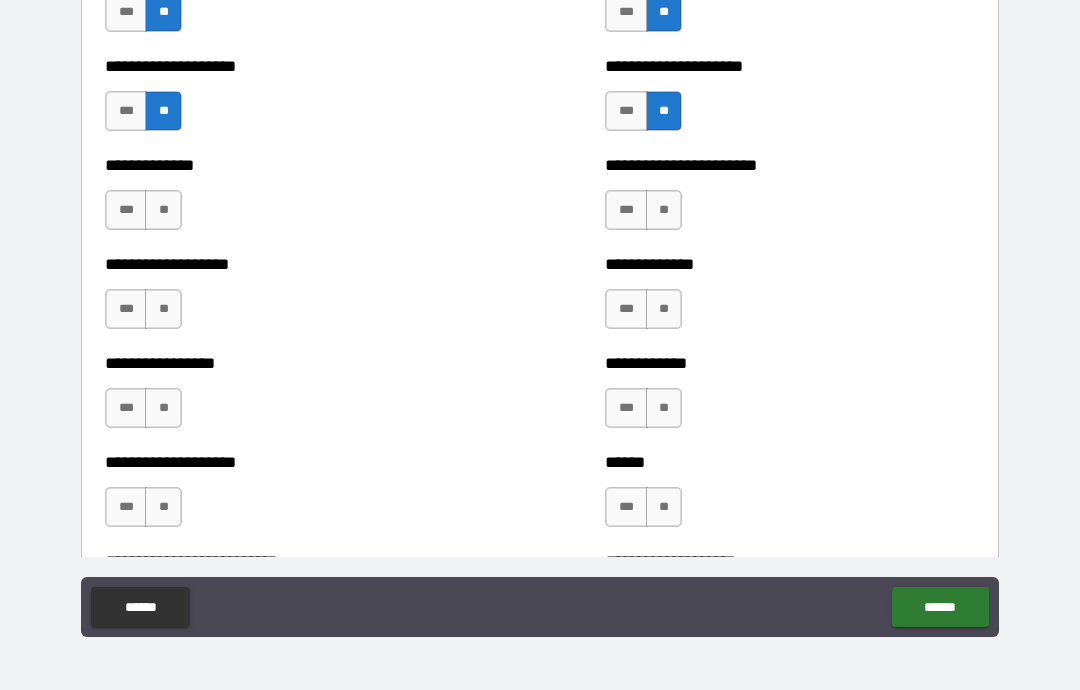 click on "**" at bounding box center (163, 210) 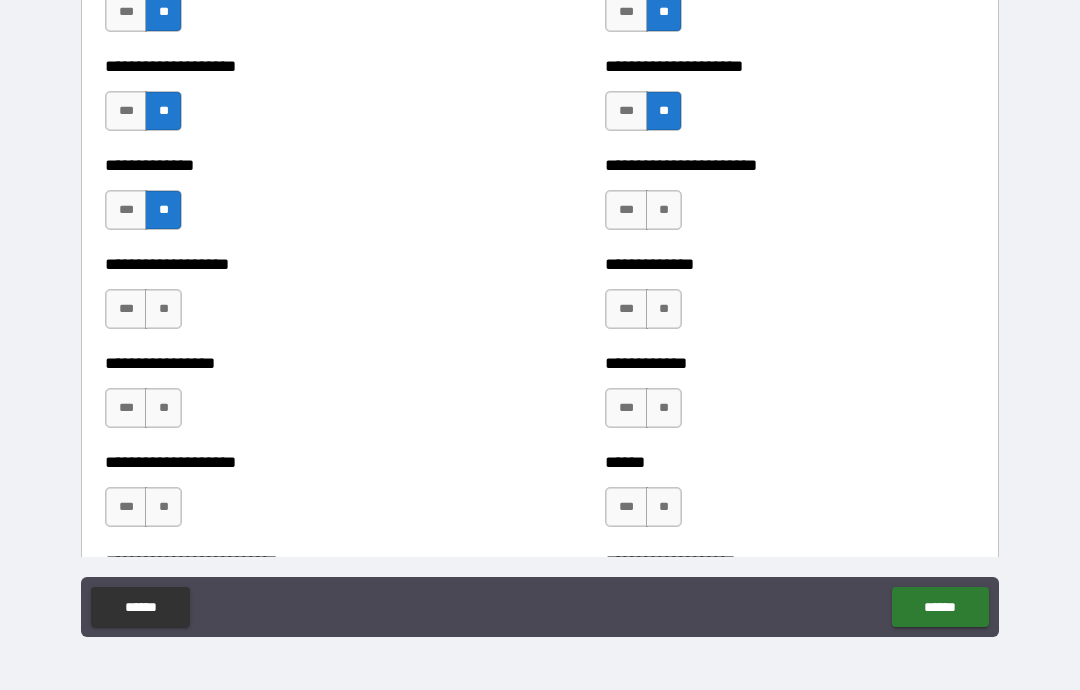 click on "**" at bounding box center (664, 210) 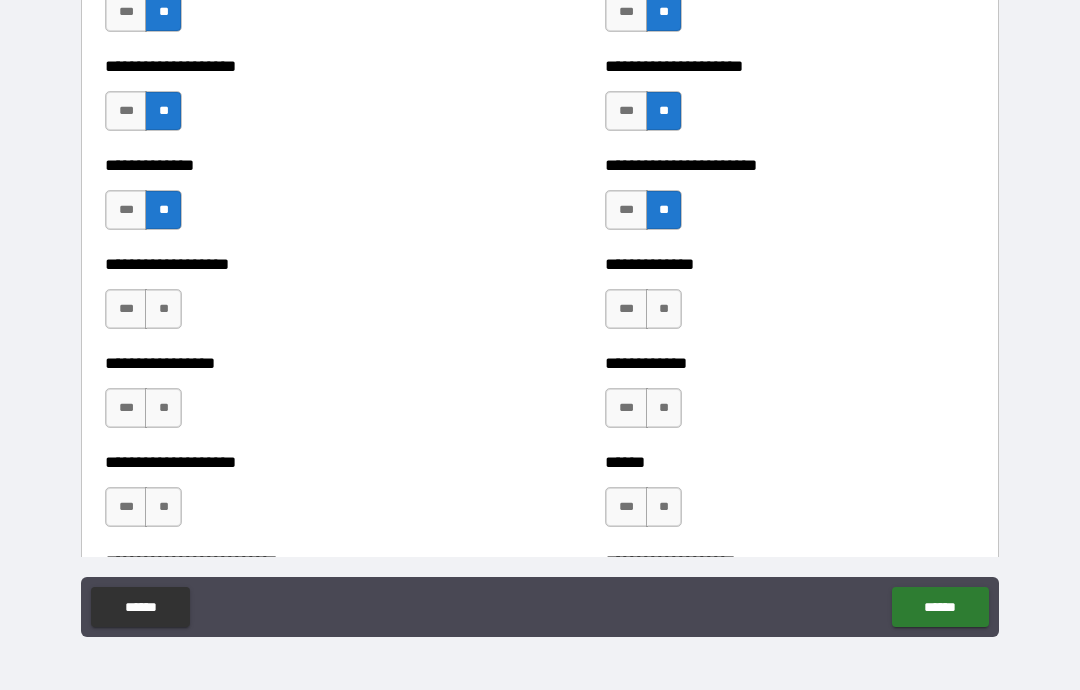 click on "**" at bounding box center [163, 309] 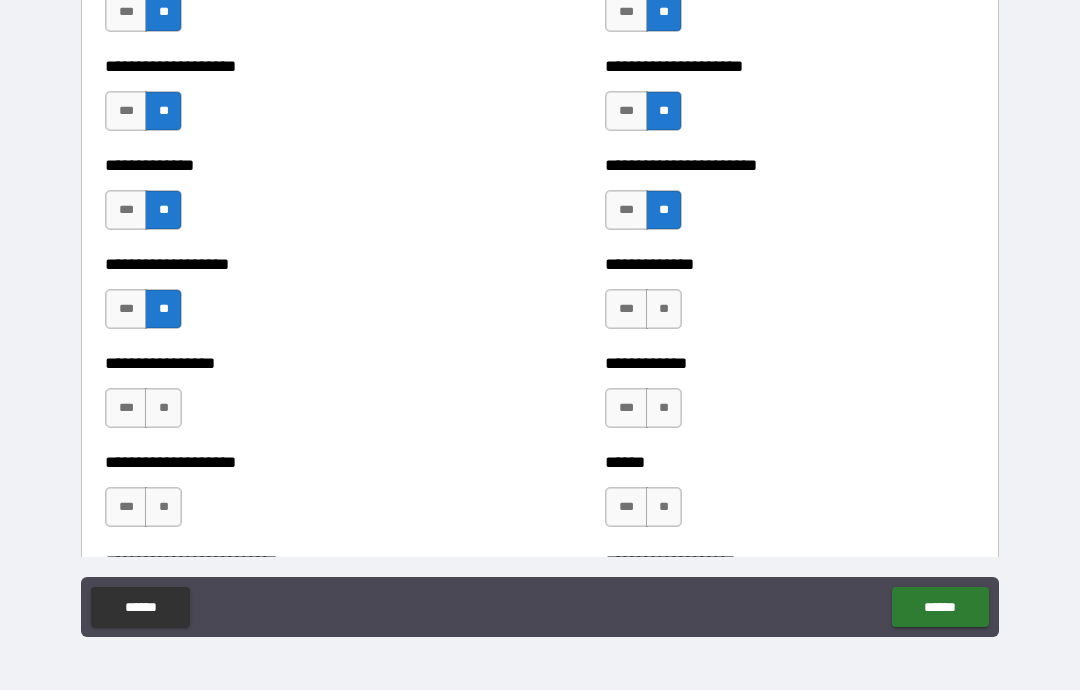 click on "**" at bounding box center (664, 309) 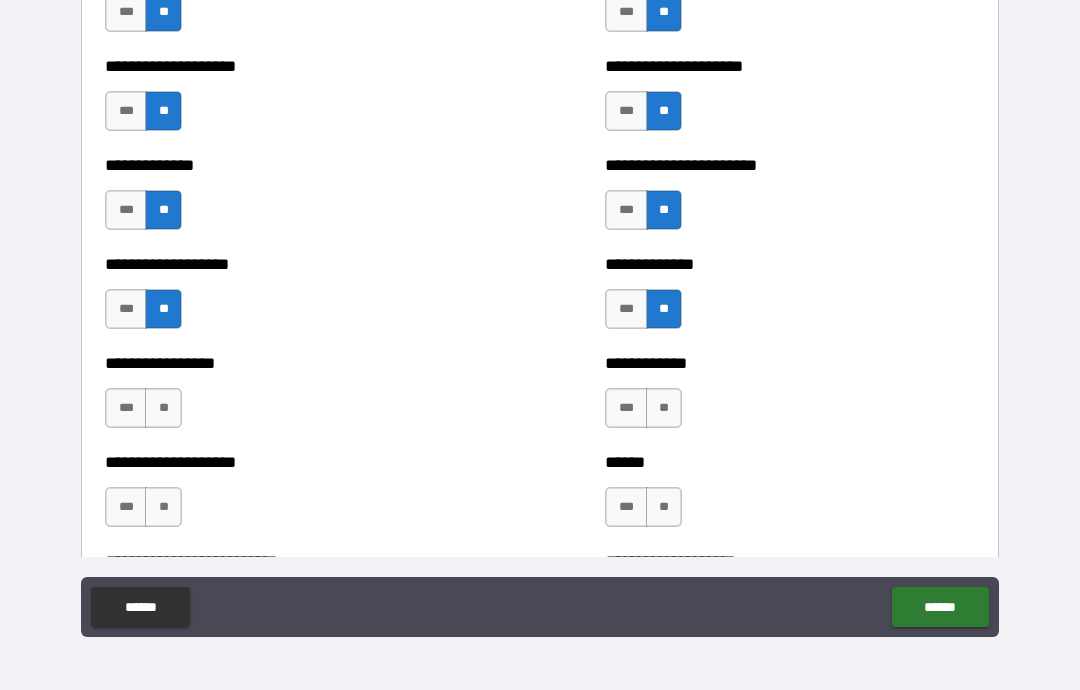 click on "**" at bounding box center [163, 408] 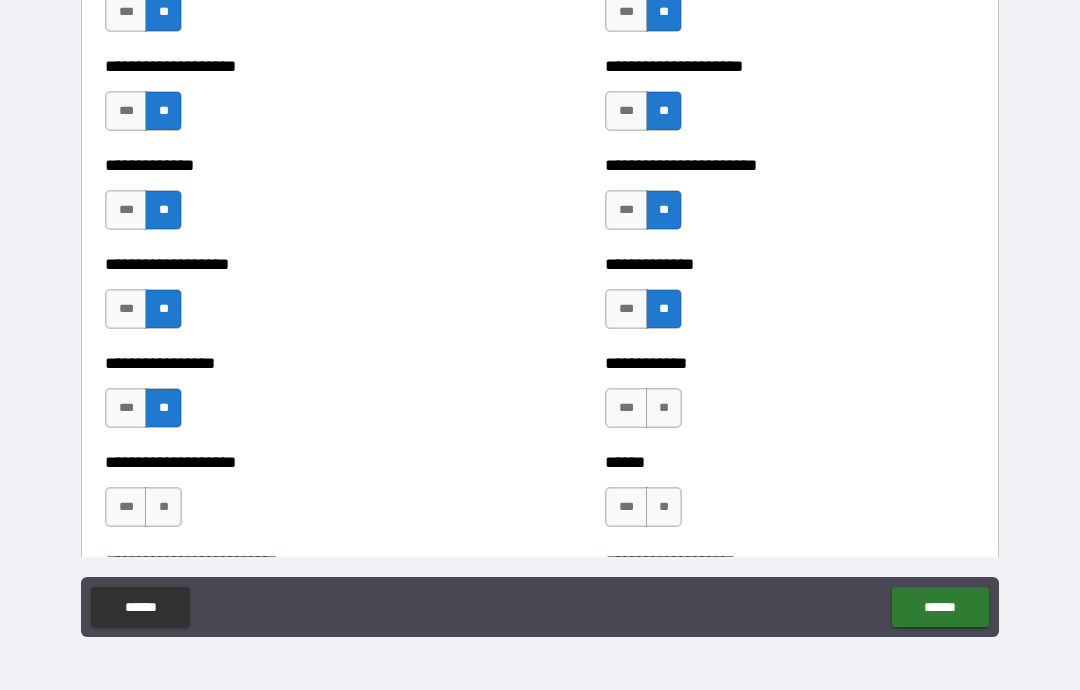 click on "**" at bounding box center (664, 408) 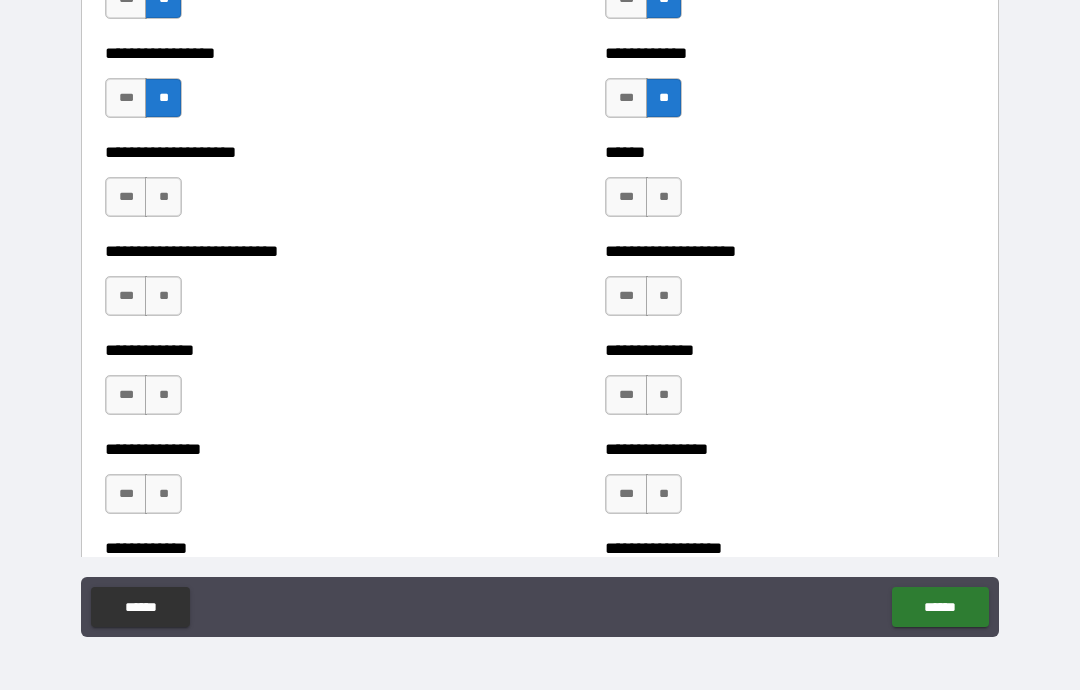 scroll, scrollTop: 3090, scrollLeft: 0, axis: vertical 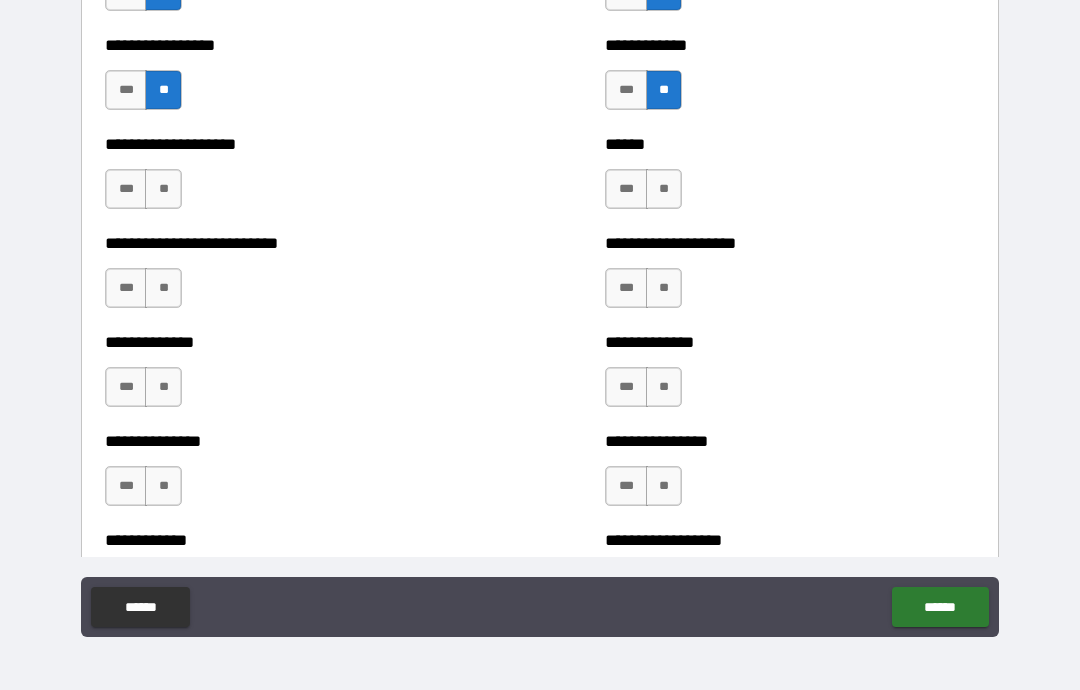 click on "**" at bounding box center (163, 189) 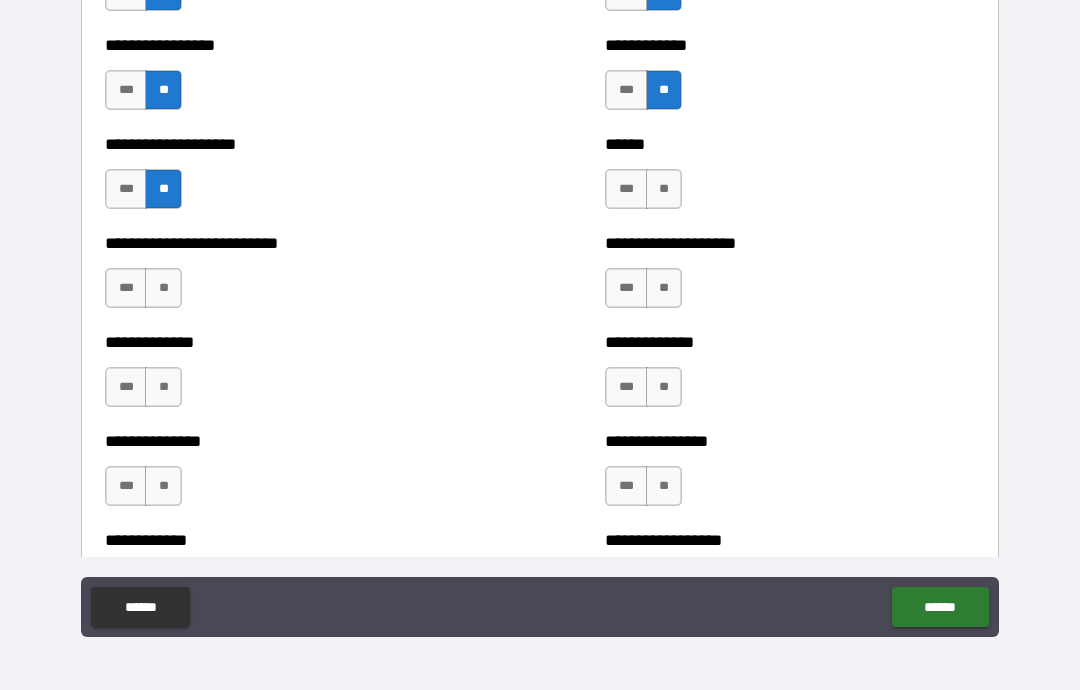 click on "**" at bounding box center [163, 288] 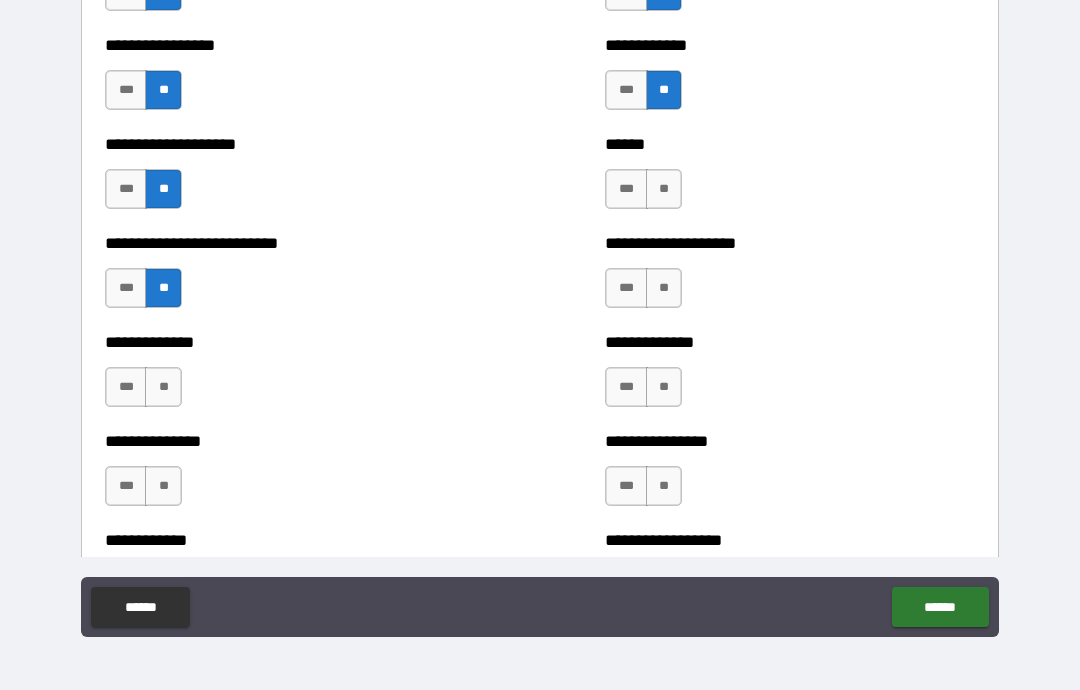 click on "**" at bounding box center (163, 387) 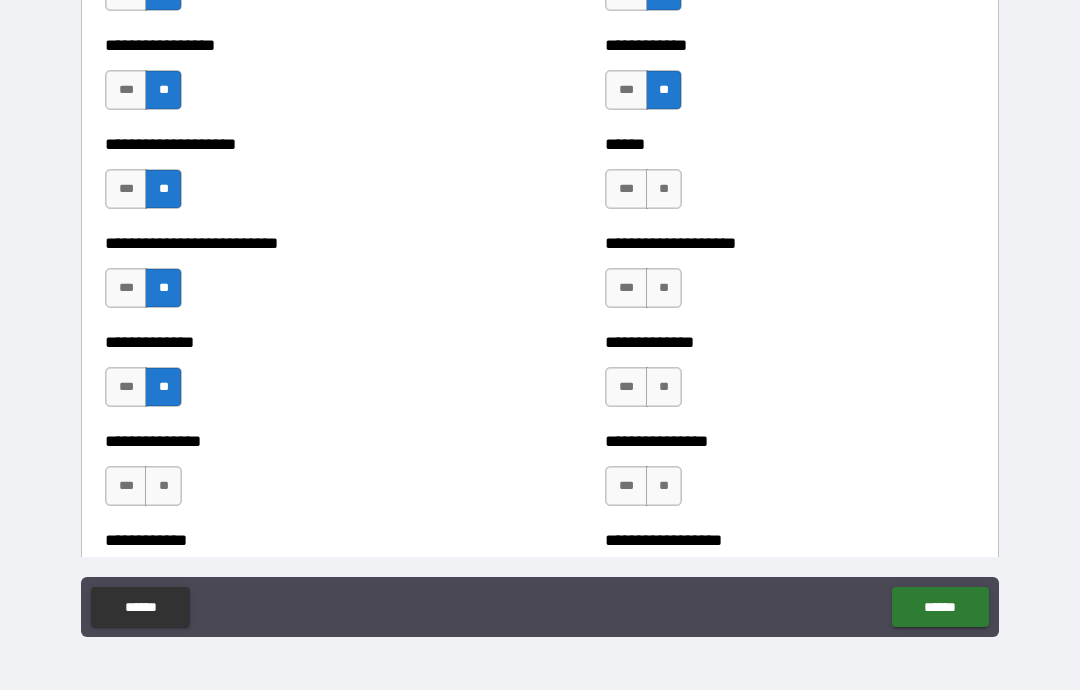 click on "**" at bounding box center (664, 189) 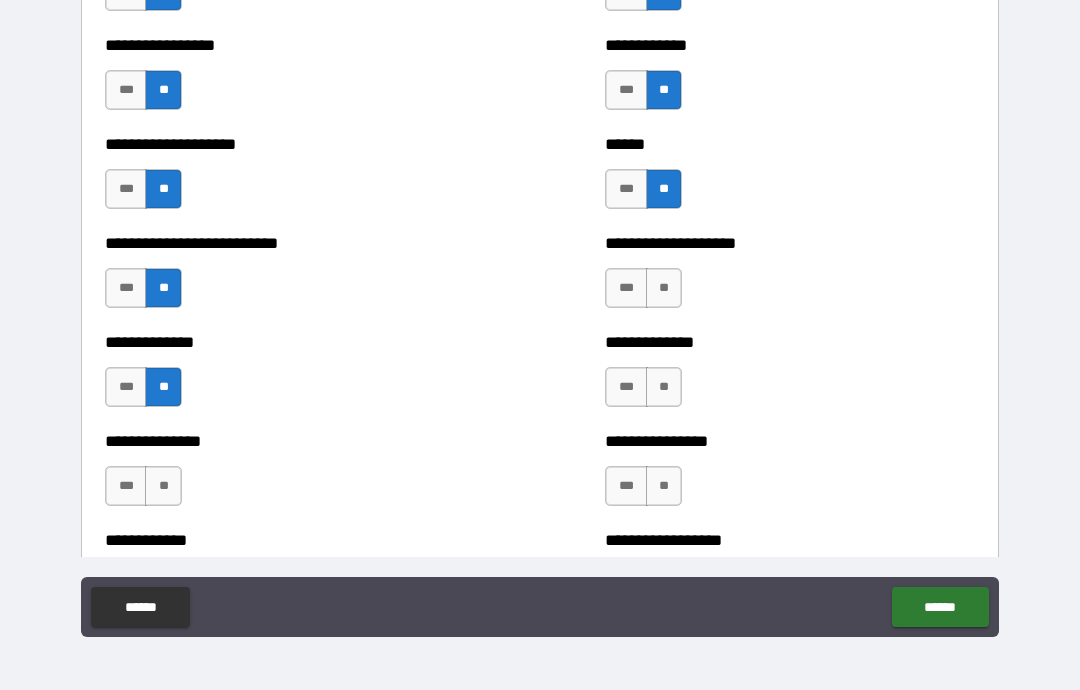 click on "**" at bounding box center [664, 288] 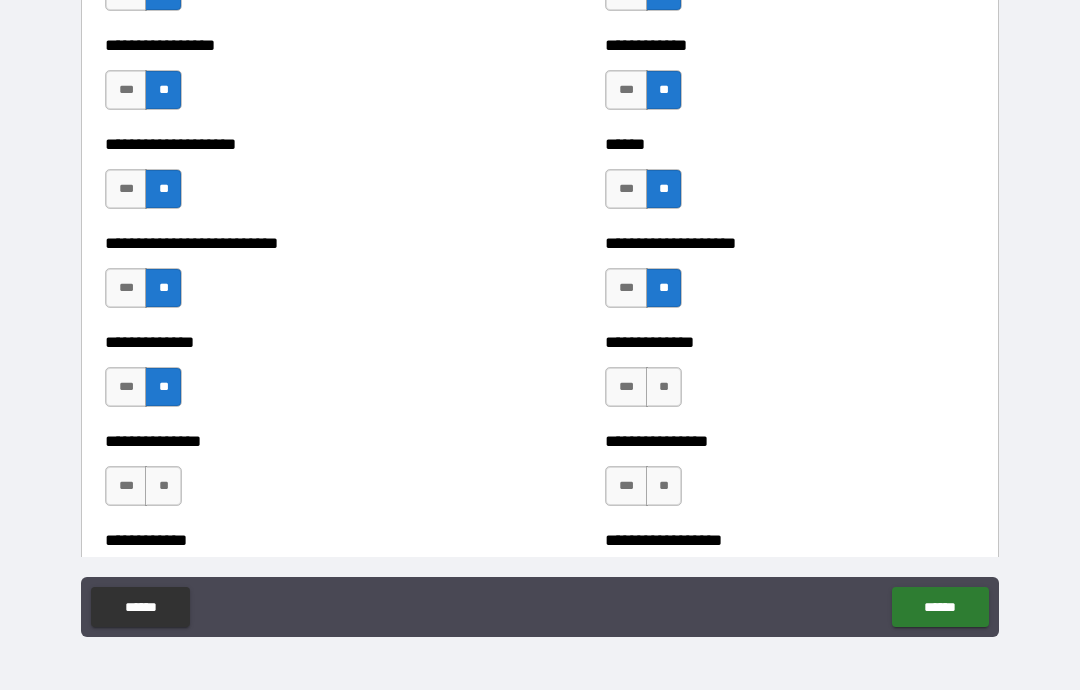 click on "**" at bounding box center (664, 387) 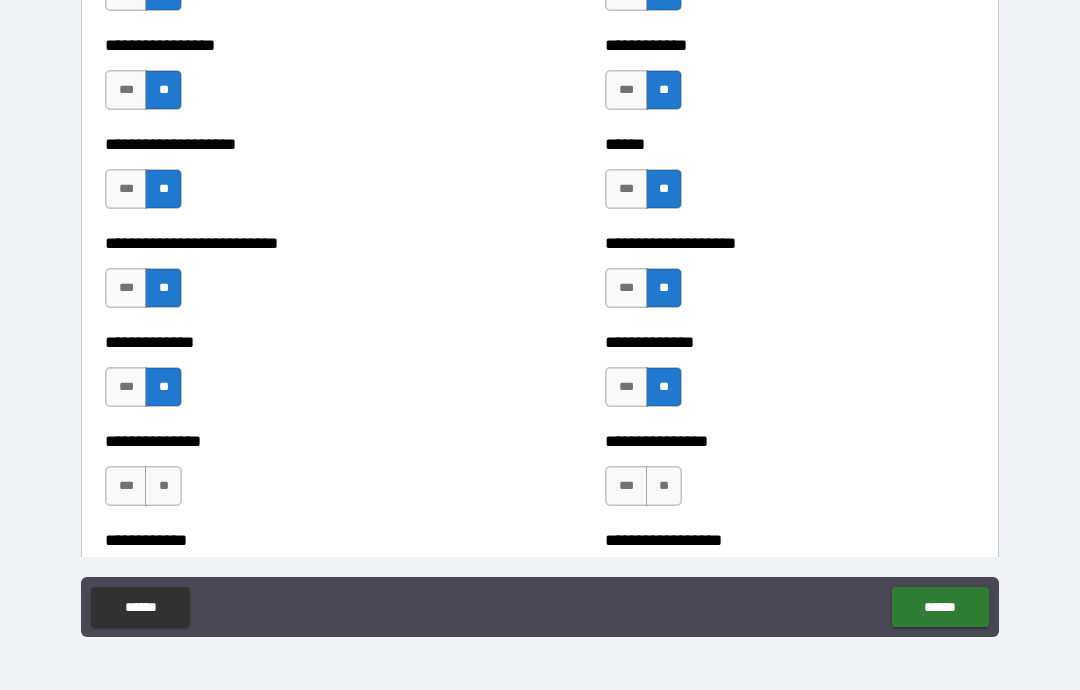 click on "**" at bounding box center [664, 486] 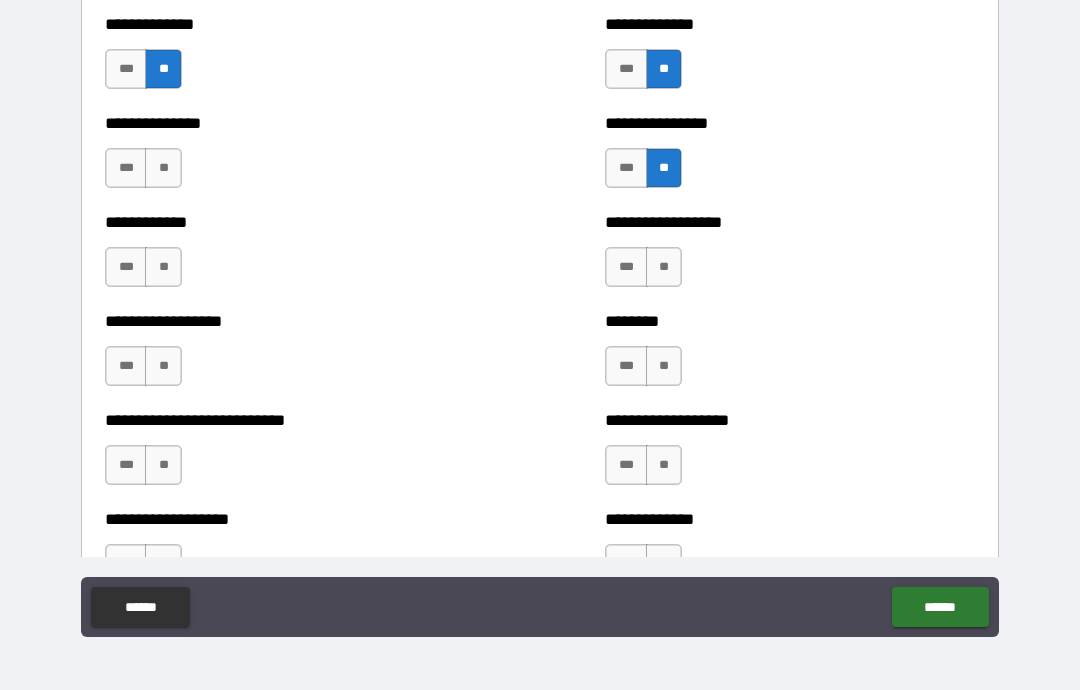 scroll, scrollTop: 3411, scrollLeft: 0, axis: vertical 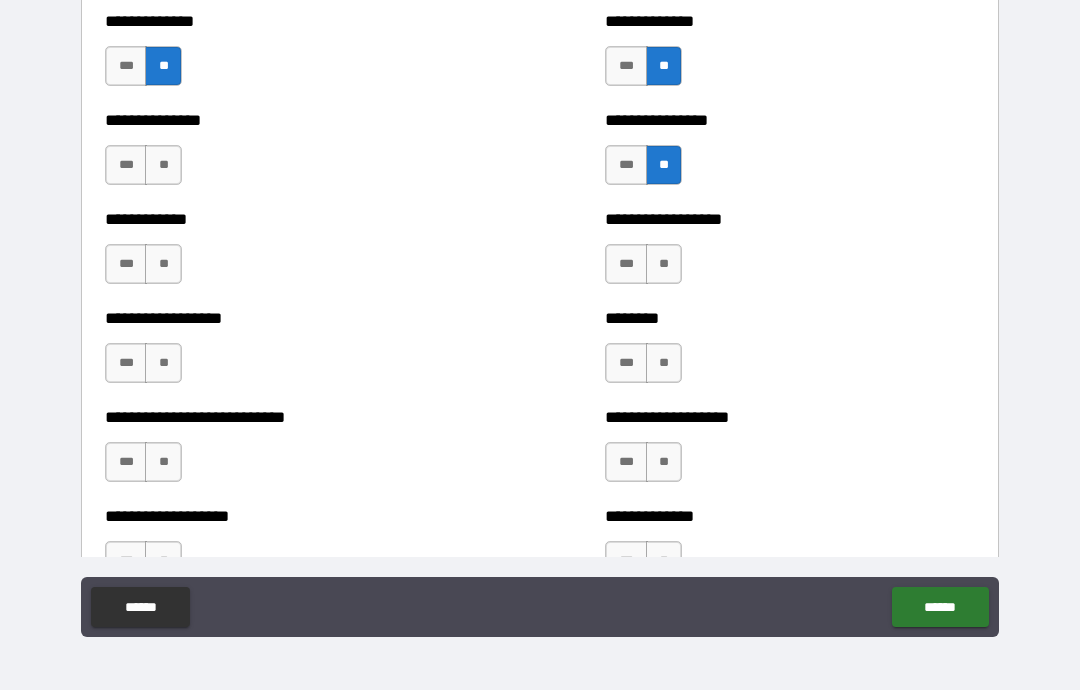 click on "**" at bounding box center (163, 165) 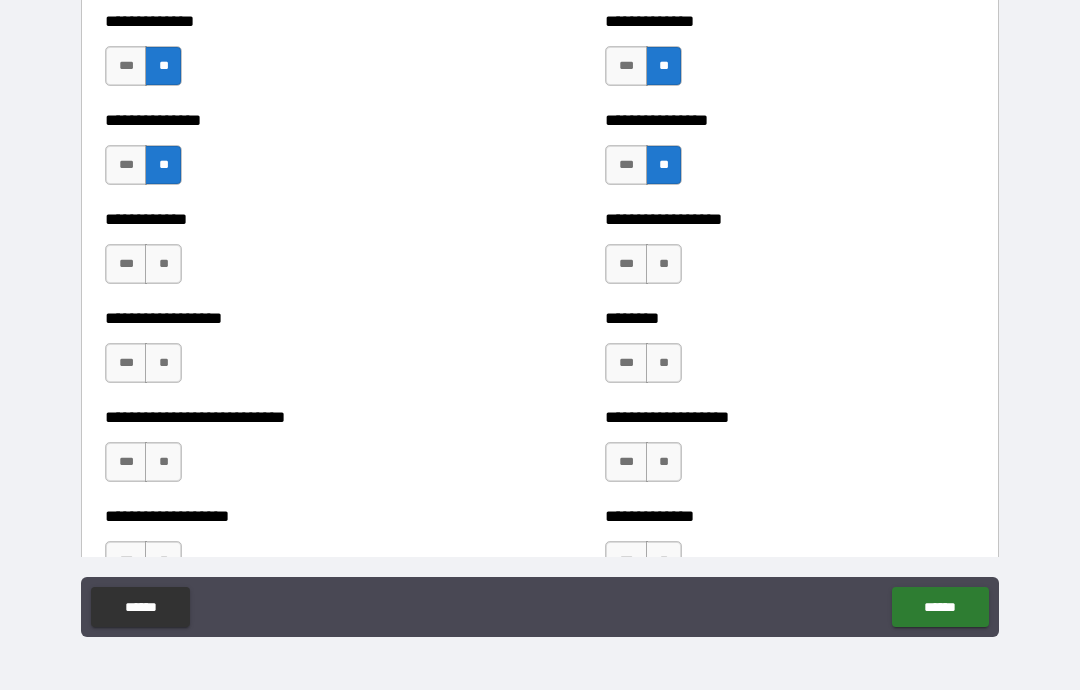 click on "**" at bounding box center (163, 264) 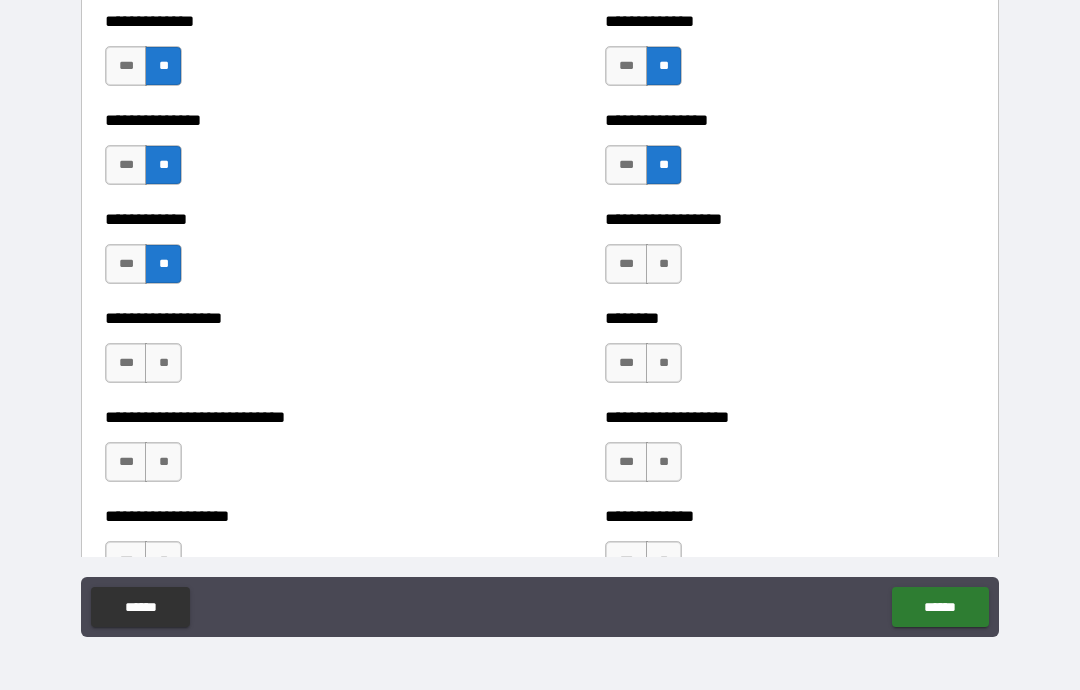 click on "**" at bounding box center [163, 363] 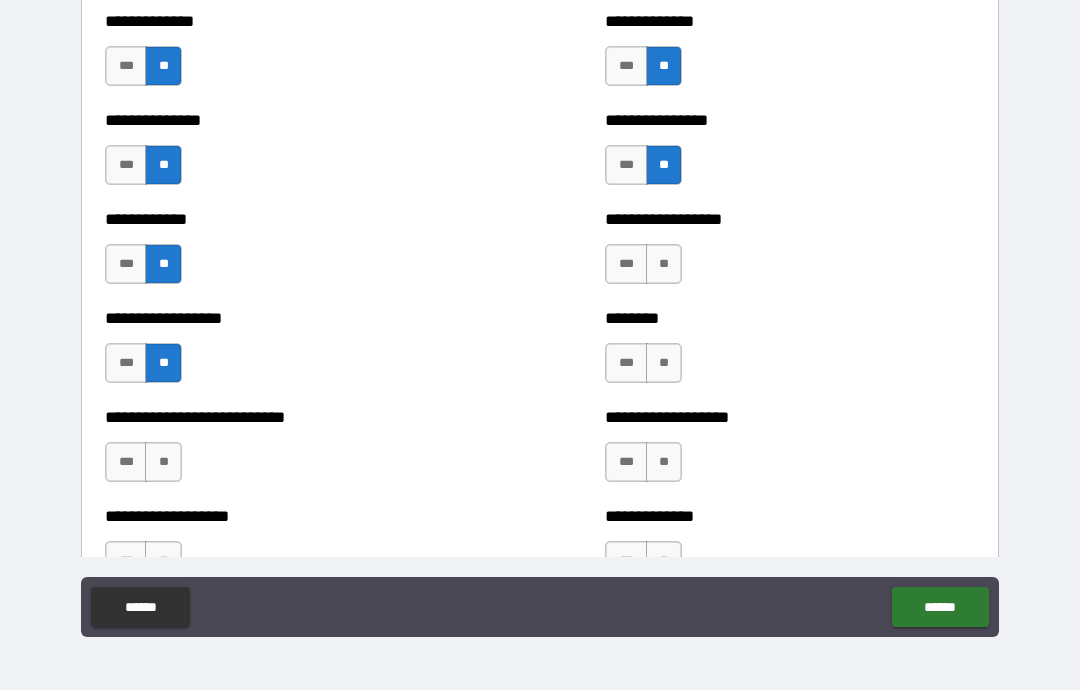 click on "**" at bounding box center (664, 264) 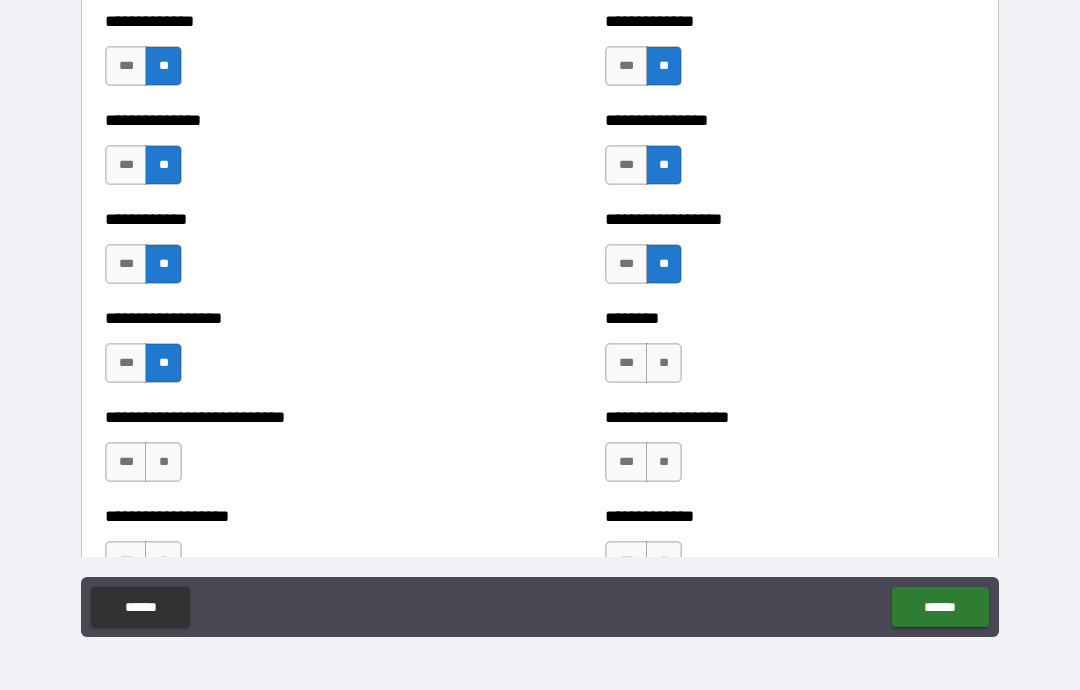 click on "**" at bounding box center [664, 363] 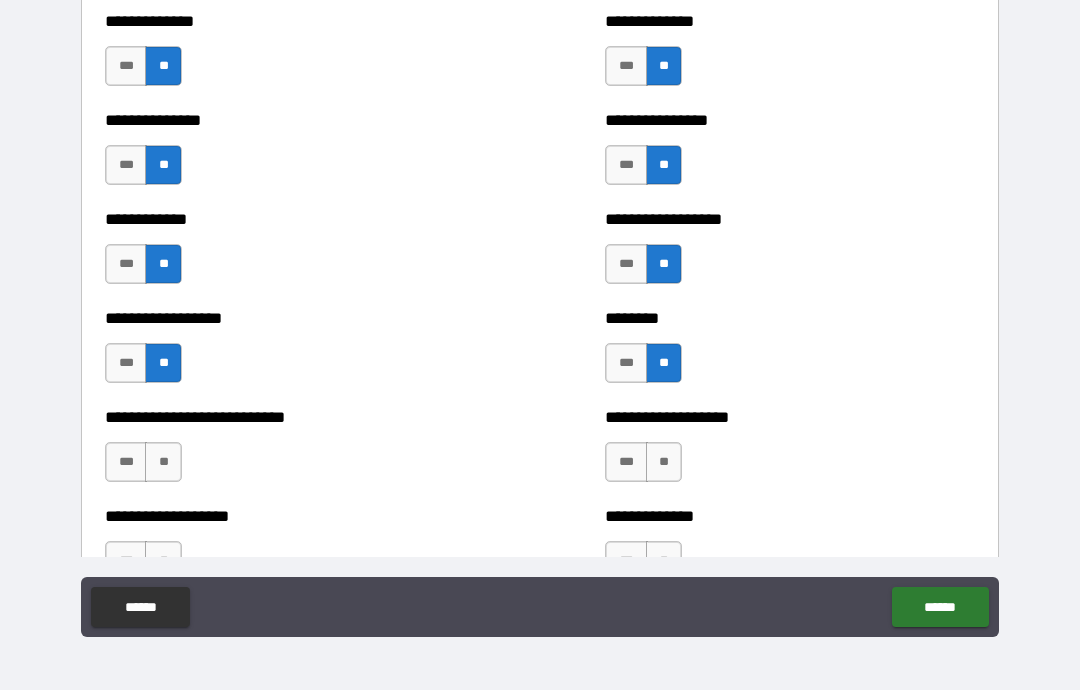 click on "**" at bounding box center [664, 462] 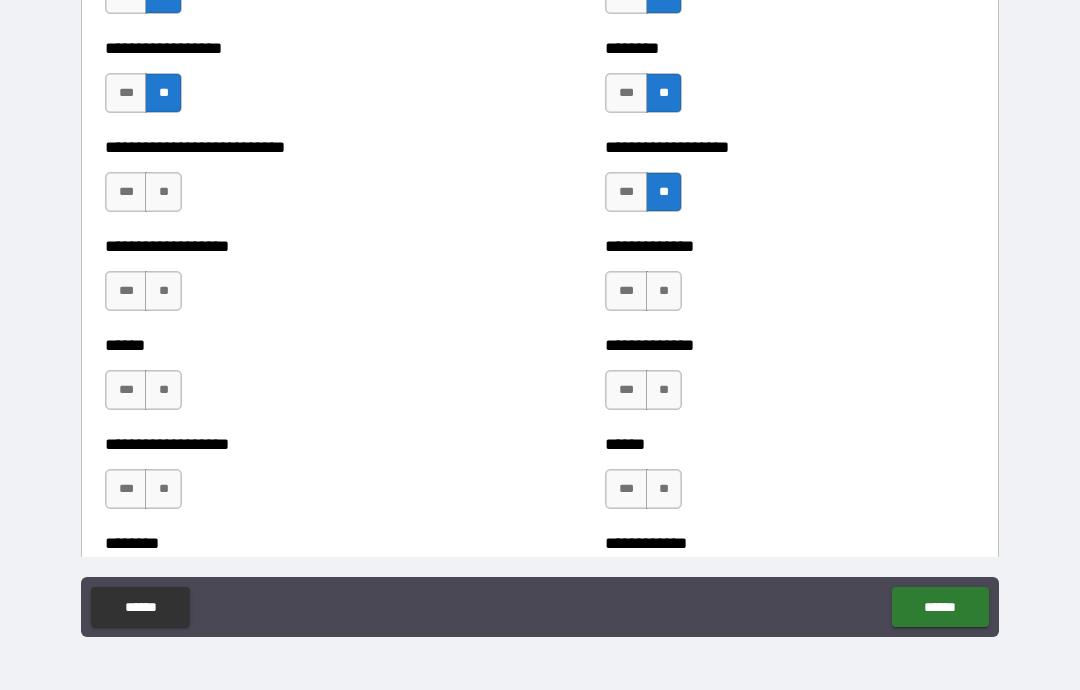 scroll, scrollTop: 3691, scrollLeft: 0, axis: vertical 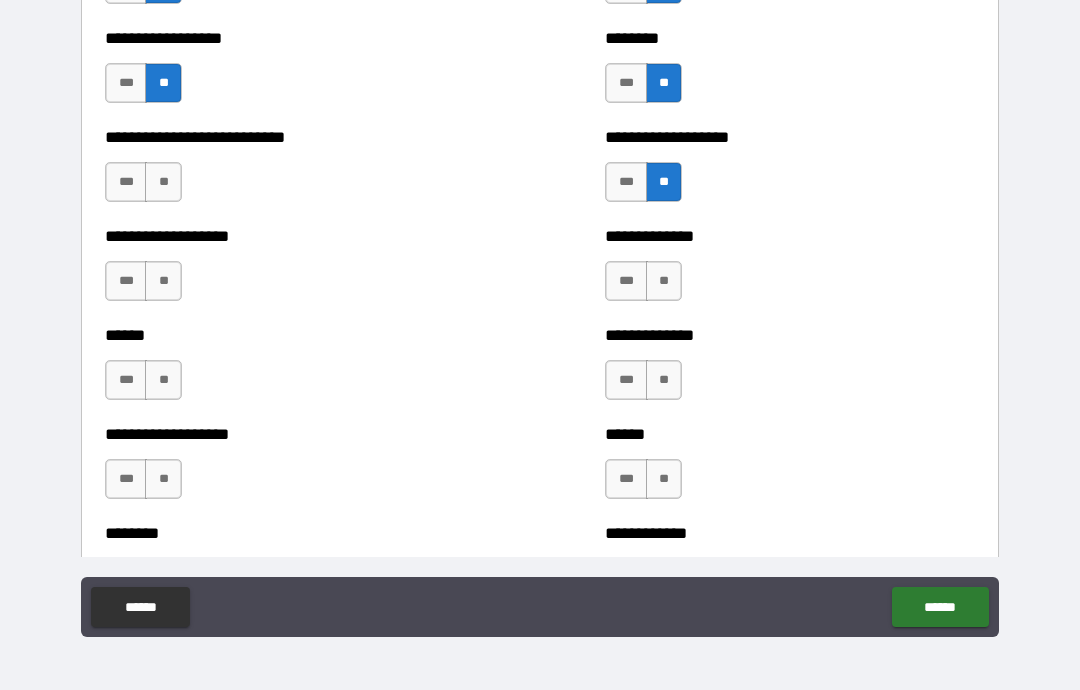 click on "**" at bounding box center (163, 182) 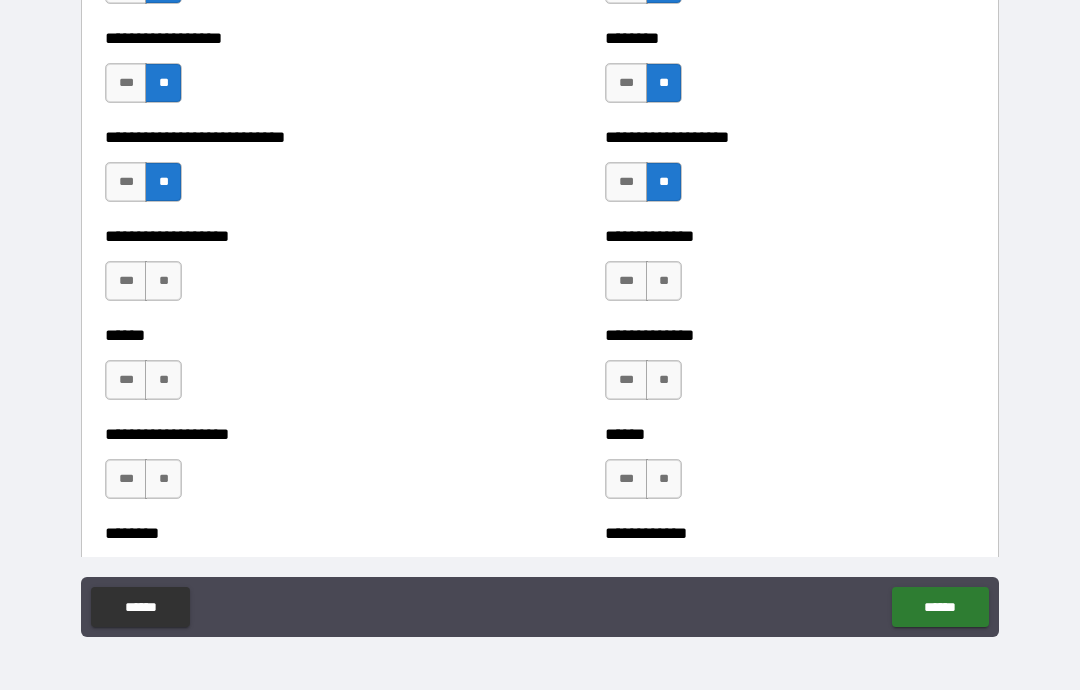 click on "**" at bounding box center (163, 281) 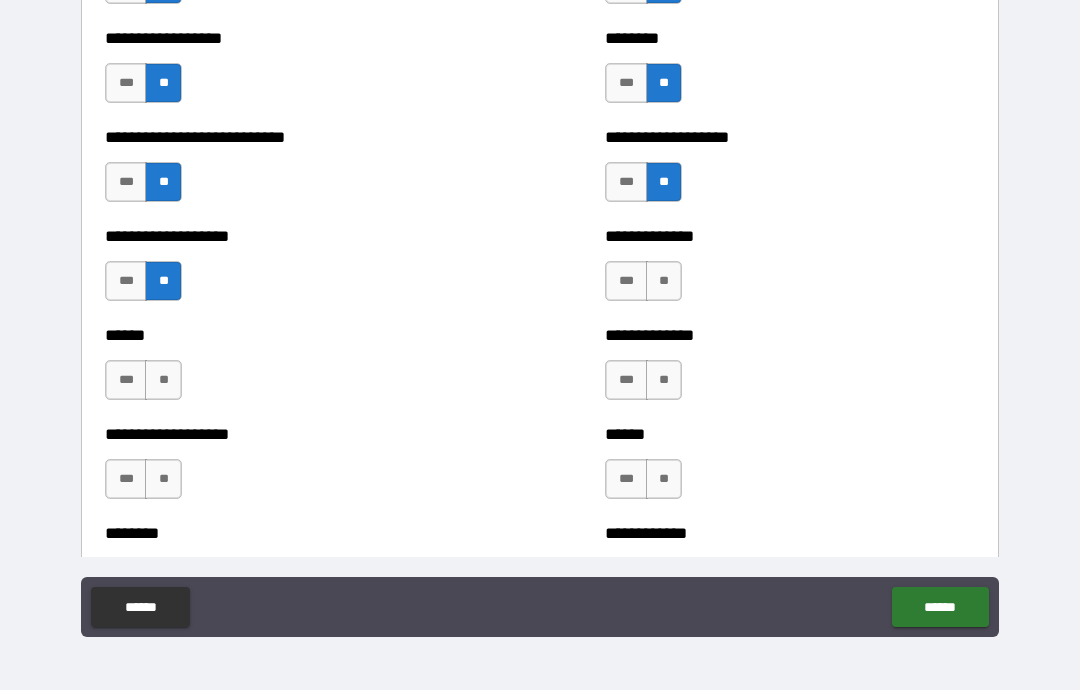 click on "**" at bounding box center (163, 380) 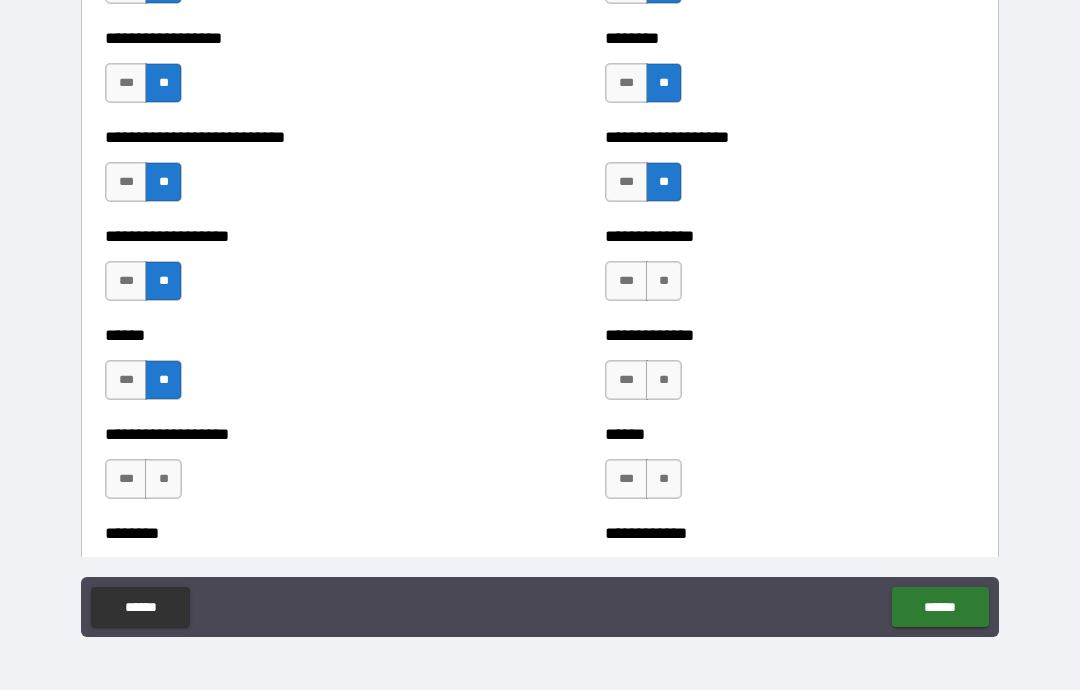 click on "**" at bounding box center [163, 479] 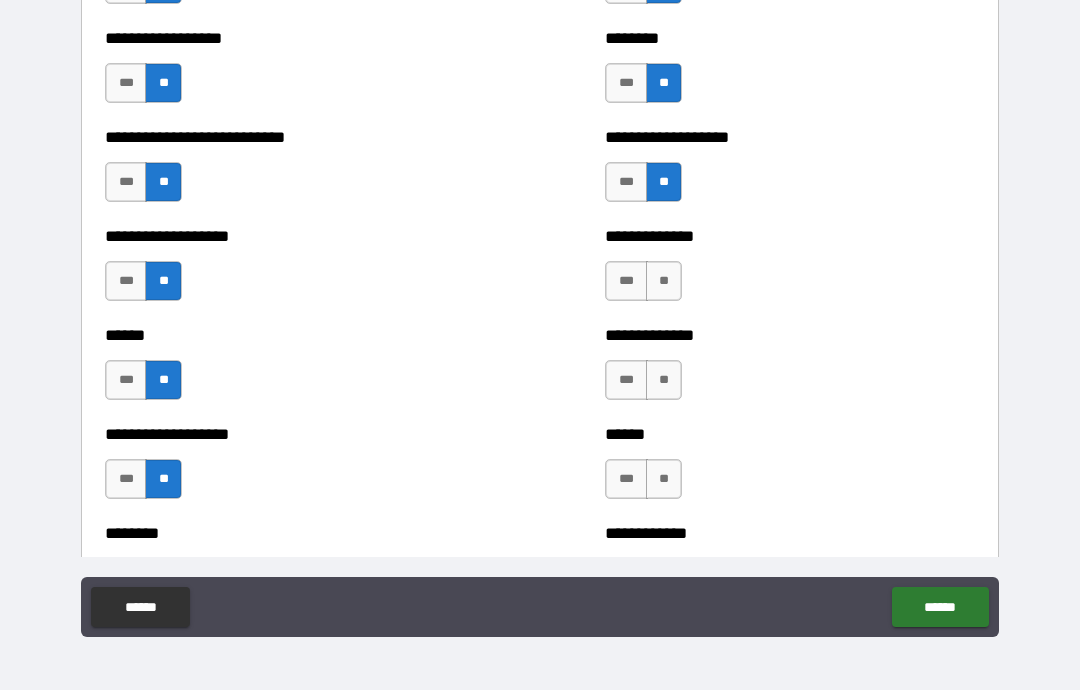 click on "**" at bounding box center [664, 281] 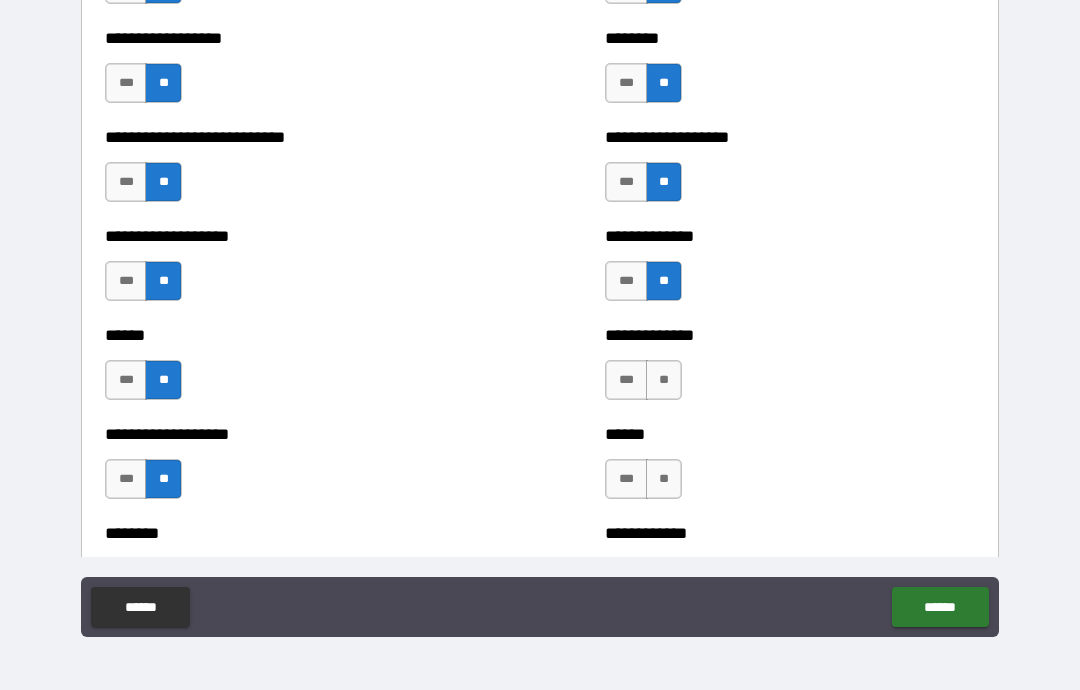 click on "**" at bounding box center [664, 380] 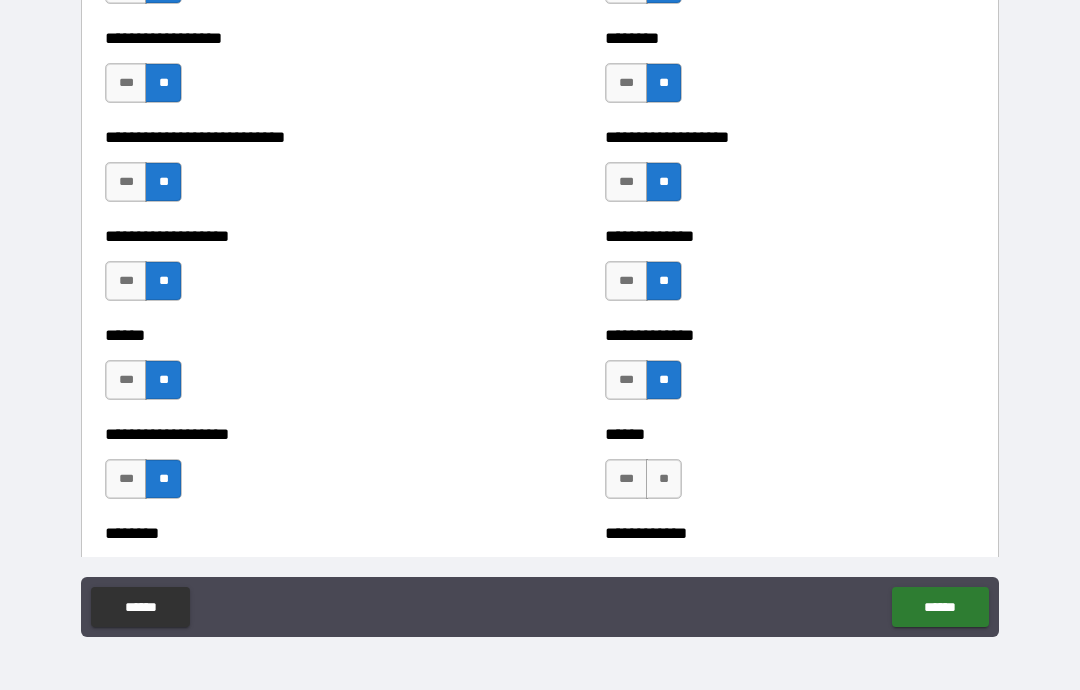 click on "****** *** **" at bounding box center [790, 469] 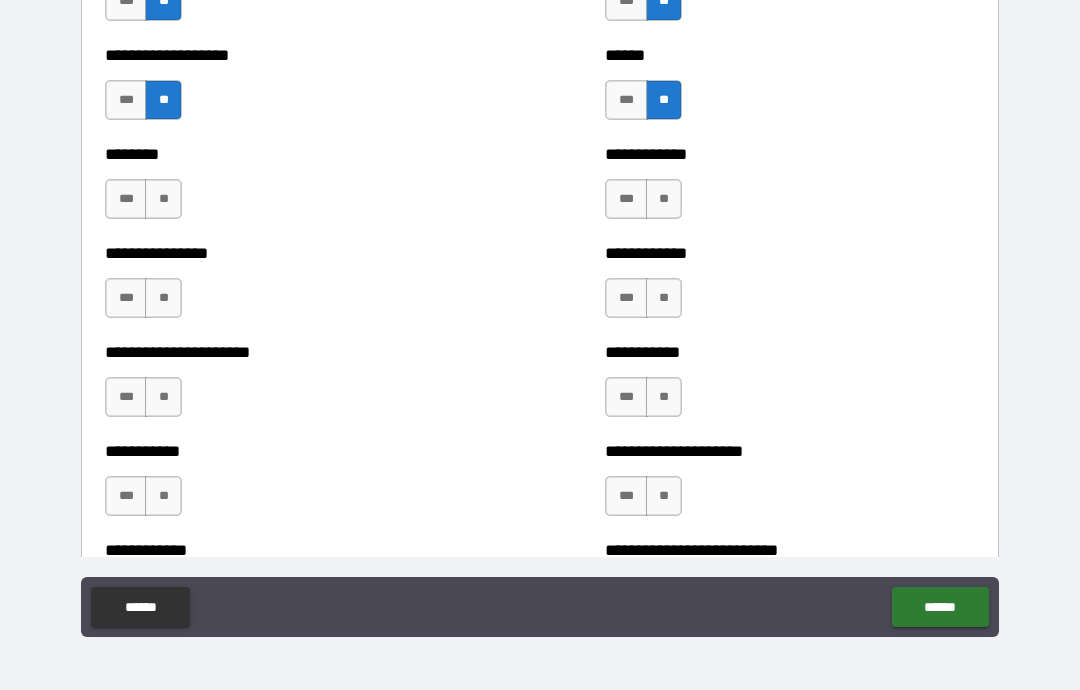 scroll, scrollTop: 4079, scrollLeft: 0, axis: vertical 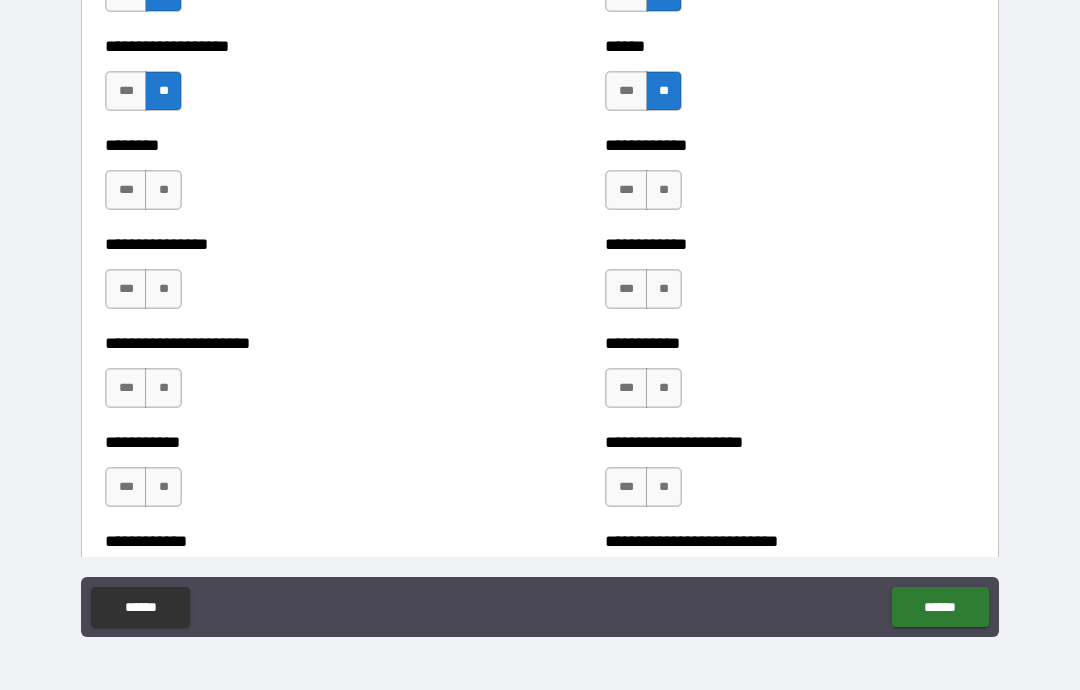 click on "**" at bounding box center [163, 190] 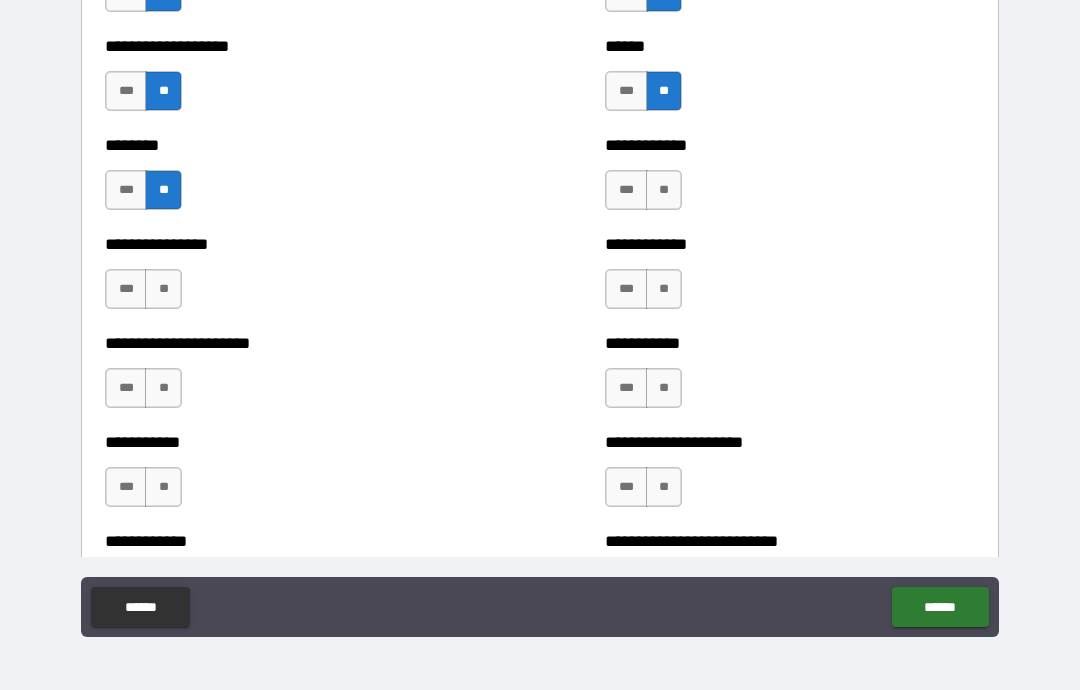 click on "**" at bounding box center (163, 289) 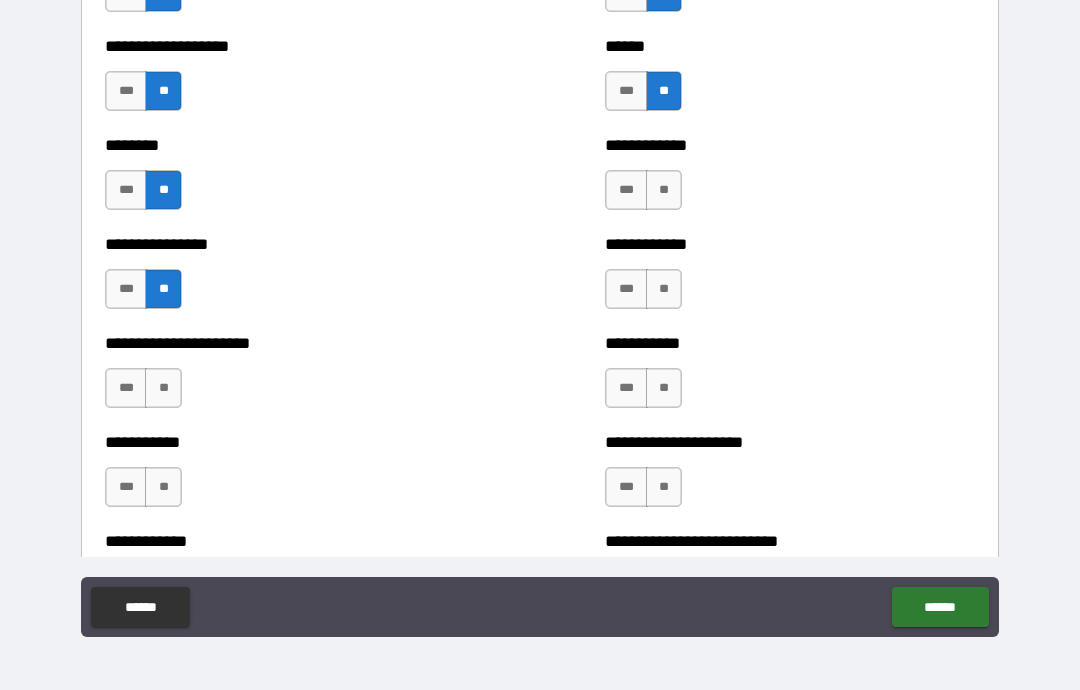 click on "**" at bounding box center [163, 388] 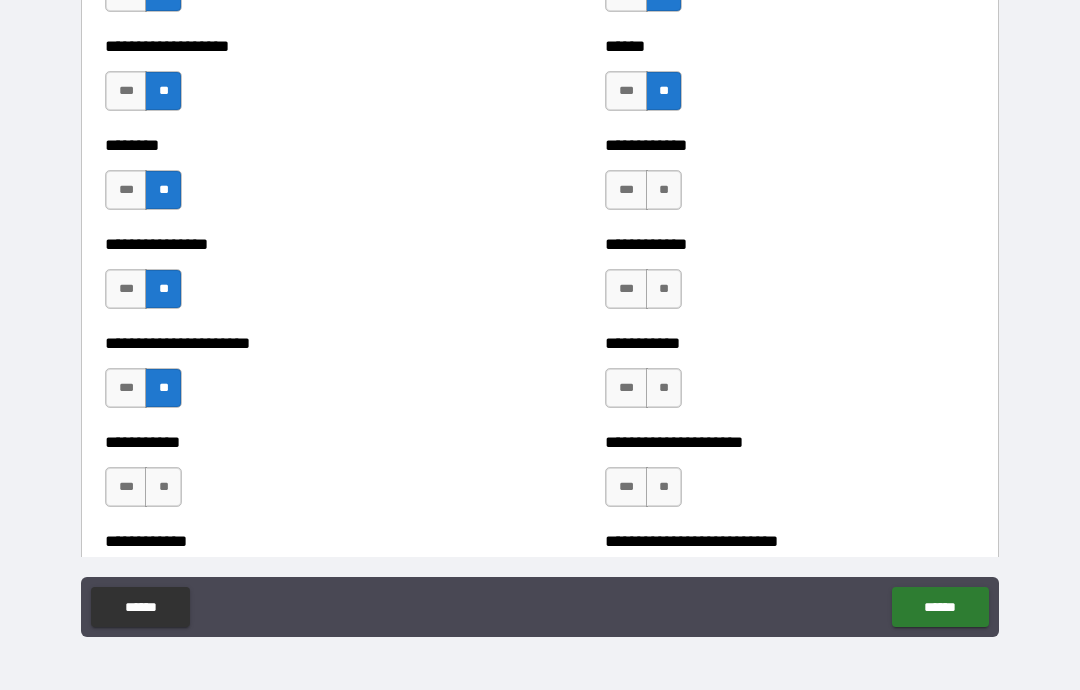 click on "**" at bounding box center [163, 487] 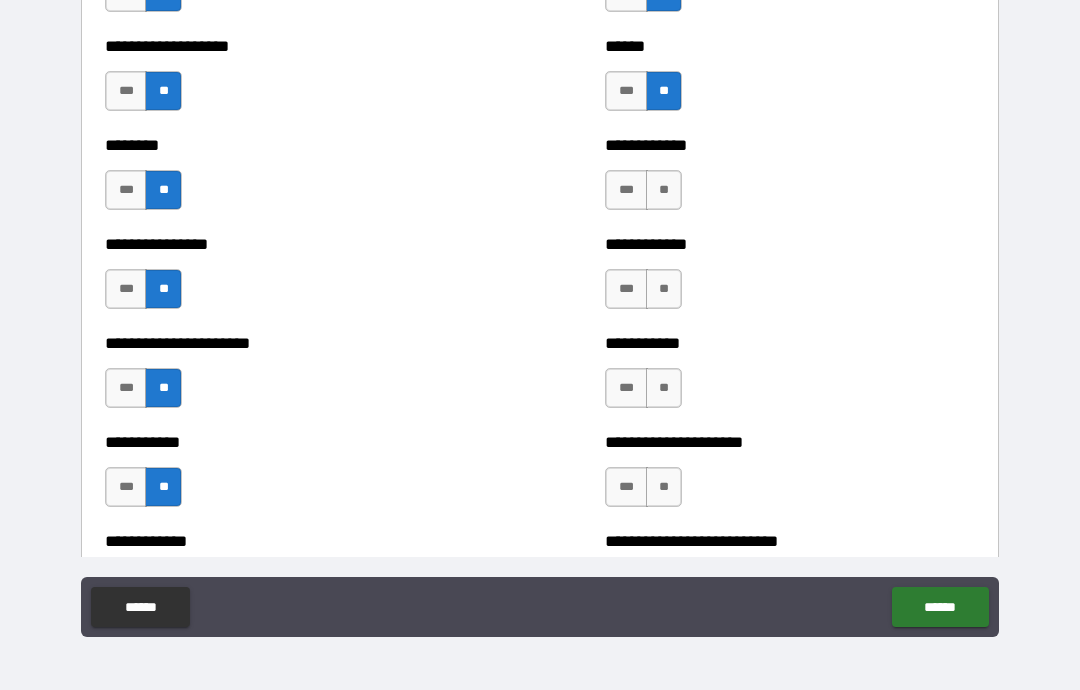 click on "**" at bounding box center [664, 190] 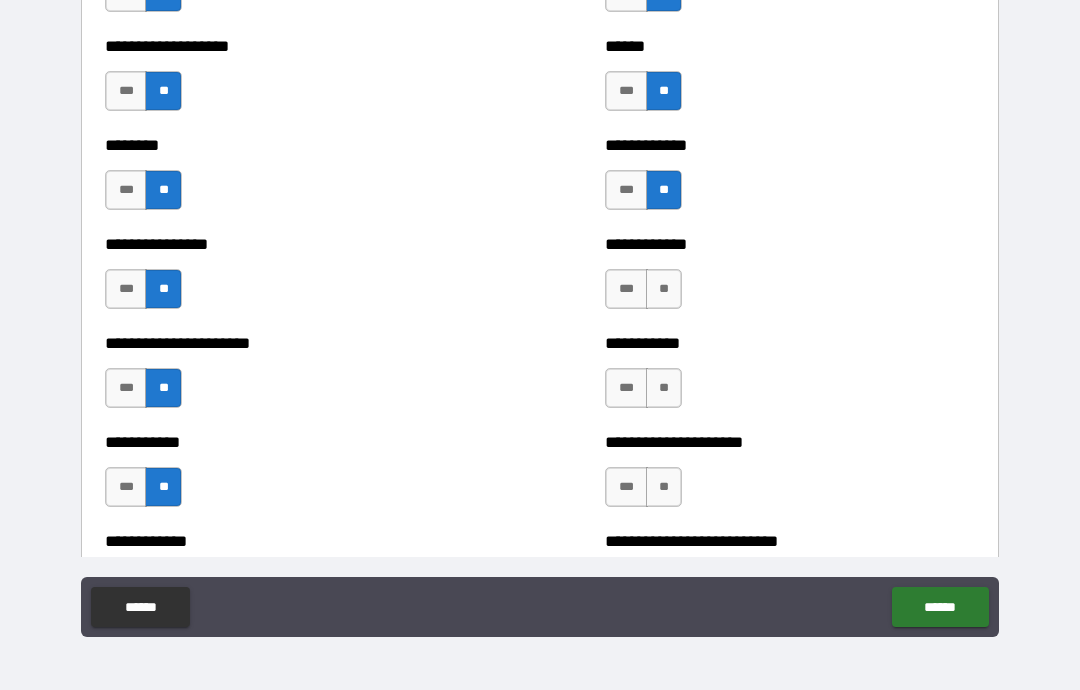 click on "**" at bounding box center (664, 289) 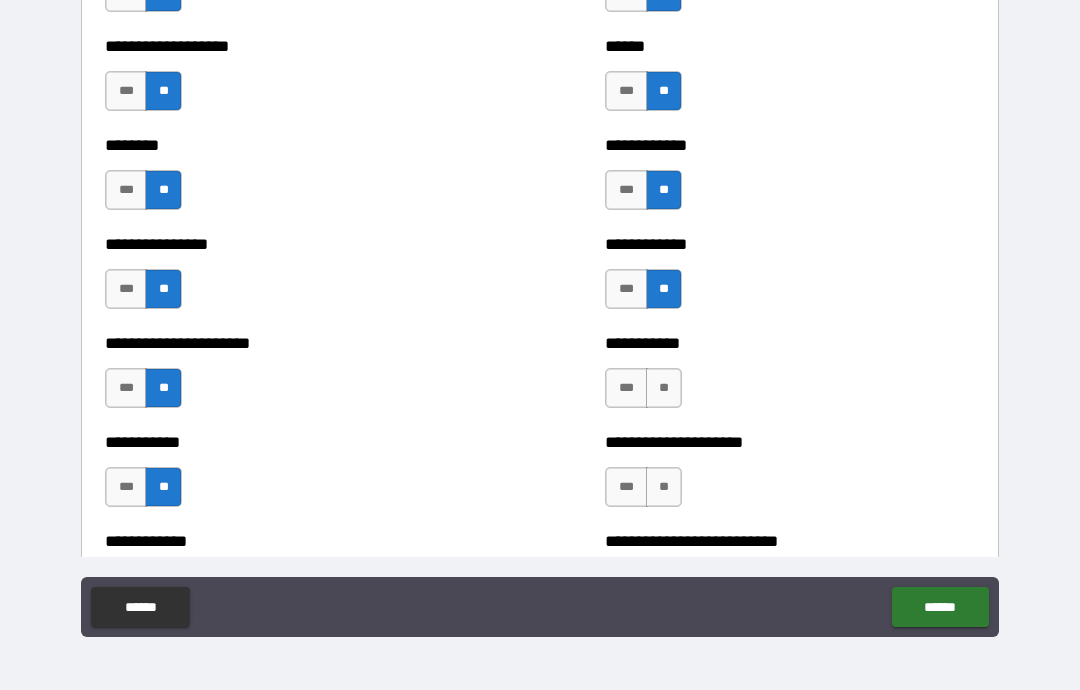 click on "**" at bounding box center (664, 388) 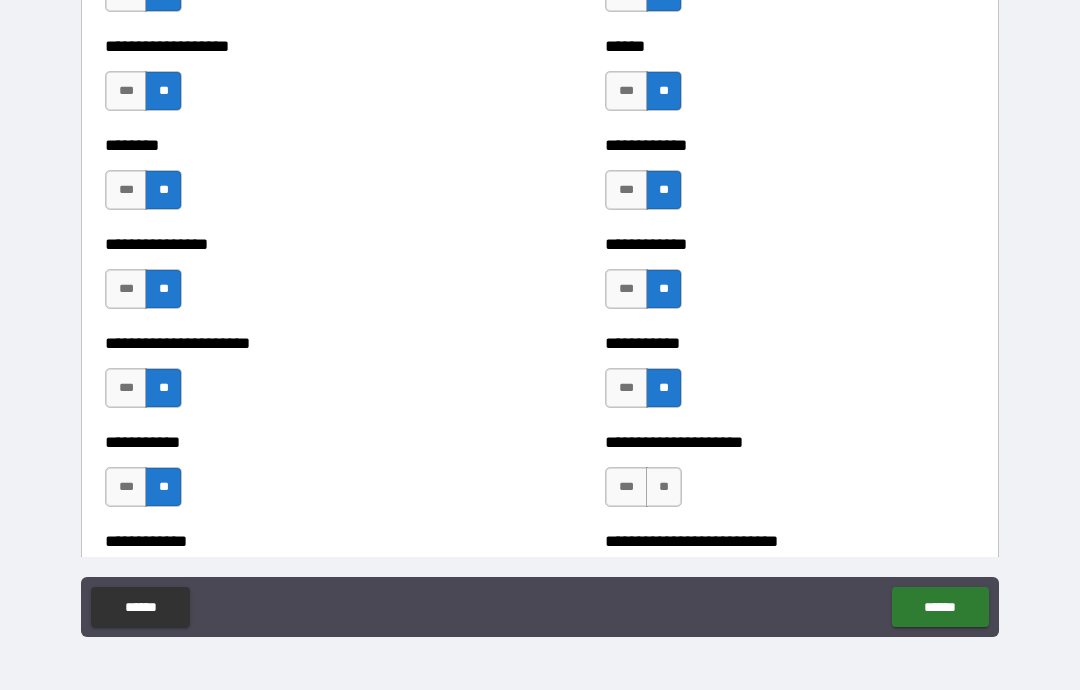 click on "**" at bounding box center [664, 487] 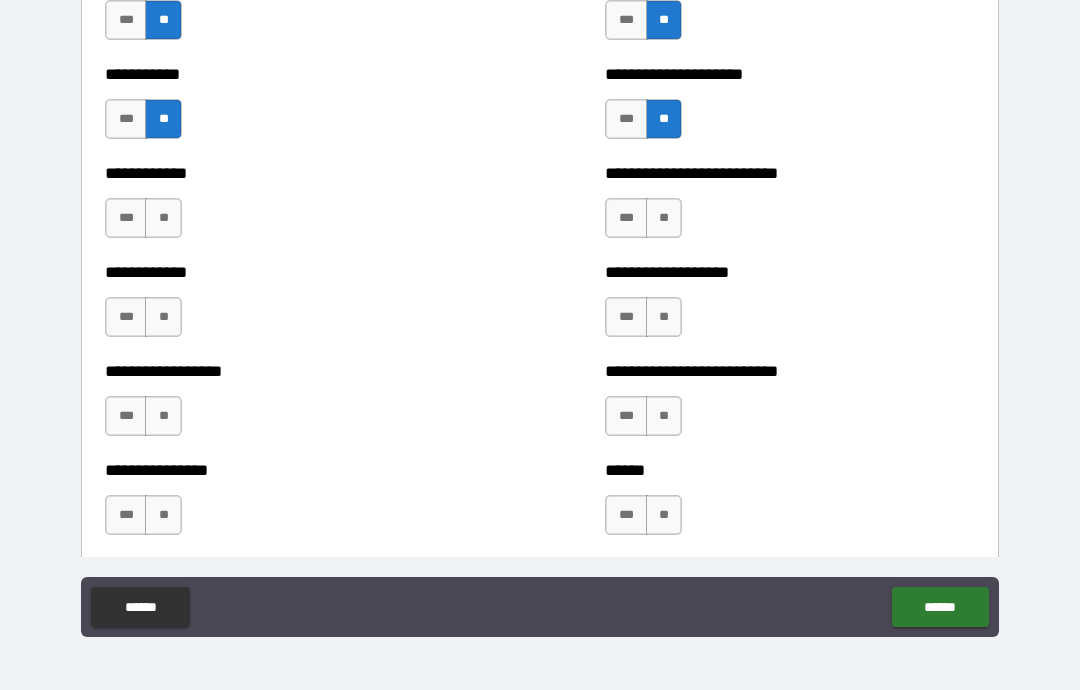 scroll, scrollTop: 4460, scrollLeft: 0, axis: vertical 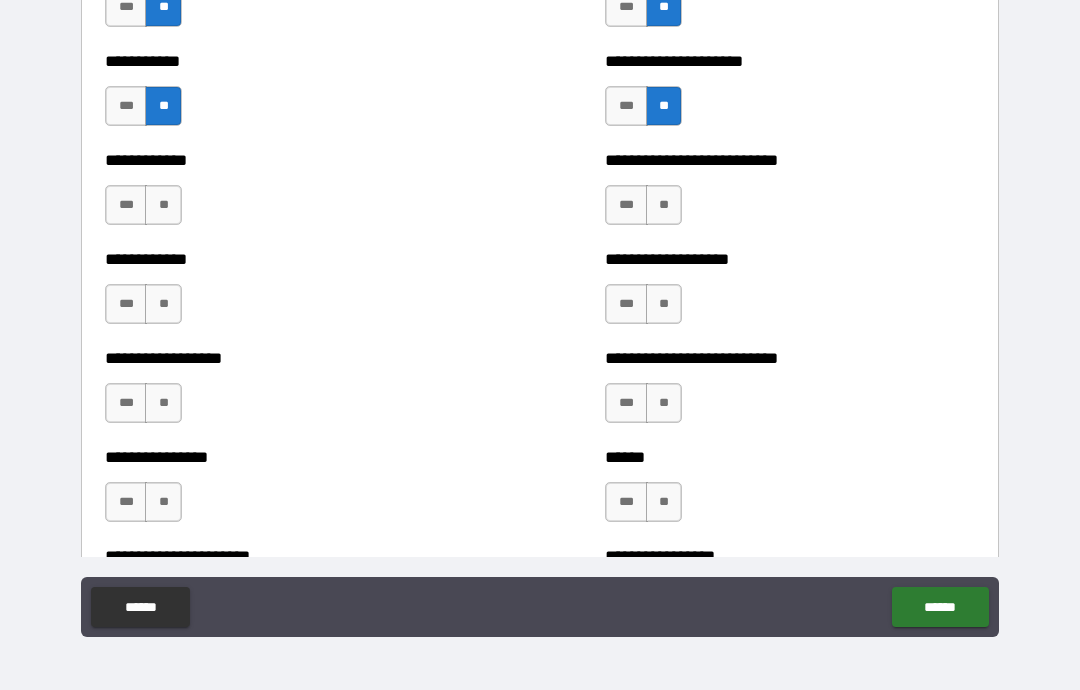 click on "**" at bounding box center [163, 205] 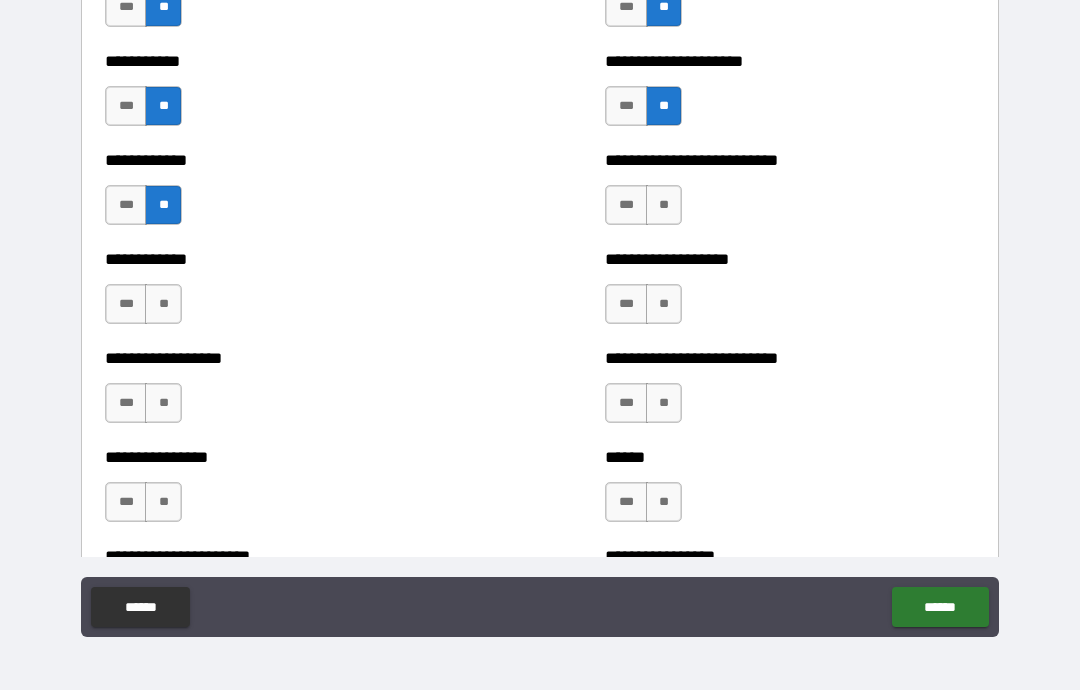 click on "**" at bounding box center [163, 304] 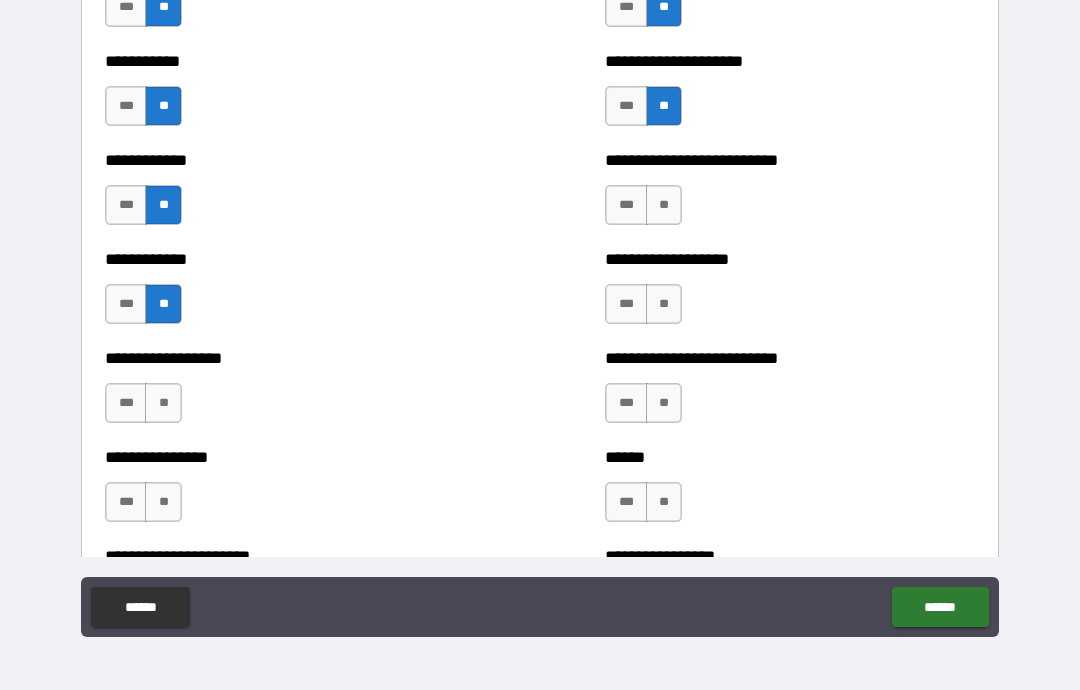 click on "**" at bounding box center [163, 403] 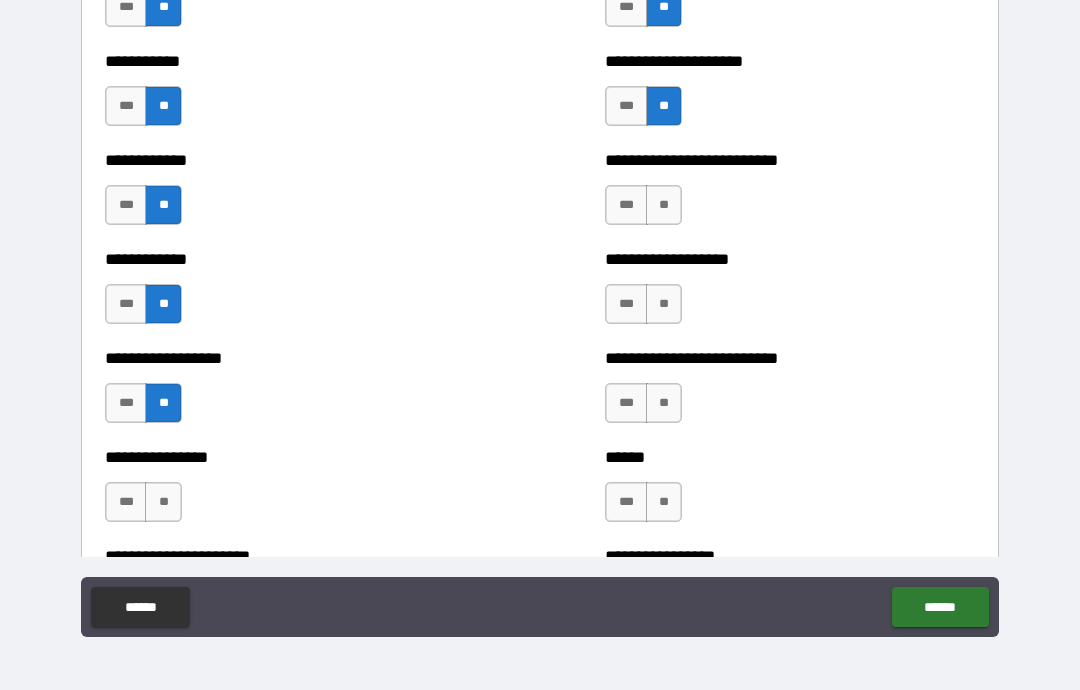 click on "**" at bounding box center (664, 205) 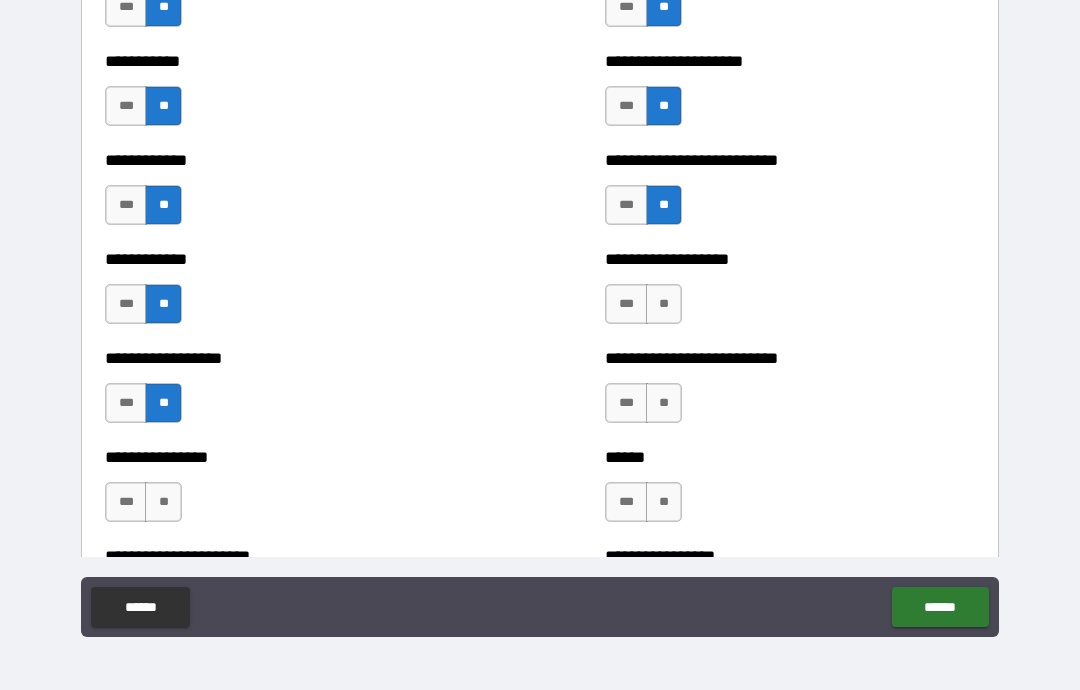click on "**" at bounding box center (664, 304) 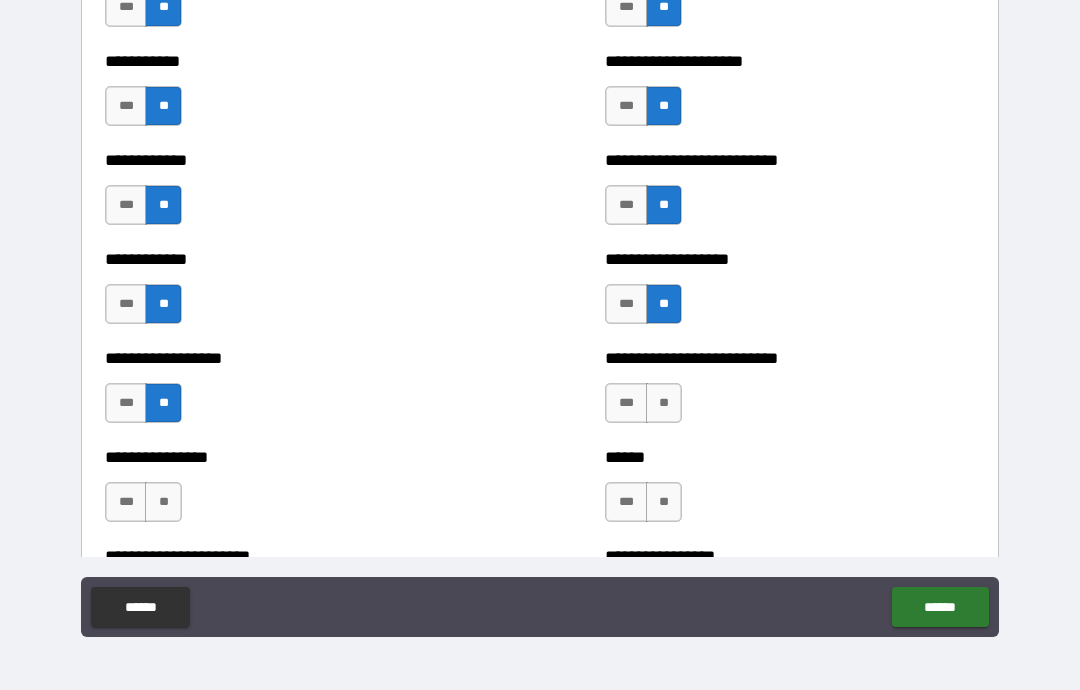 click on "**" at bounding box center [664, 403] 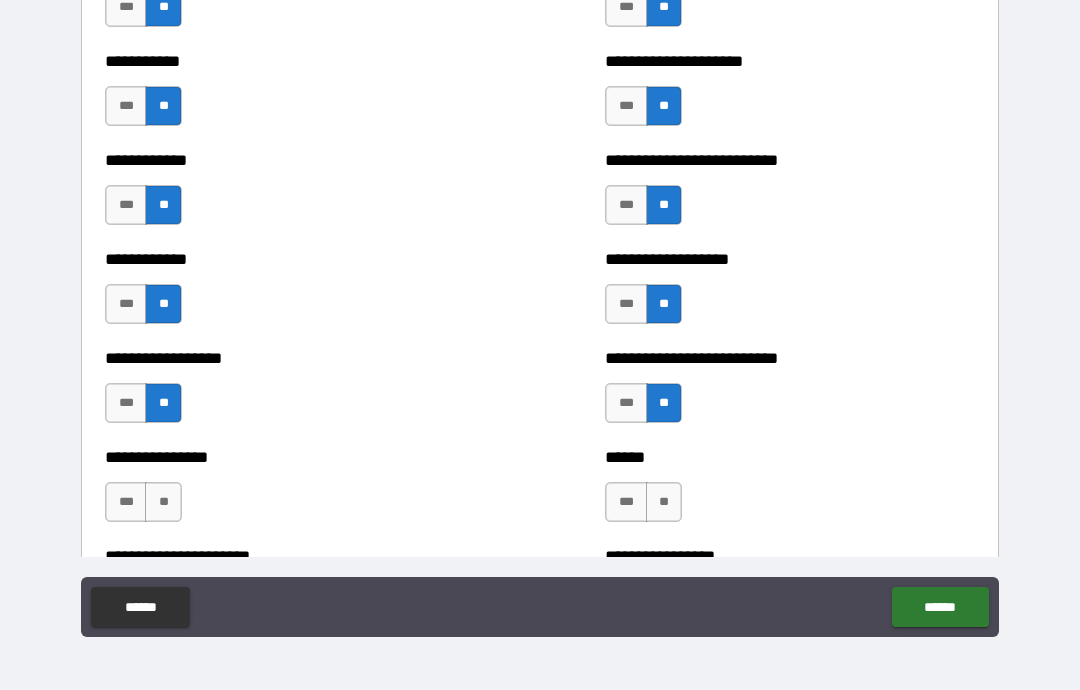 click on "**" at bounding box center [664, 502] 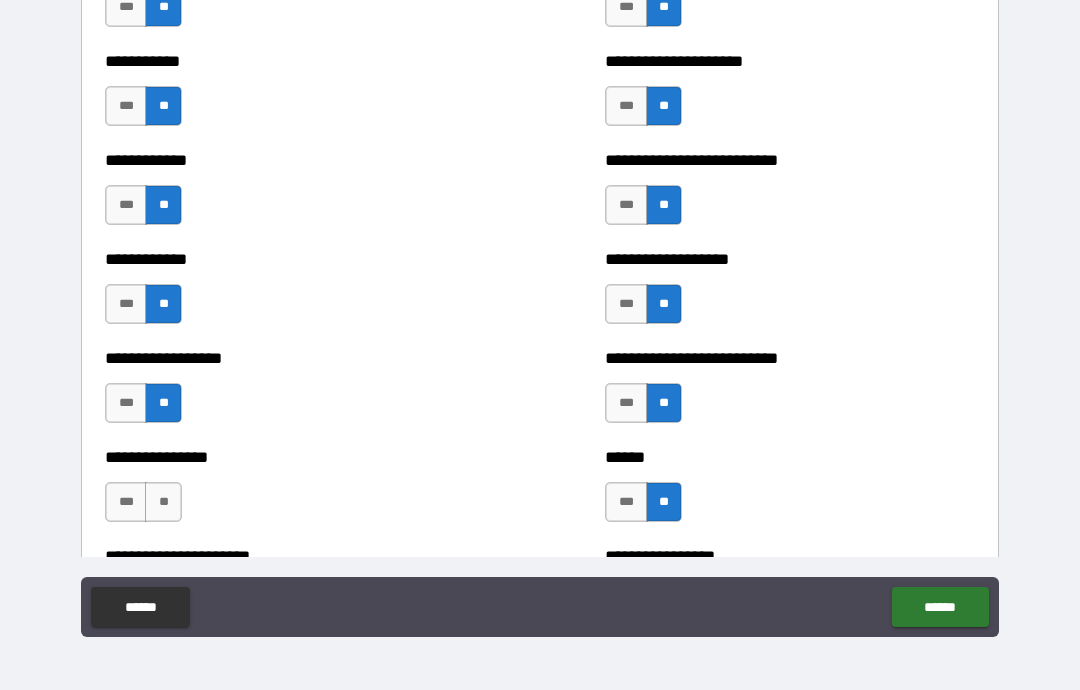 click on "**" at bounding box center (163, 502) 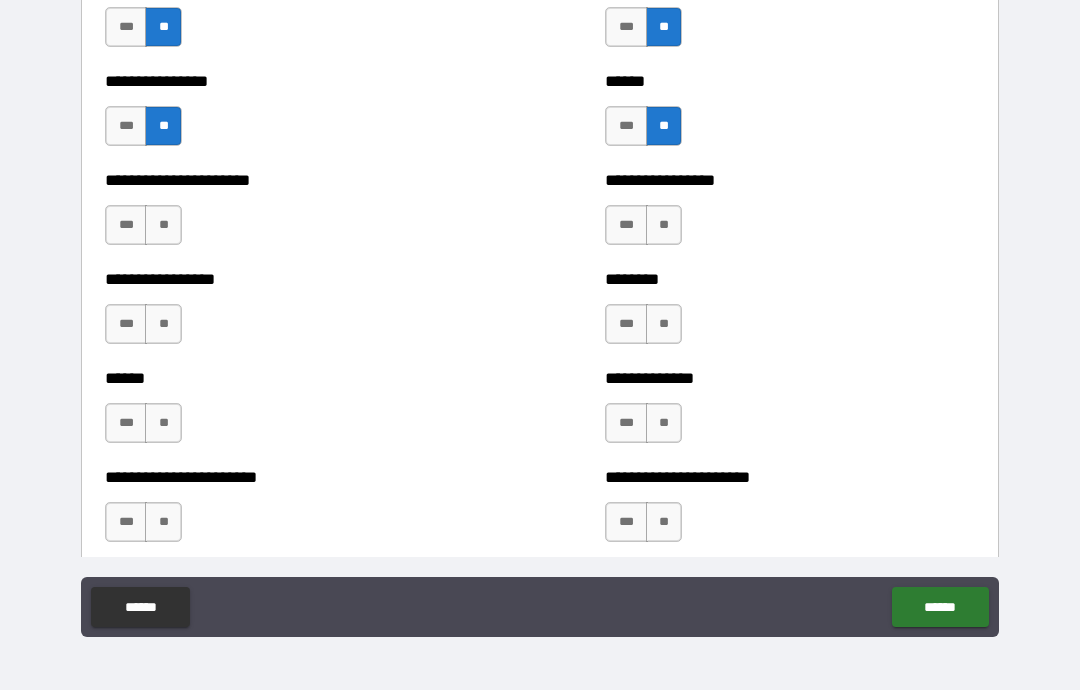 scroll, scrollTop: 4840, scrollLeft: 0, axis: vertical 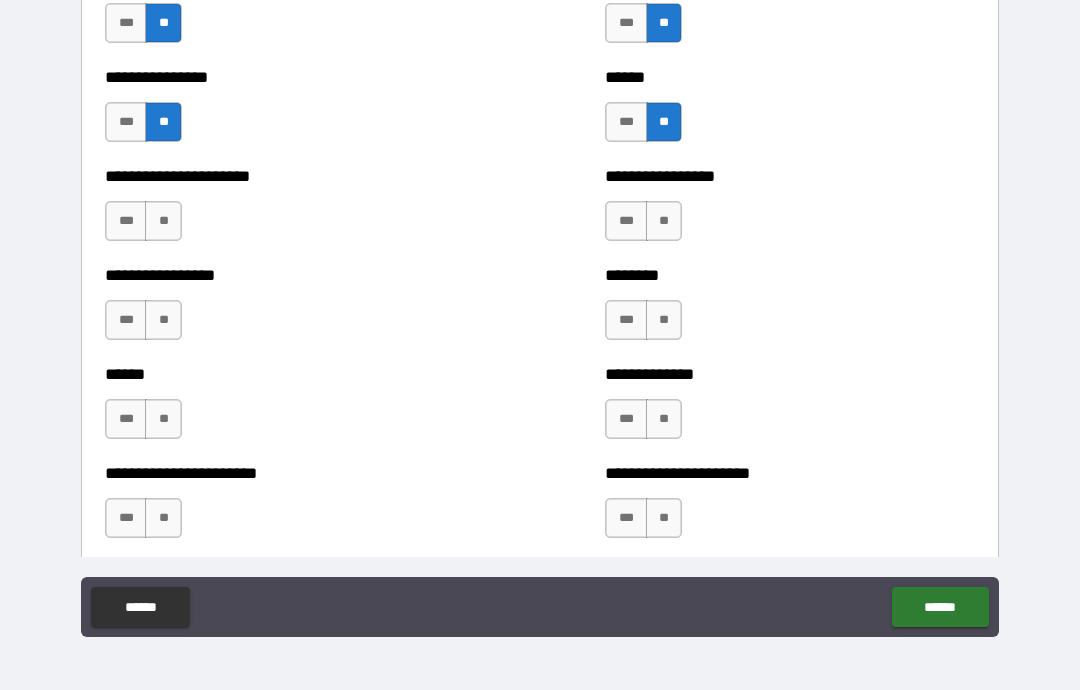 click on "**" at bounding box center [163, 221] 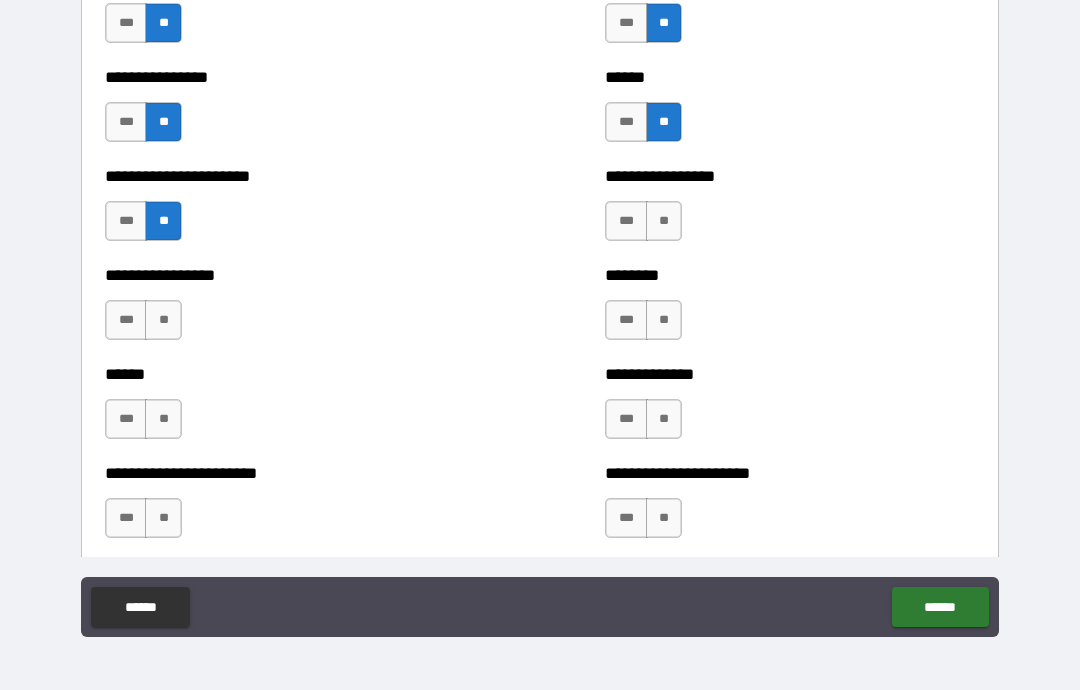 click on "**" at bounding box center [163, 320] 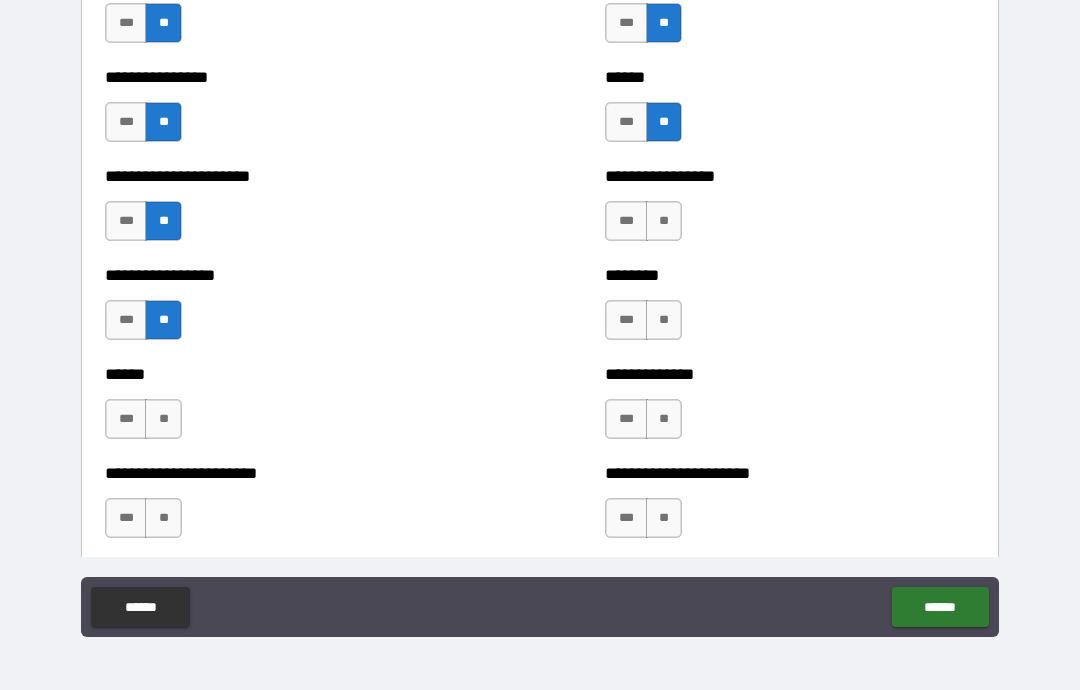 click on "**" at bounding box center (163, 419) 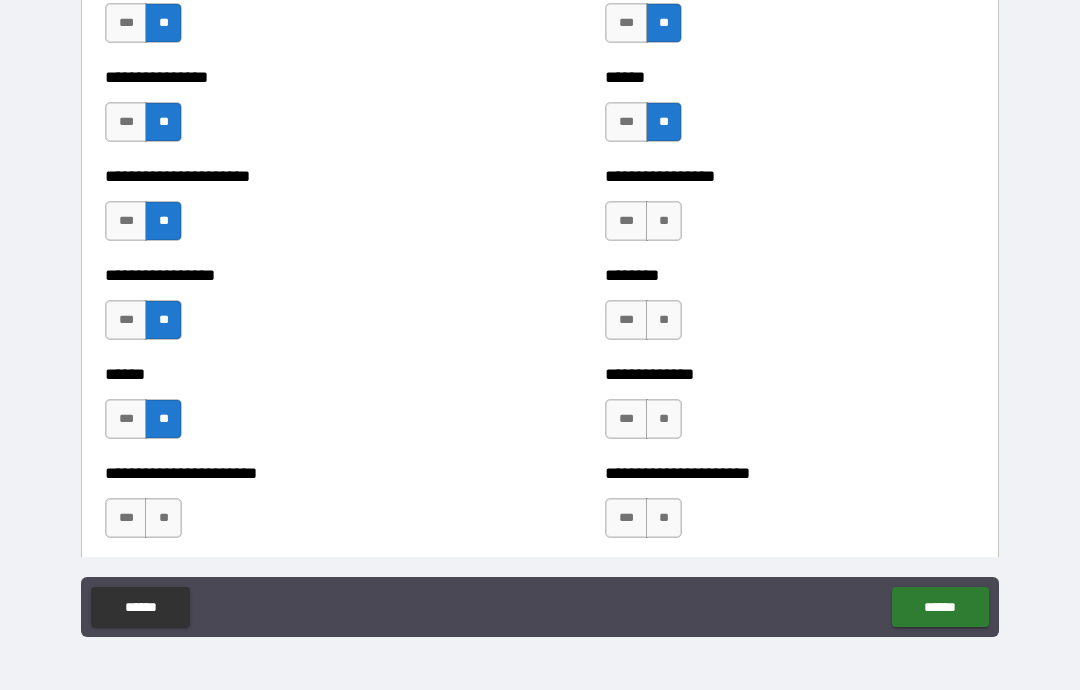 click on "**" at bounding box center [664, 221] 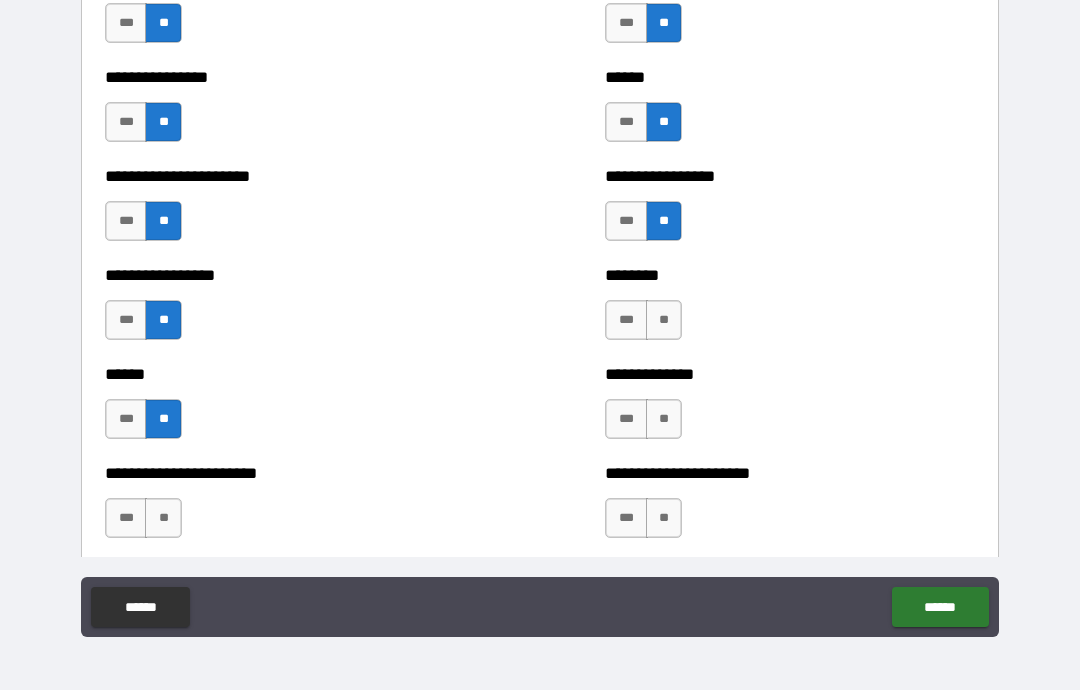 click on "**" at bounding box center [664, 320] 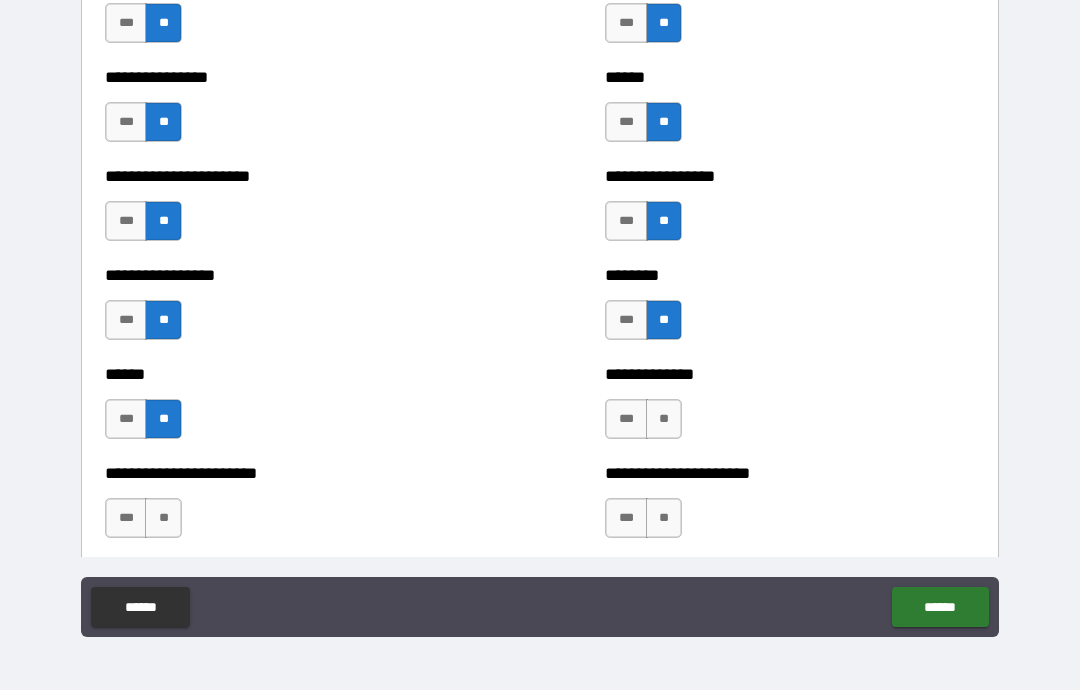 click on "**" at bounding box center (664, 419) 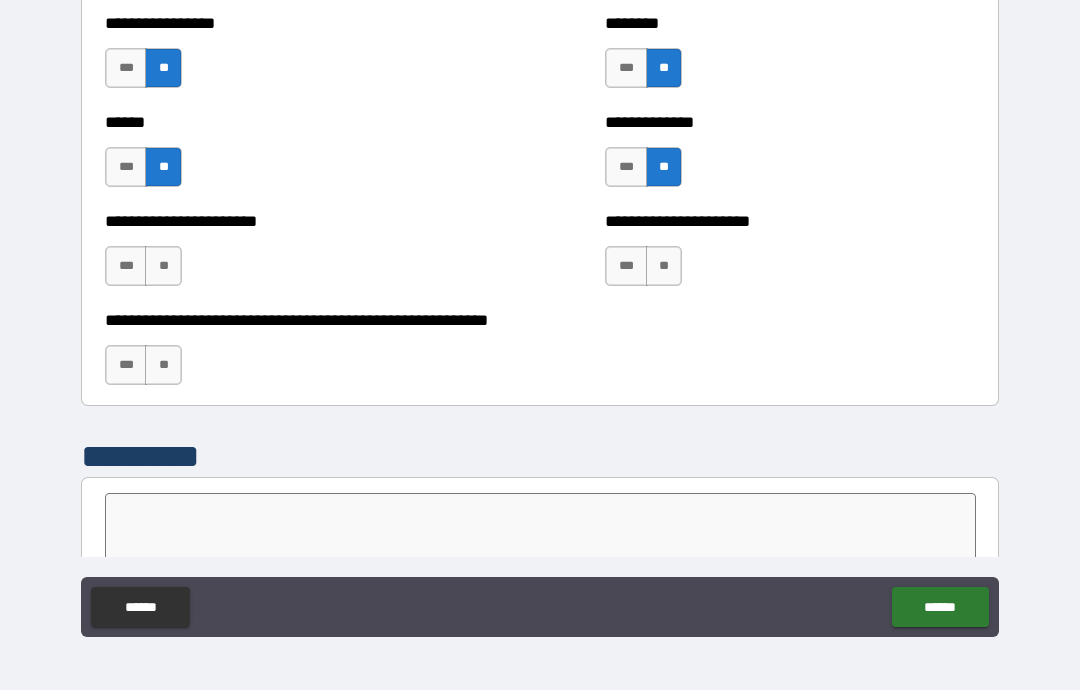 scroll, scrollTop: 5109, scrollLeft: 0, axis: vertical 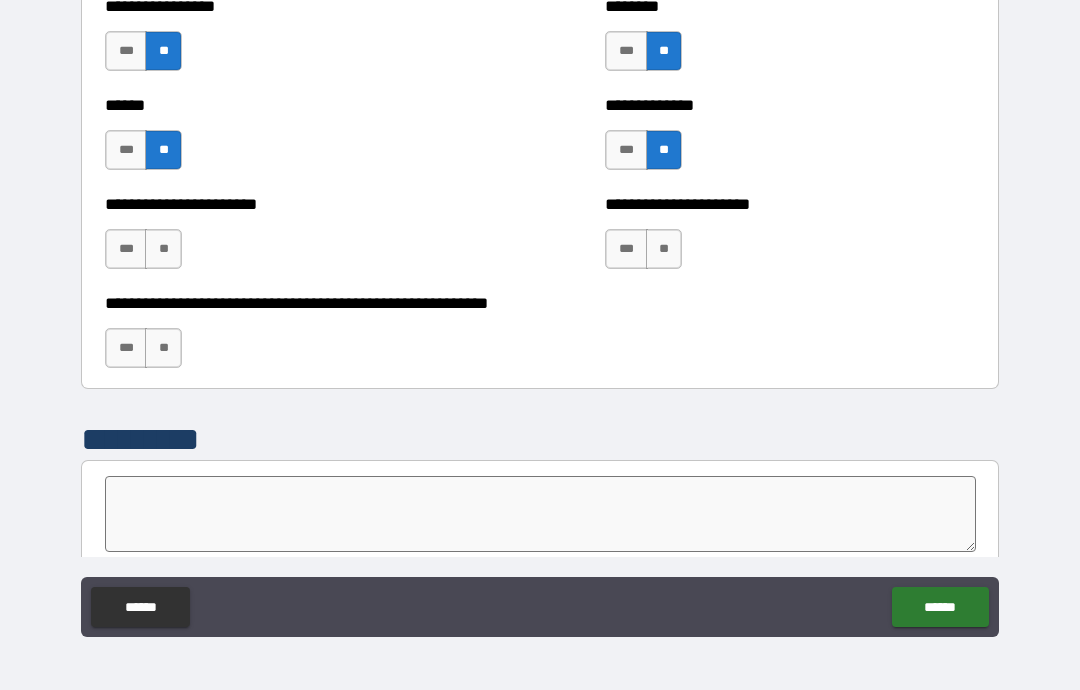 click on "**" at bounding box center [163, 249] 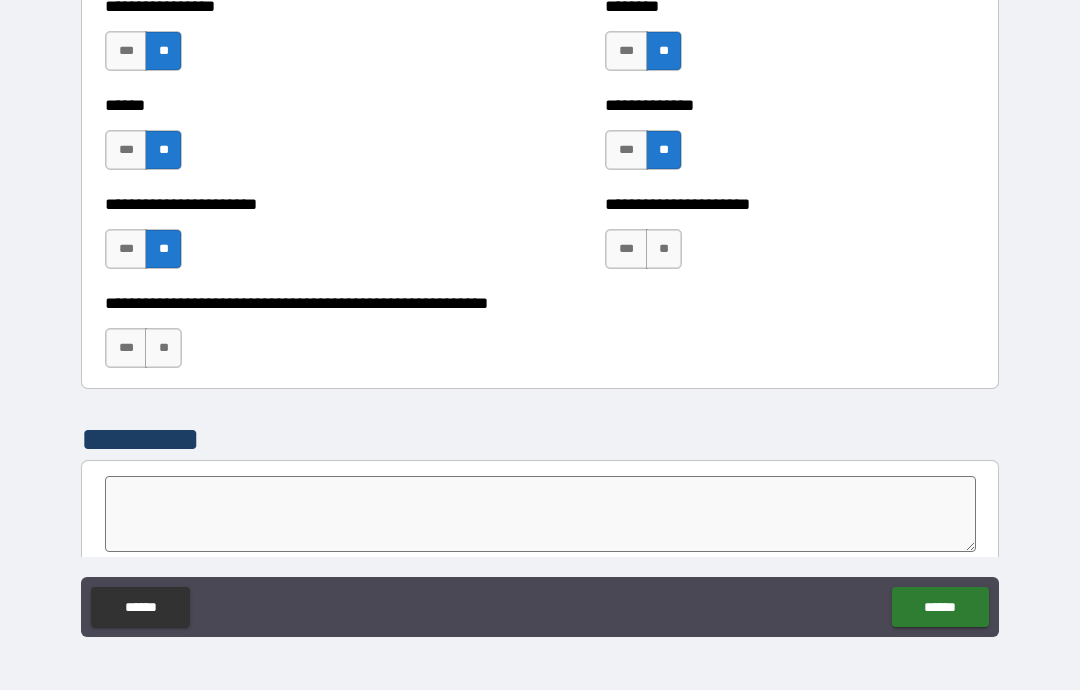 click on "**" at bounding box center [163, 348] 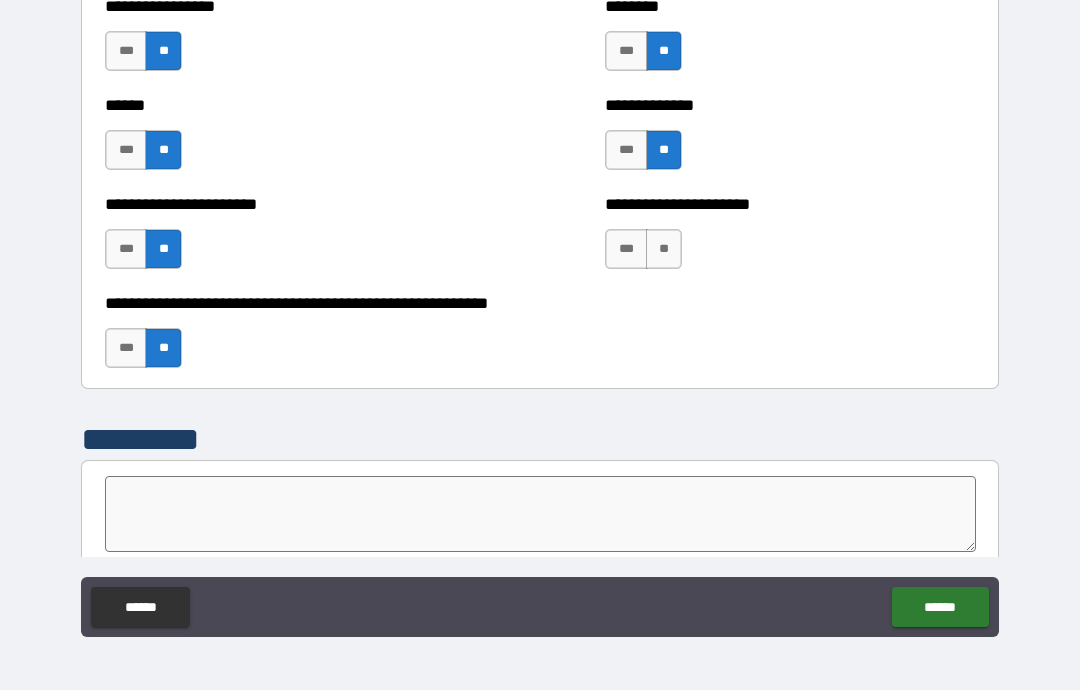 click on "**" at bounding box center [664, 249] 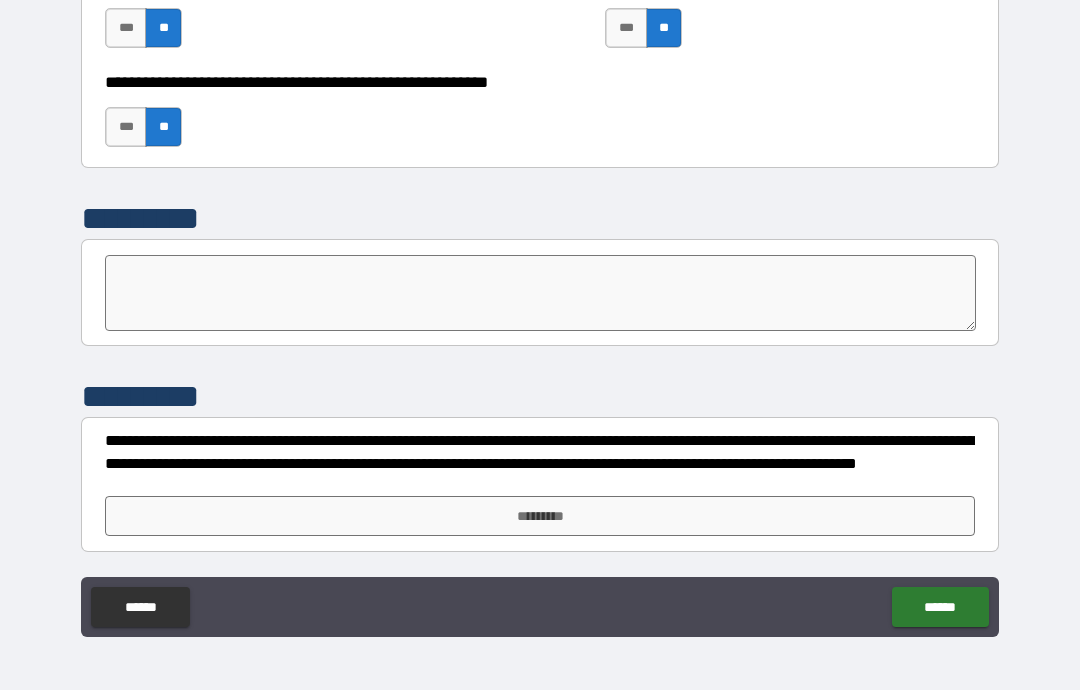 scroll, scrollTop: 5330, scrollLeft: 0, axis: vertical 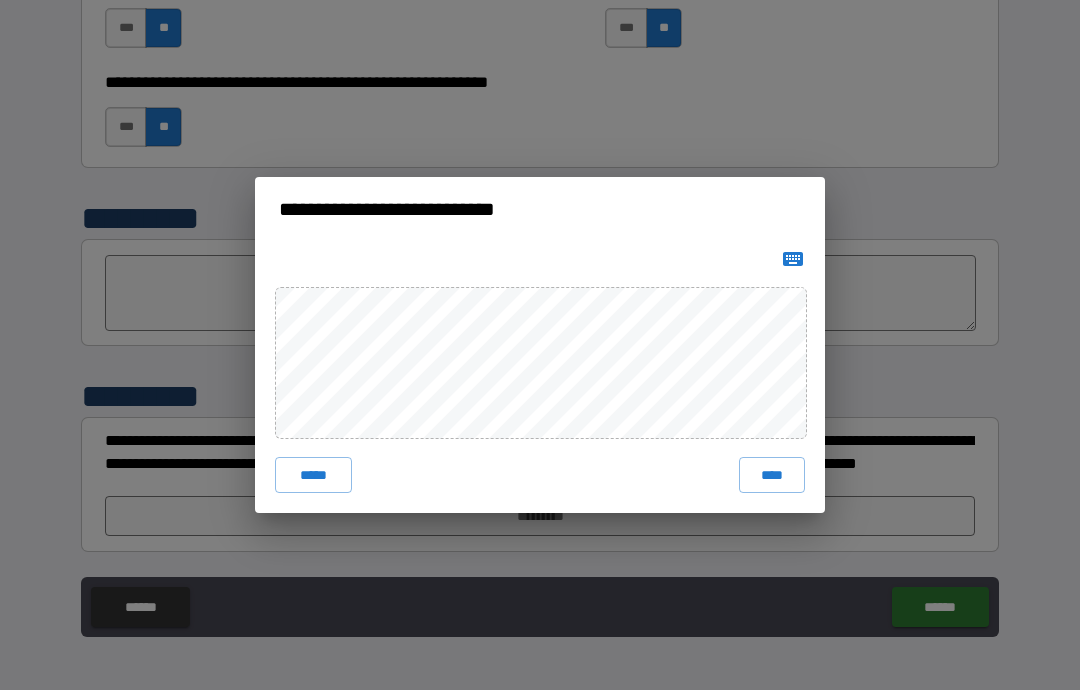 click on "****" at bounding box center [772, 475] 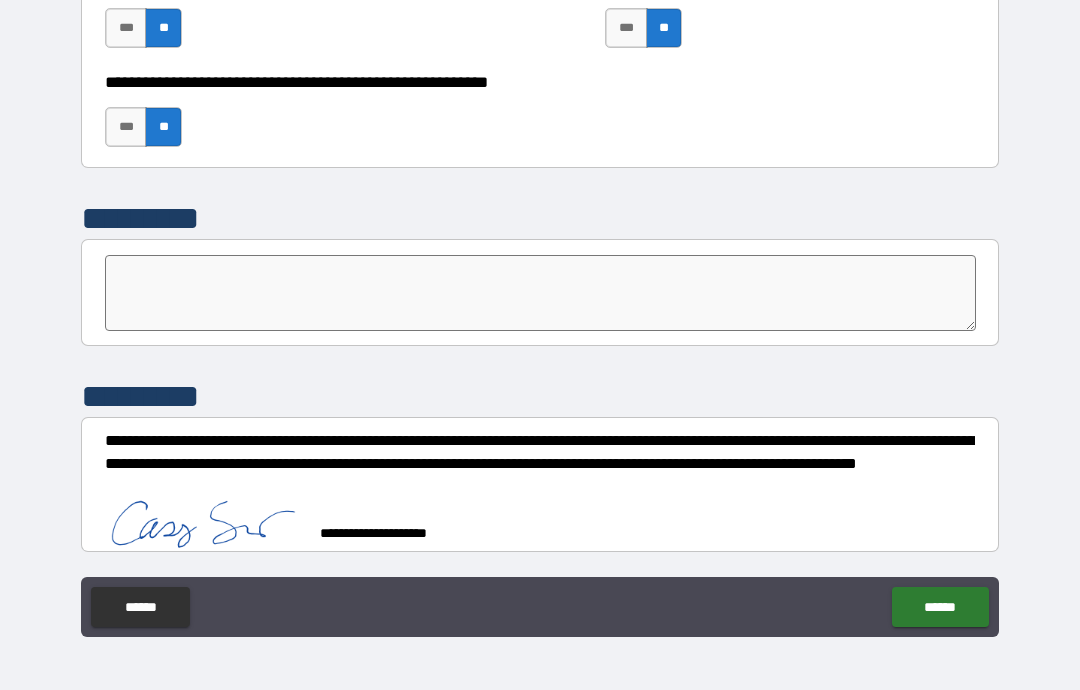 scroll, scrollTop: 5320, scrollLeft: 0, axis: vertical 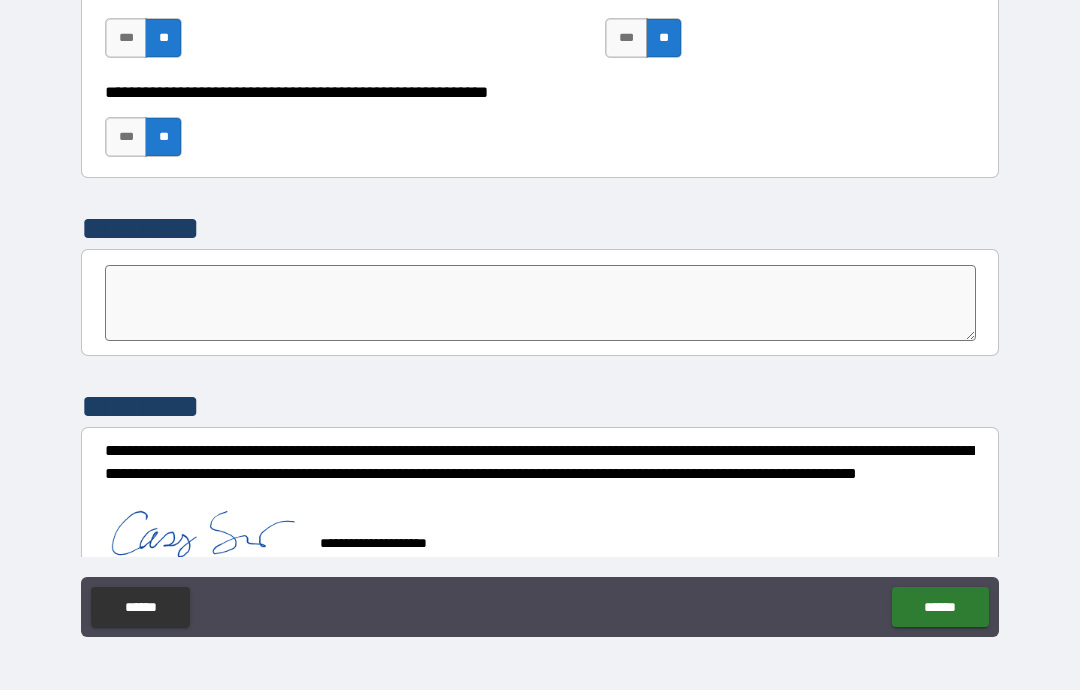 click on "******" at bounding box center (940, 607) 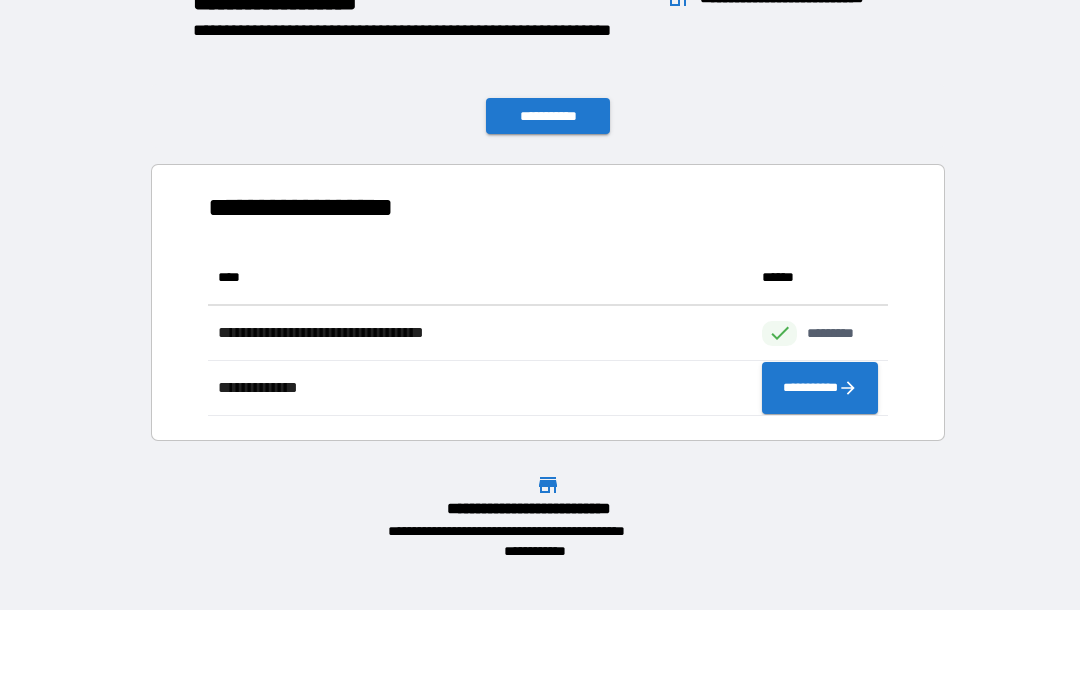 scroll, scrollTop: 1, scrollLeft: 1, axis: both 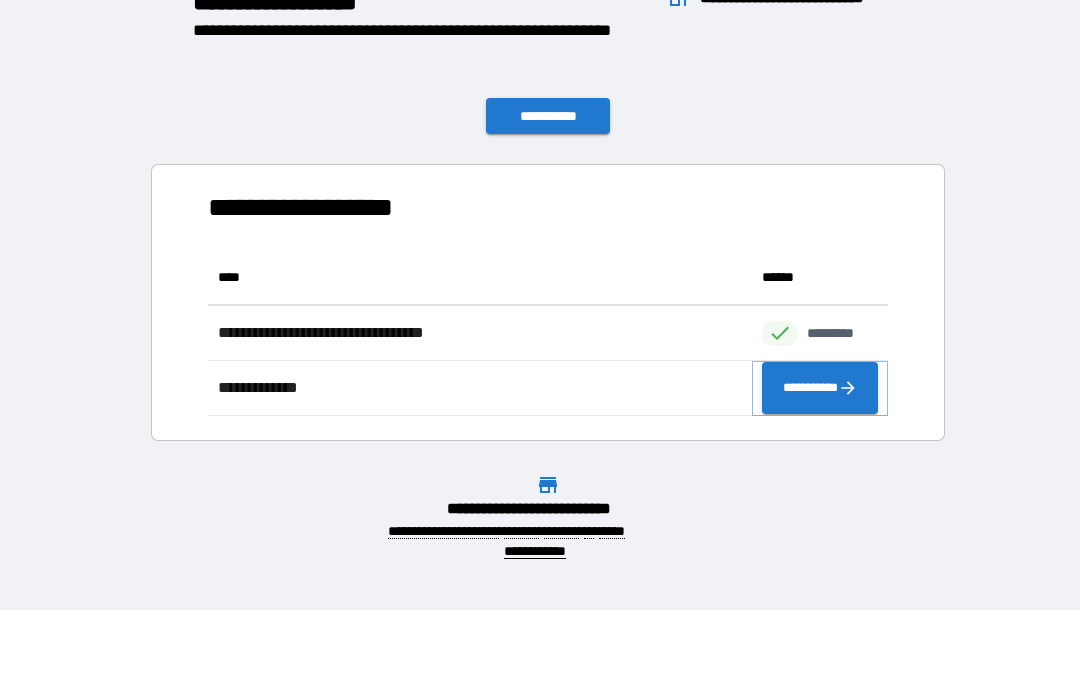 click on "**********" at bounding box center [820, 388] 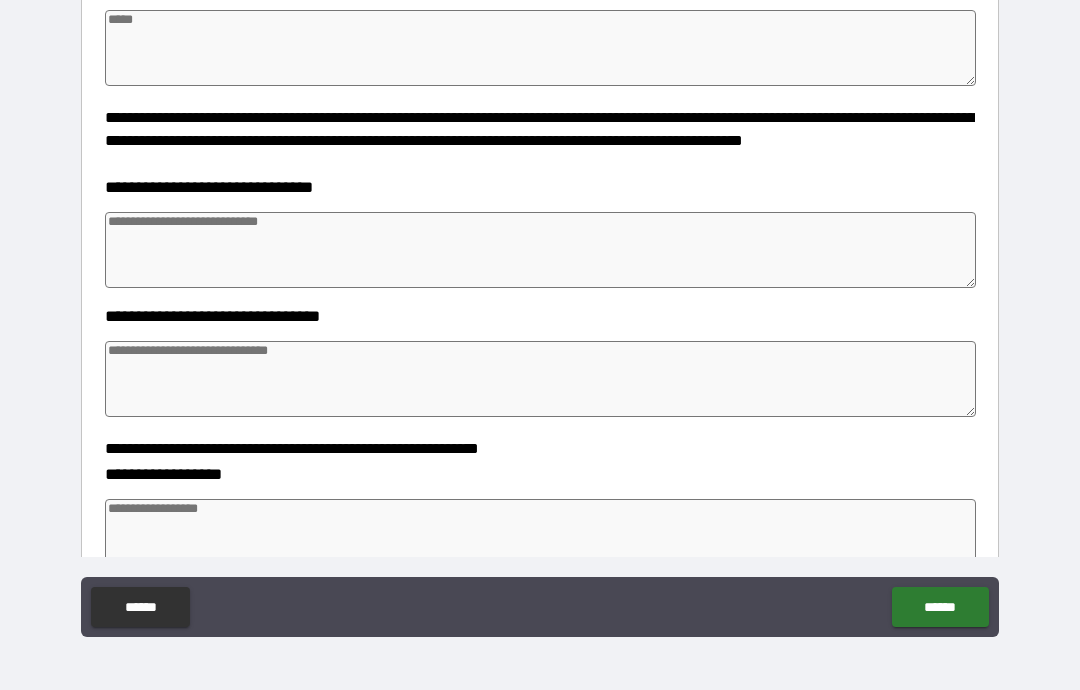 scroll, scrollTop: 380, scrollLeft: 0, axis: vertical 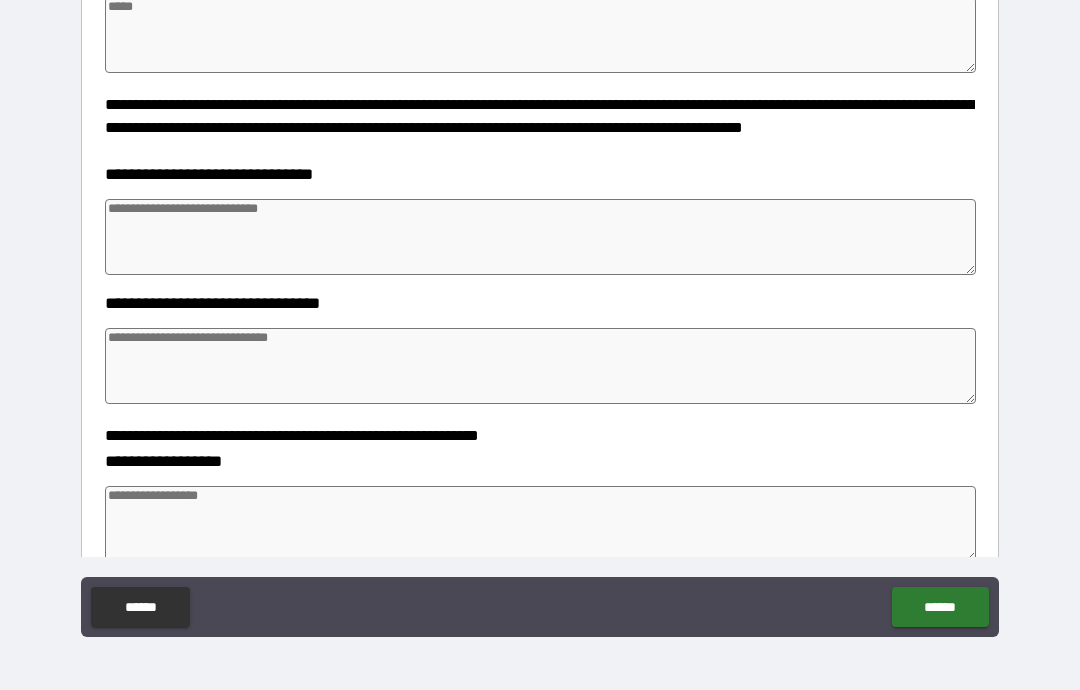 click at bounding box center (540, 237) 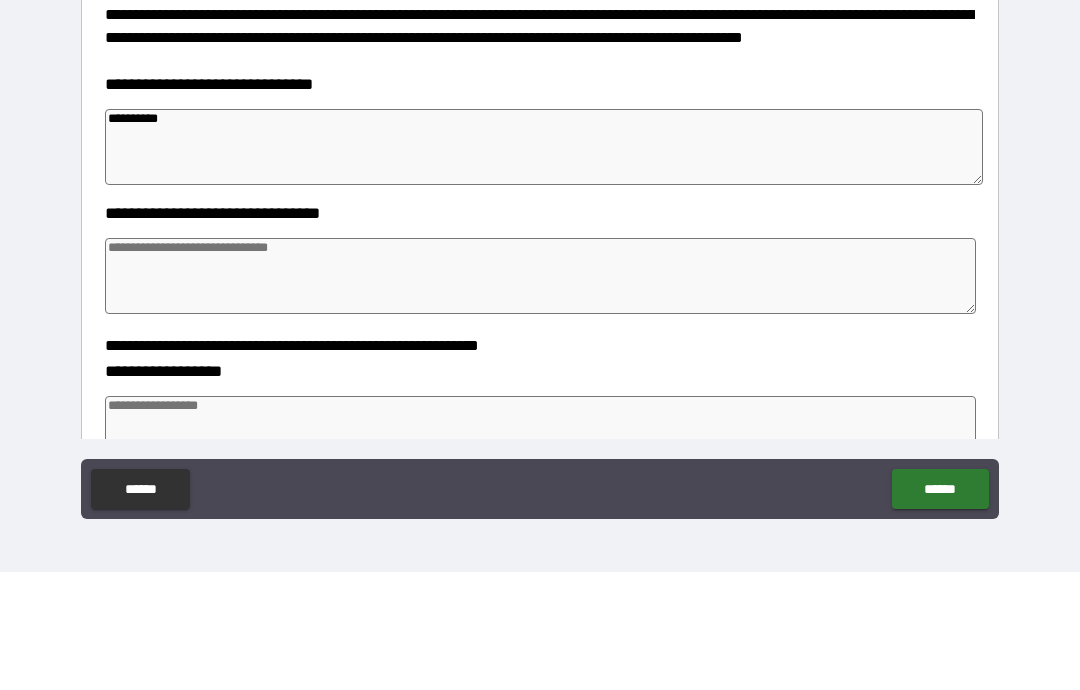 scroll, scrollTop: 349, scrollLeft: 0, axis: vertical 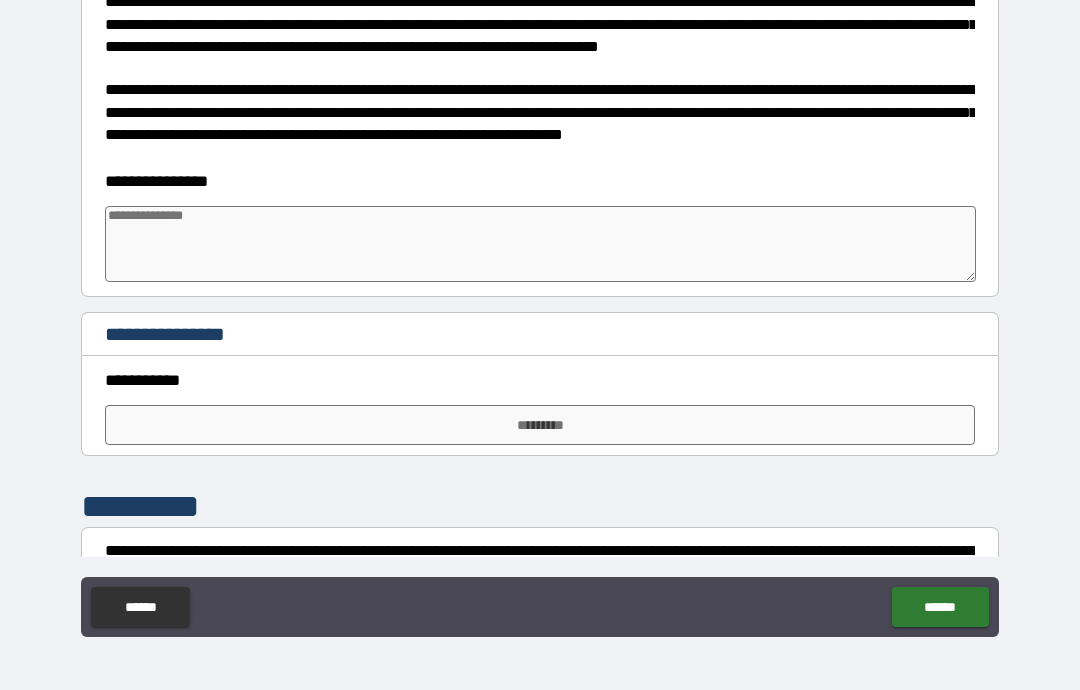 click at bounding box center (540, 244) 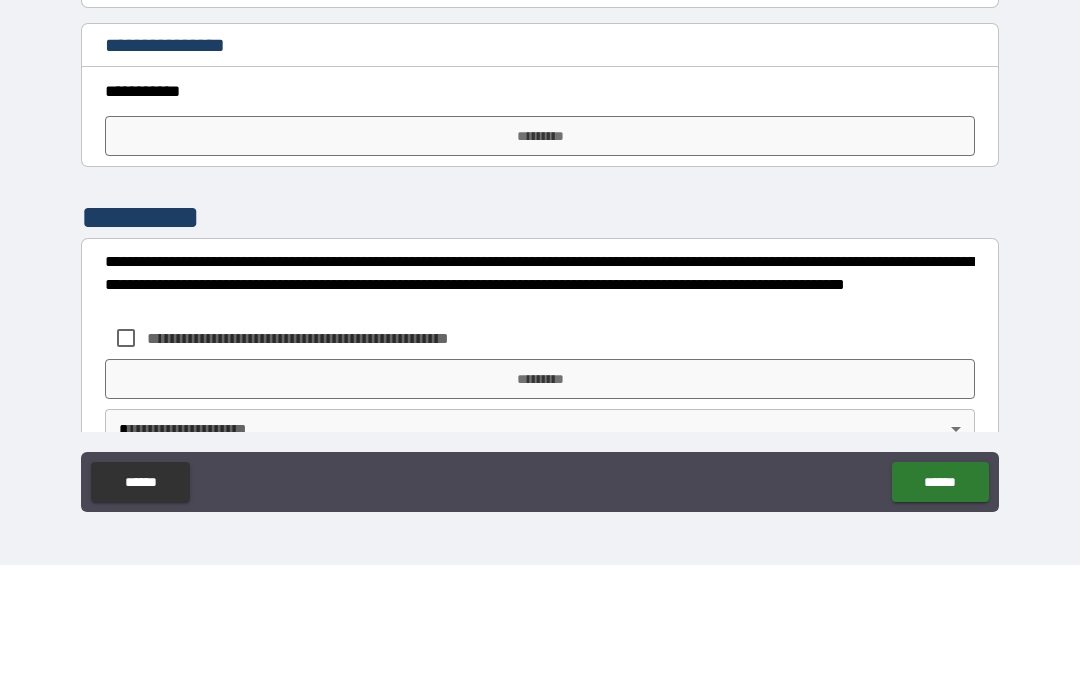 scroll, scrollTop: 1555, scrollLeft: 0, axis: vertical 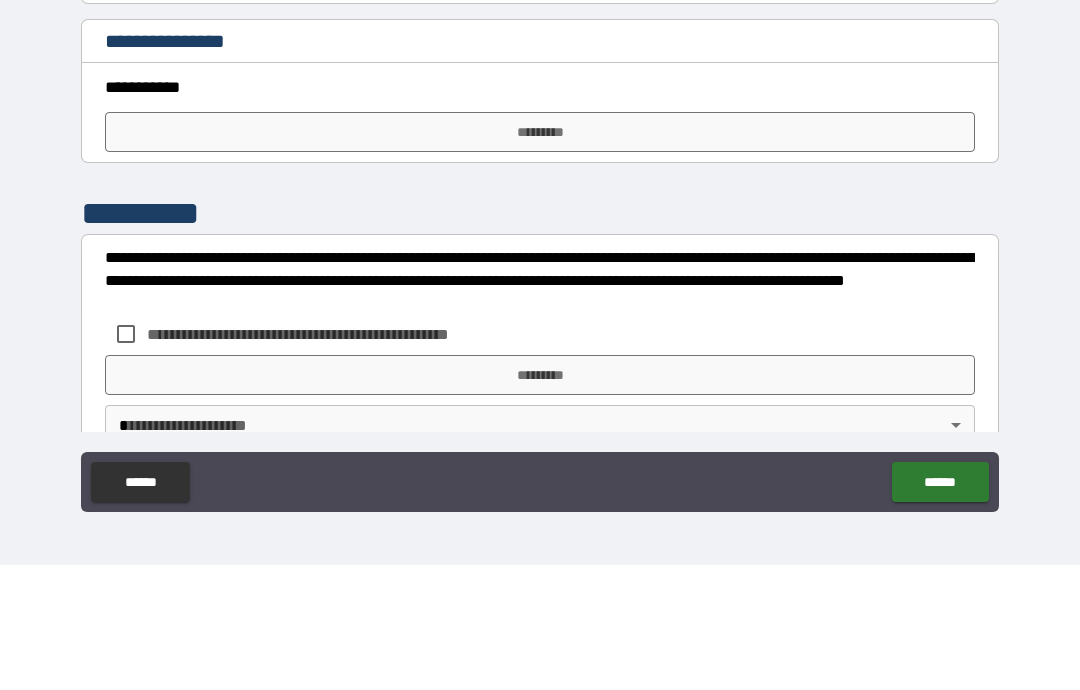 click on "*********" at bounding box center [540, 257] 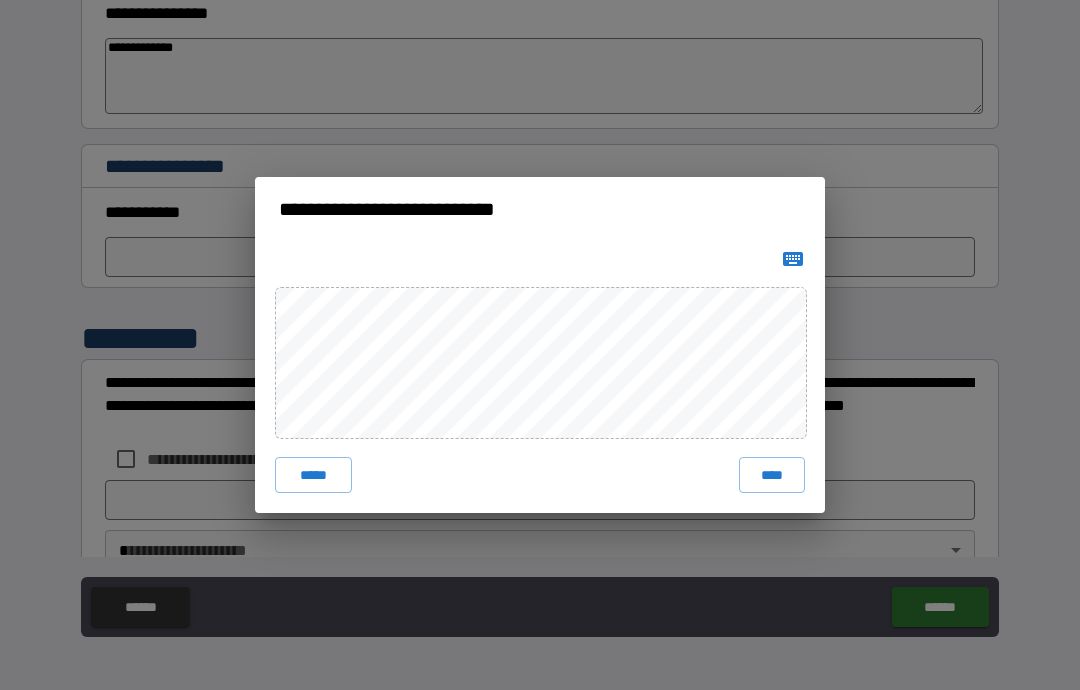 click on "****" at bounding box center (772, 475) 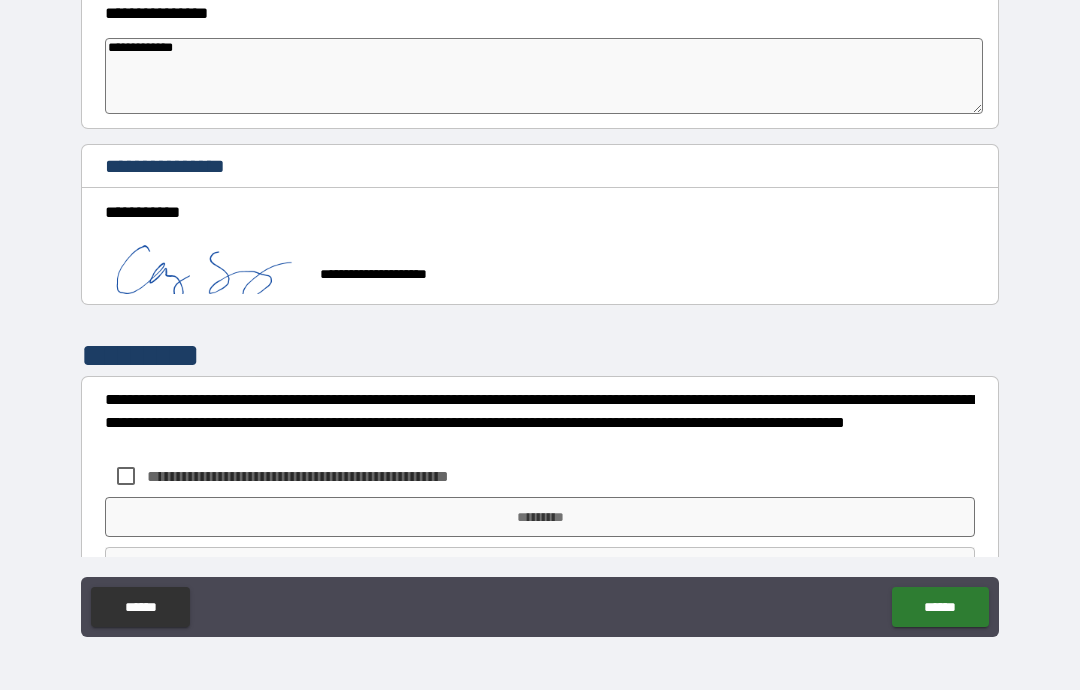 click on "******" at bounding box center [940, 607] 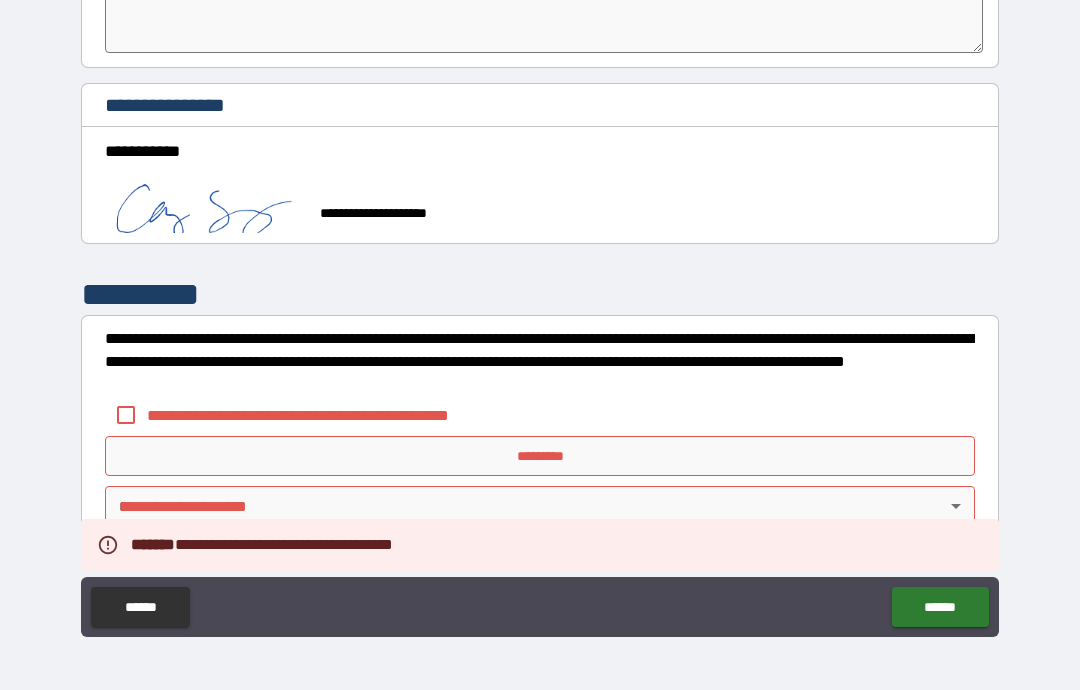 scroll, scrollTop: 1616, scrollLeft: 0, axis: vertical 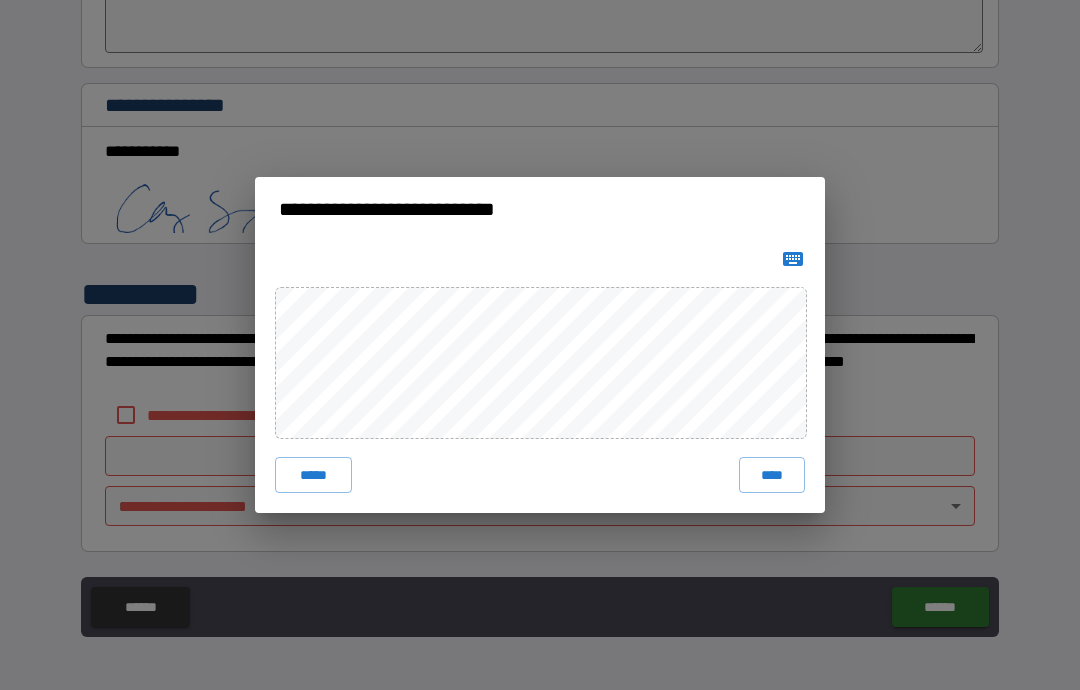 click on "****" at bounding box center [772, 475] 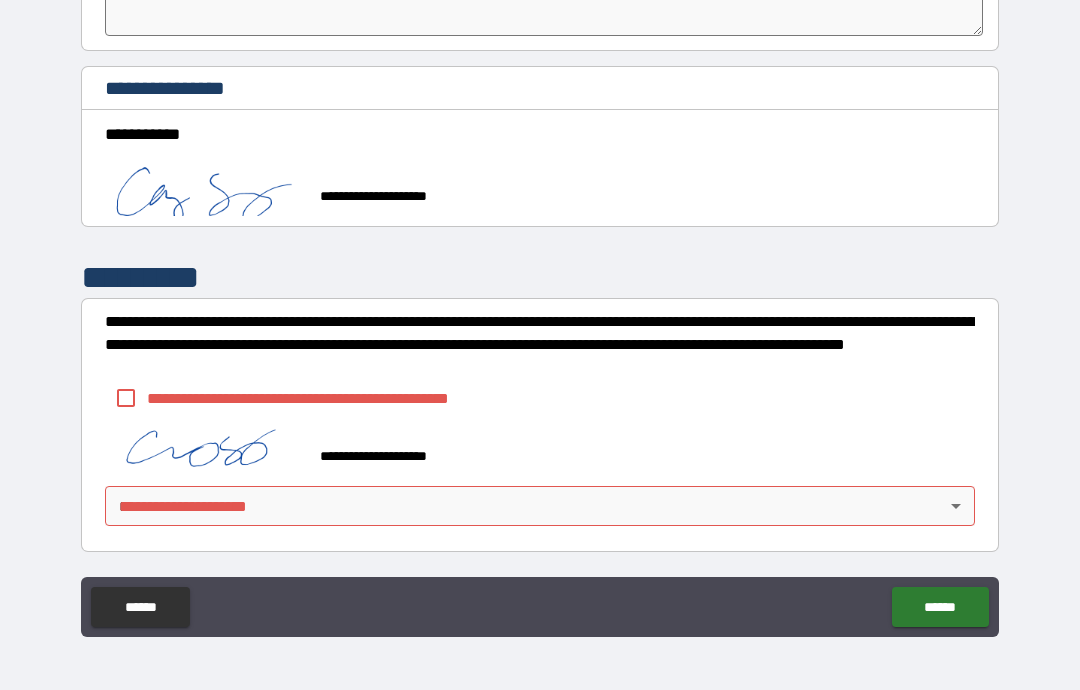 scroll, scrollTop: 1633, scrollLeft: 0, axis: vertical 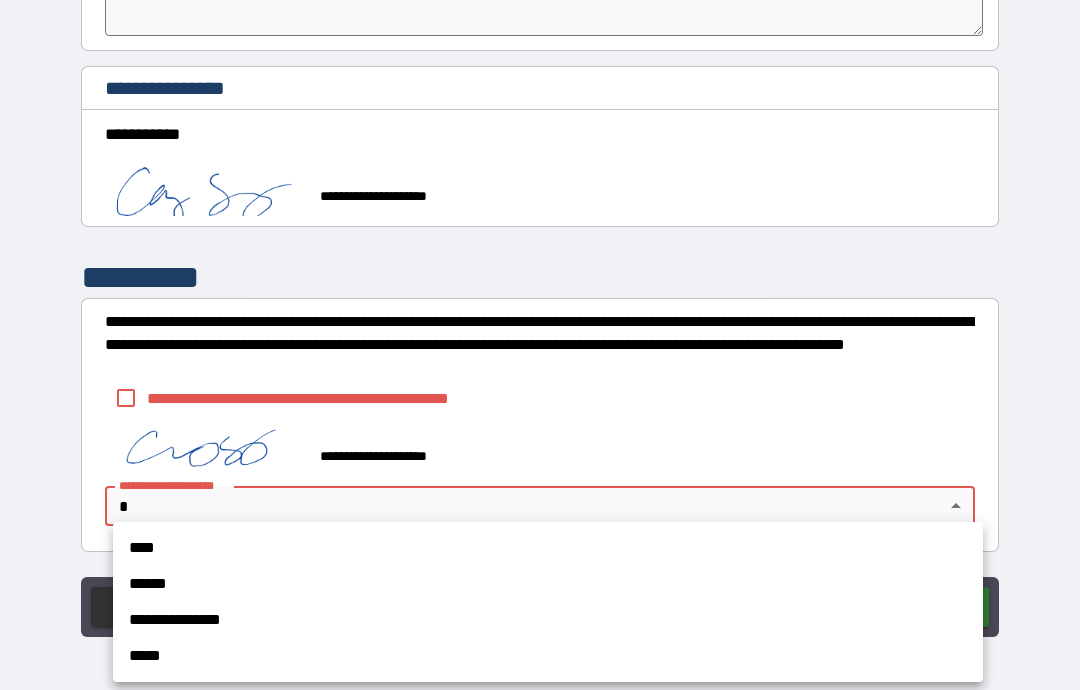 click on "**********" at bounding box center [548, 620] 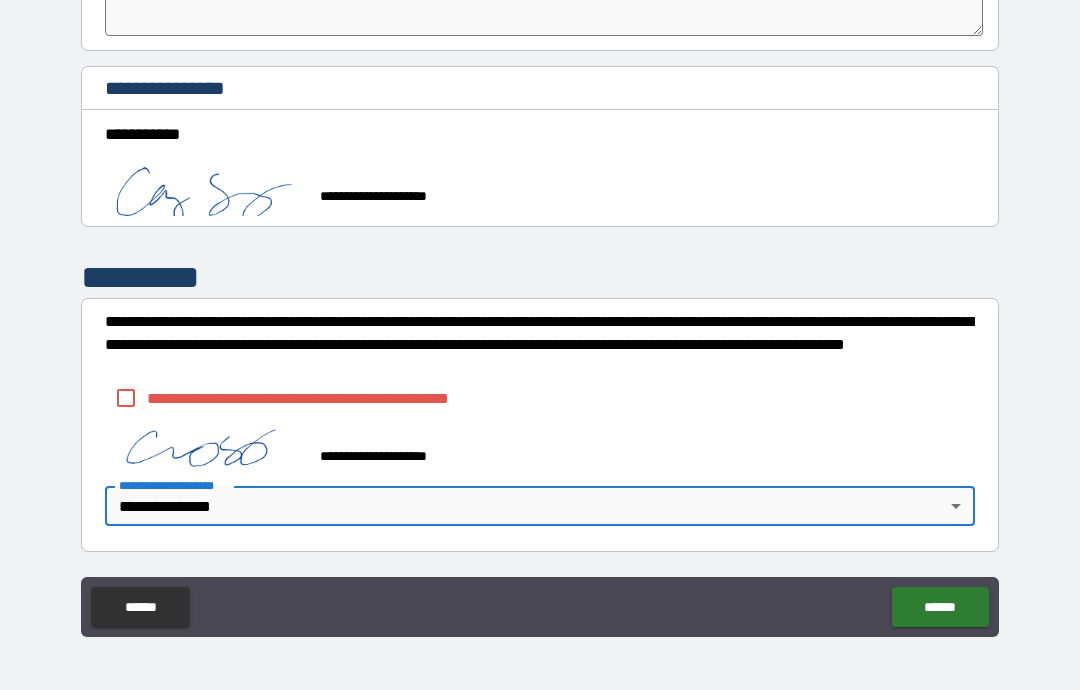 click on "******" at bounding box center (940, 607) 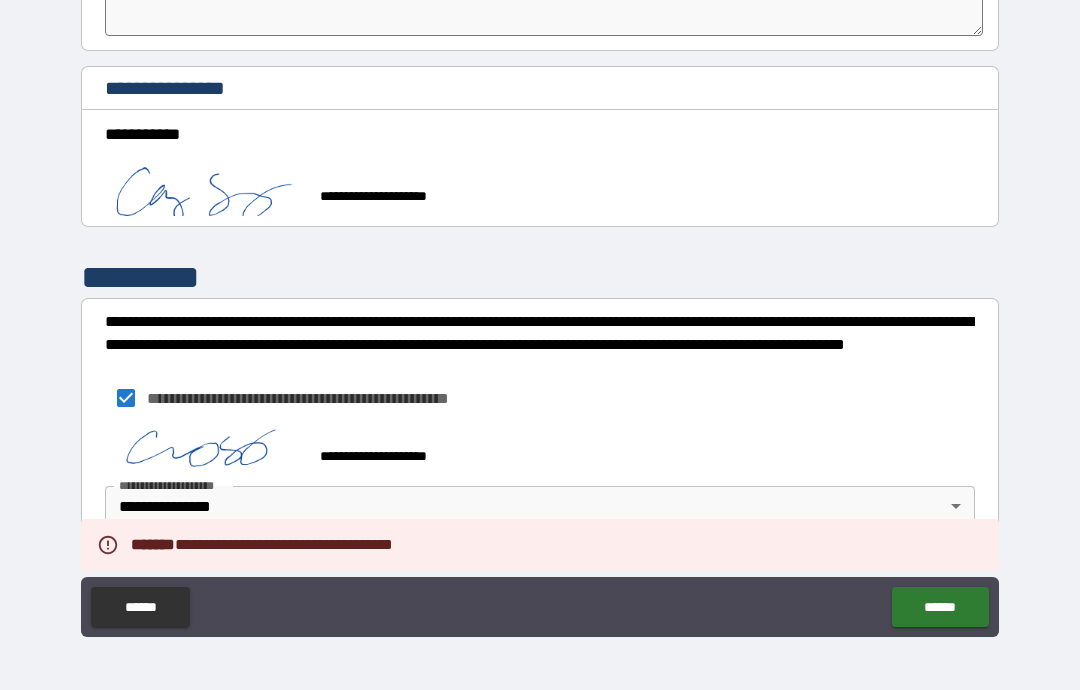 click on "******" at bounding box center (940, 607) 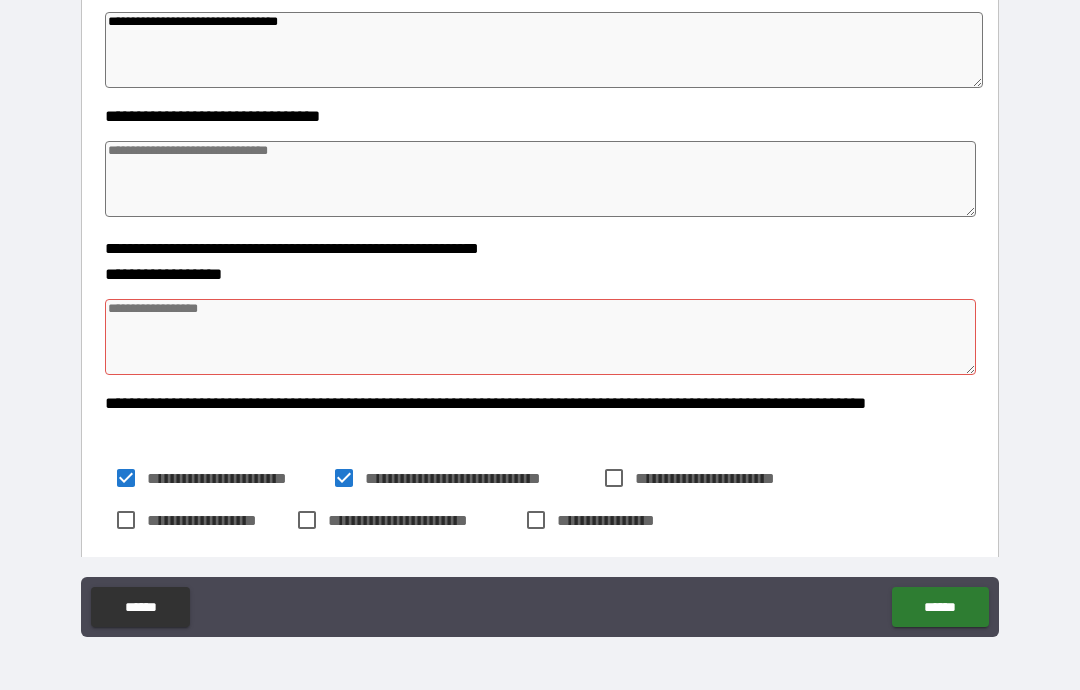 scroll, scrollTop: 555, scrollLeft: 0, axis: vertical 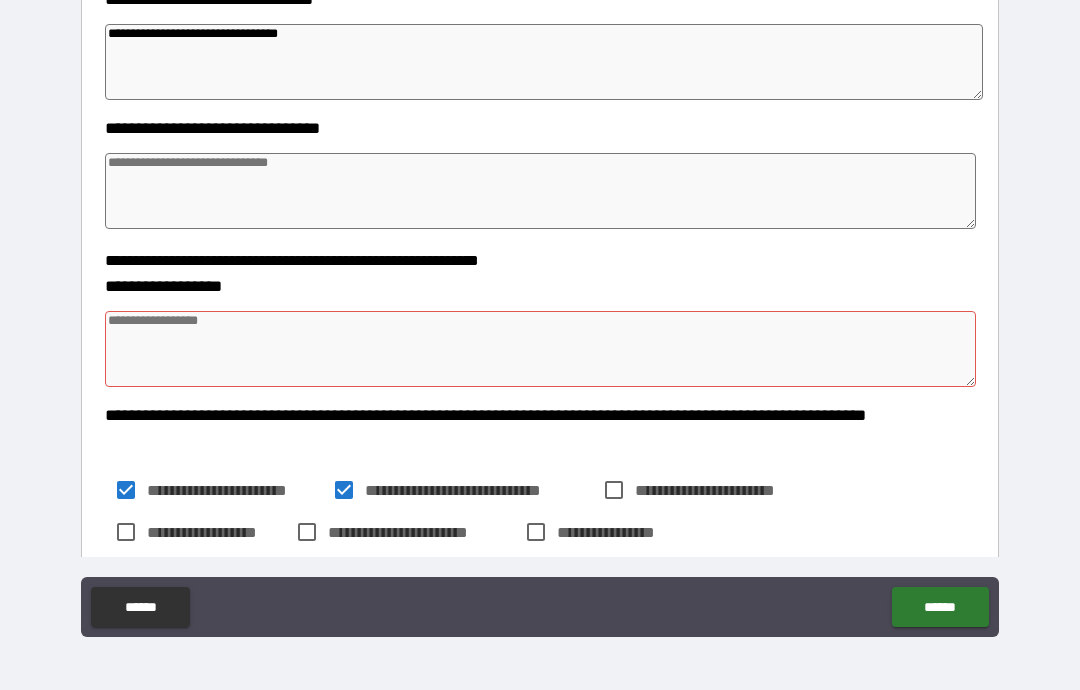 click at bounding box center (540, 349) 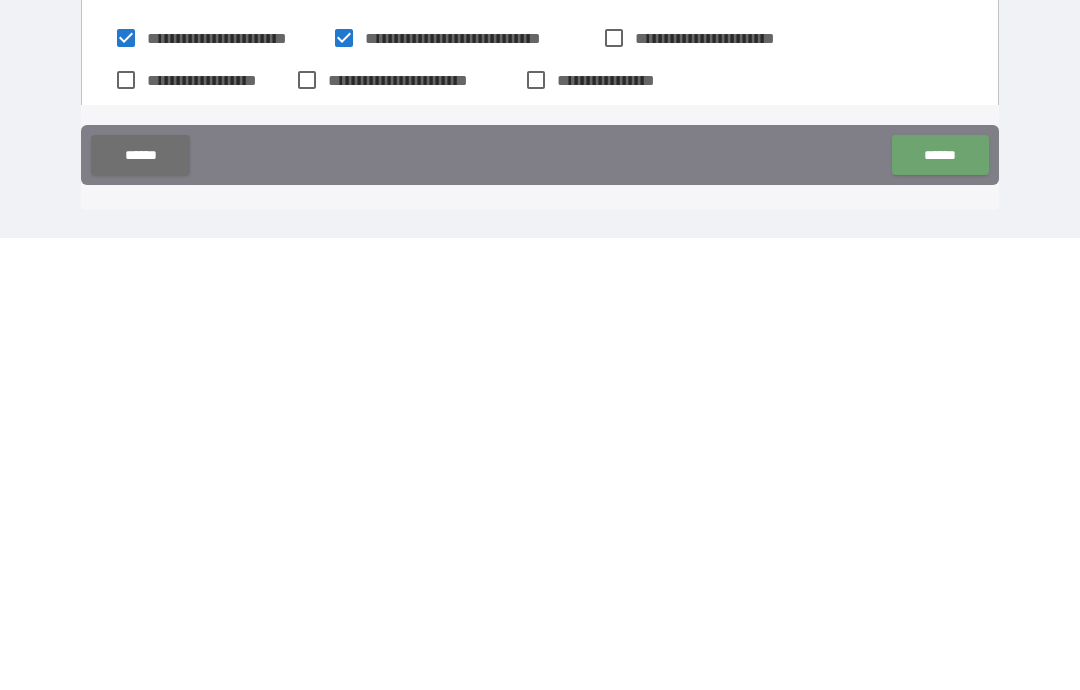 click on "******" at bounding box center (940, 607) 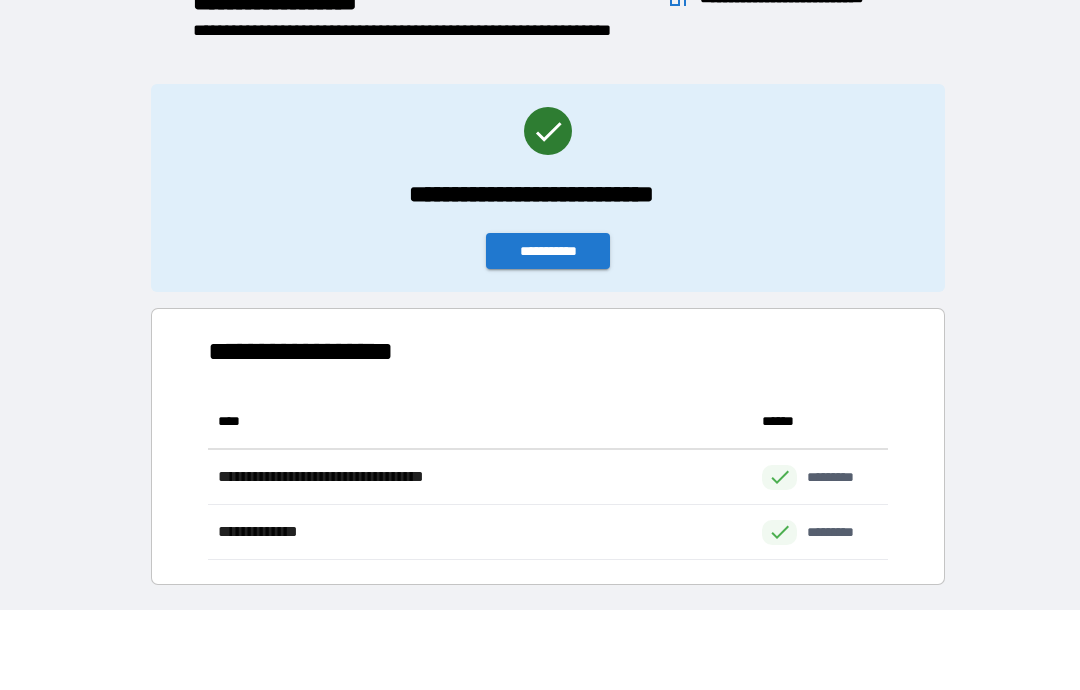 scroll, scrollTop: 166, scrollLeft: 680, axis: both 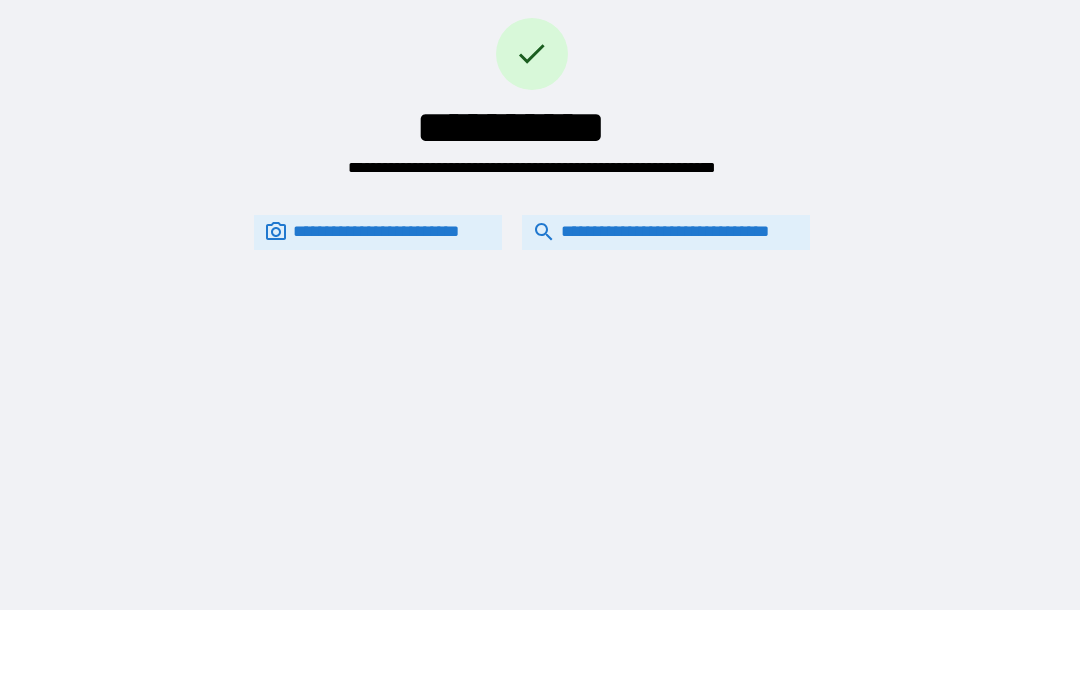 click on "**********" at bounding box center (666, 232) 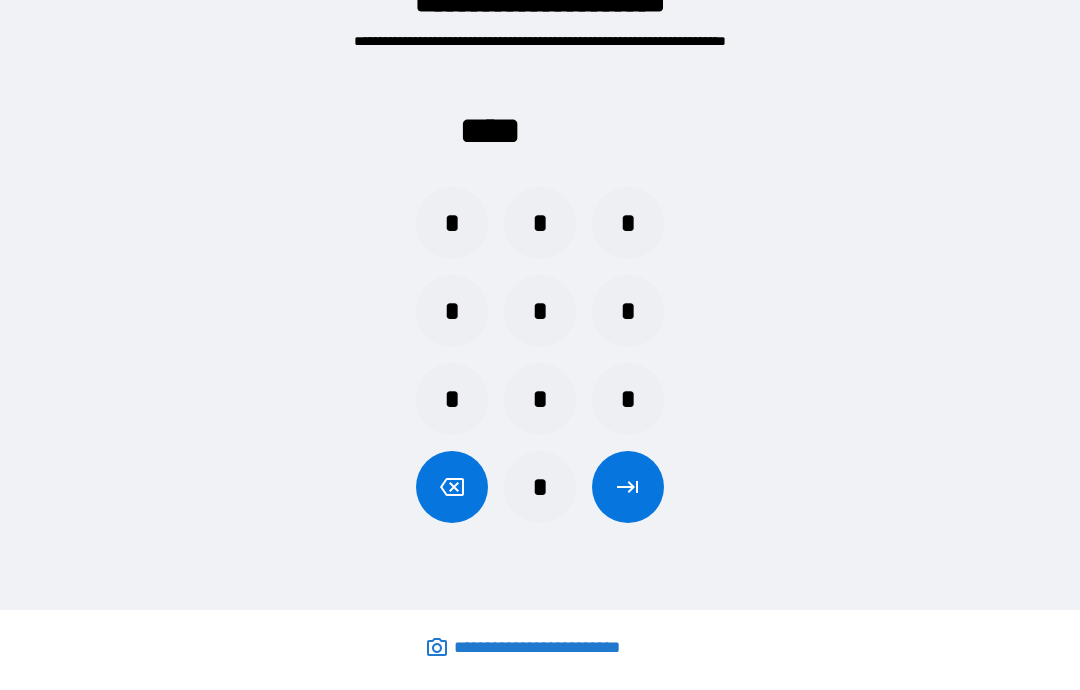 scroll, scrollTop: 0, scrollLeft: 0, axis: both 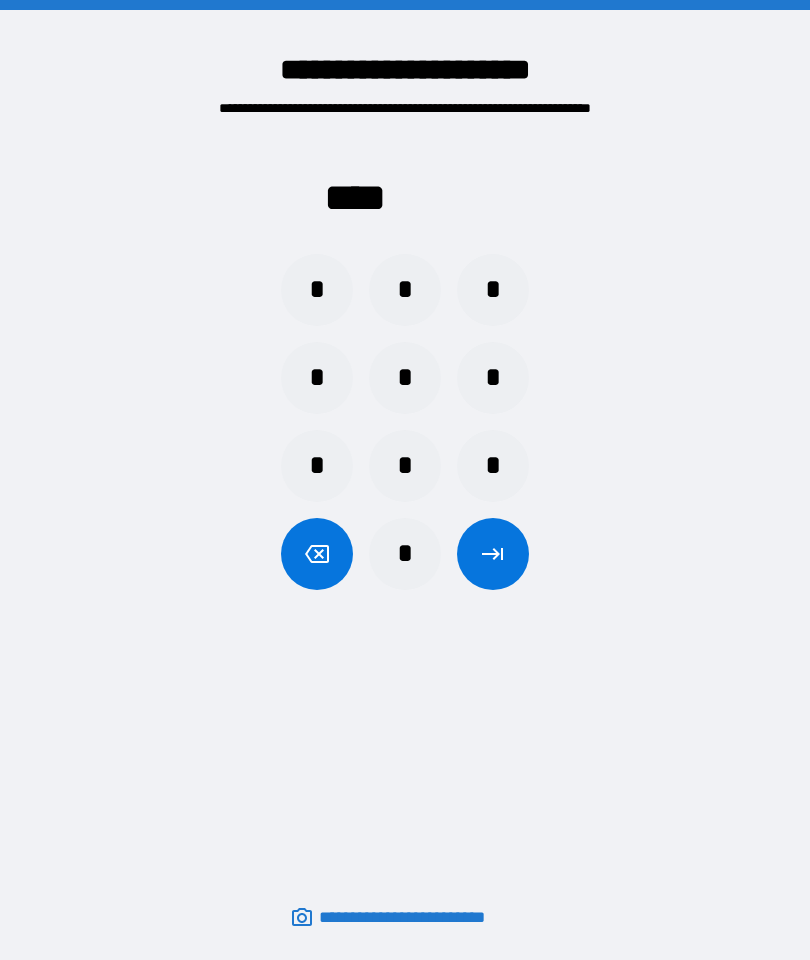 click on "**** * * * * * * * * * *" at bounding box center [405, 358] 